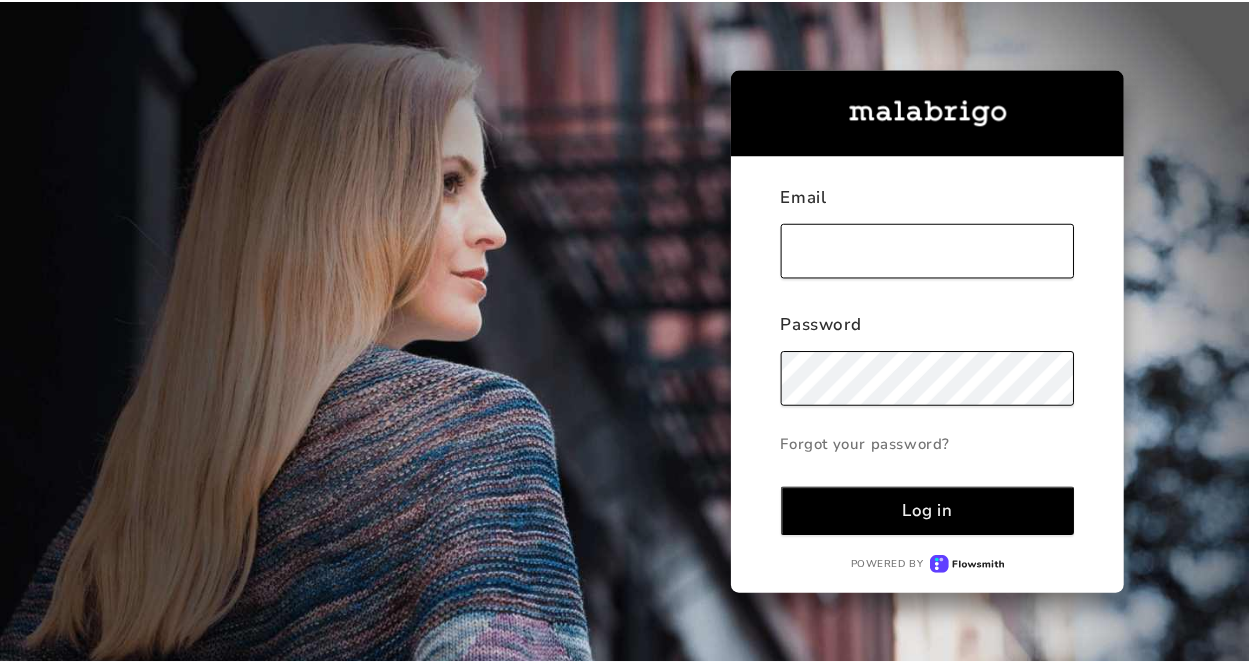 scroll, scrollTop: 0, scrollLeft: 0, axis: both 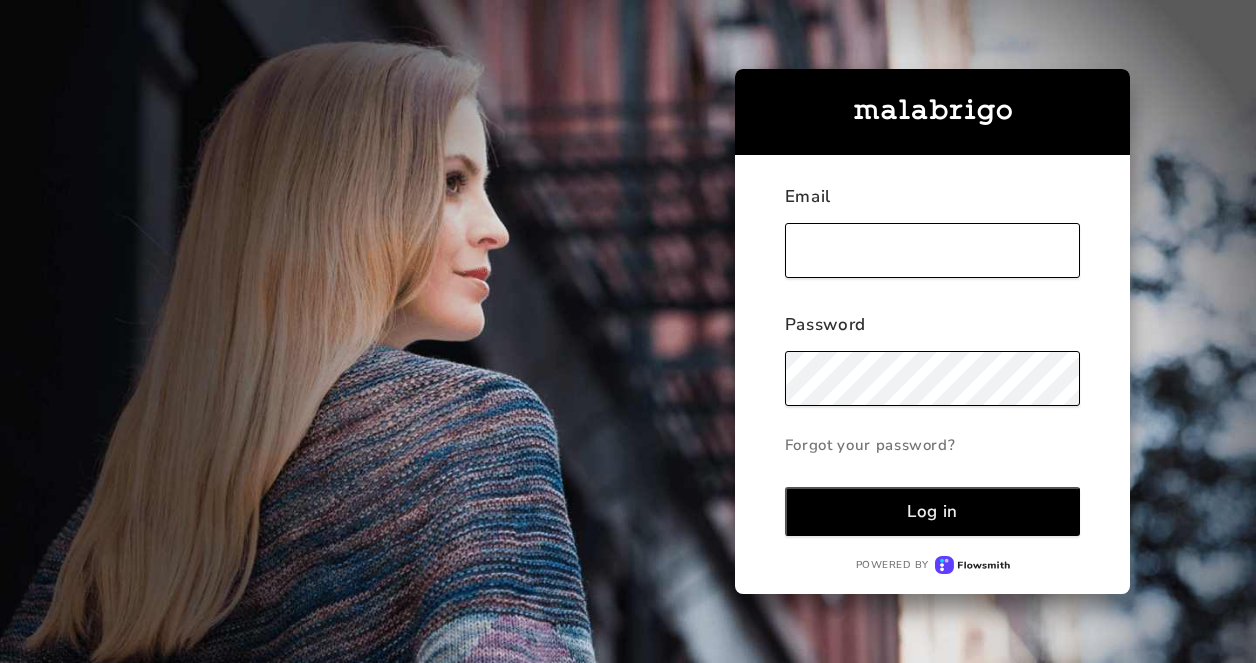 type on "[EMAIL_ADDRESS][DOMAIN_NAME]" 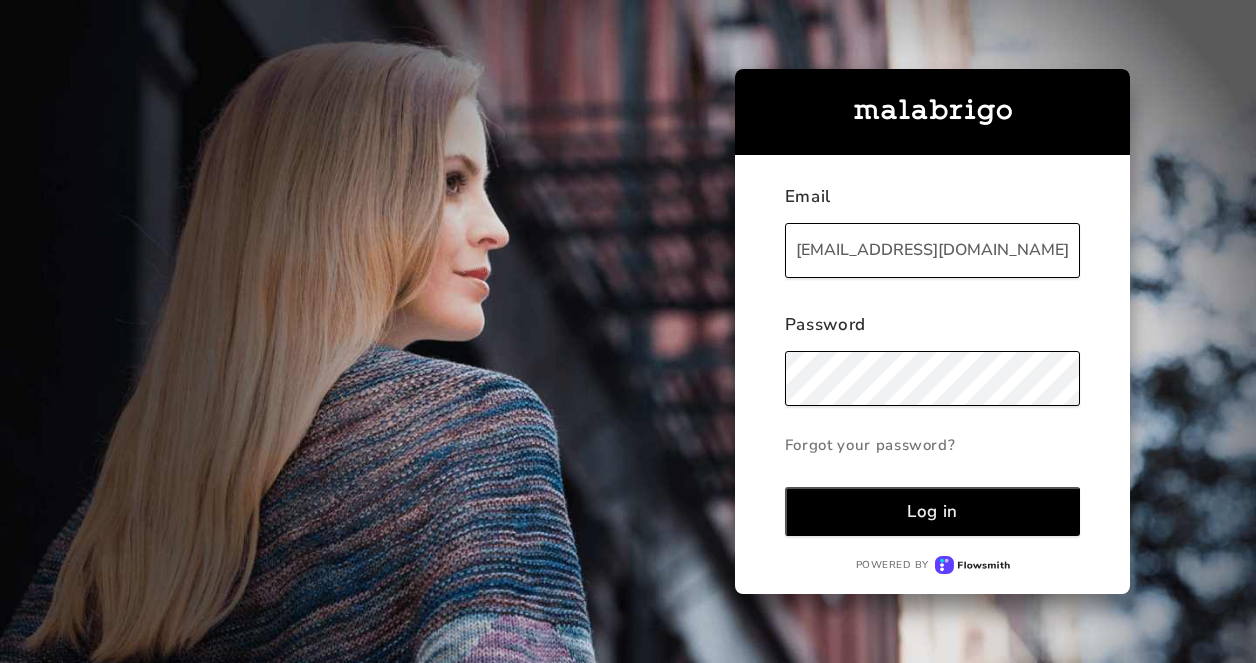 click on "Log in" at bounding box center (933, 511) 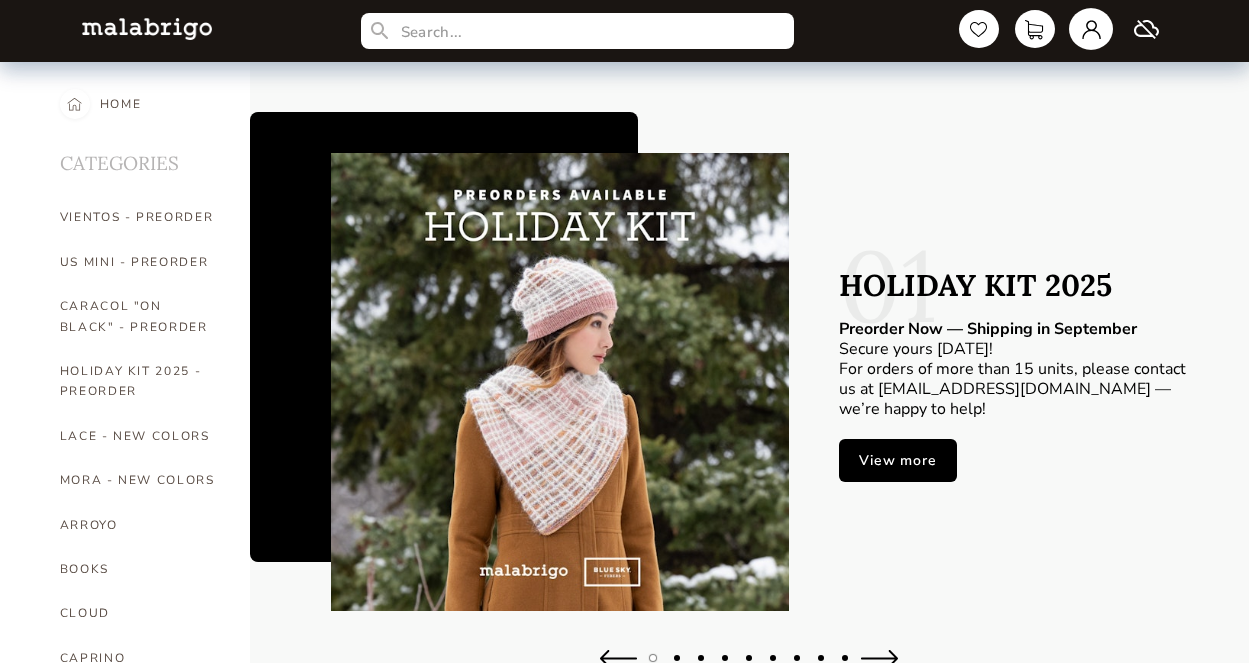 click at bounding box center [1055, 31] 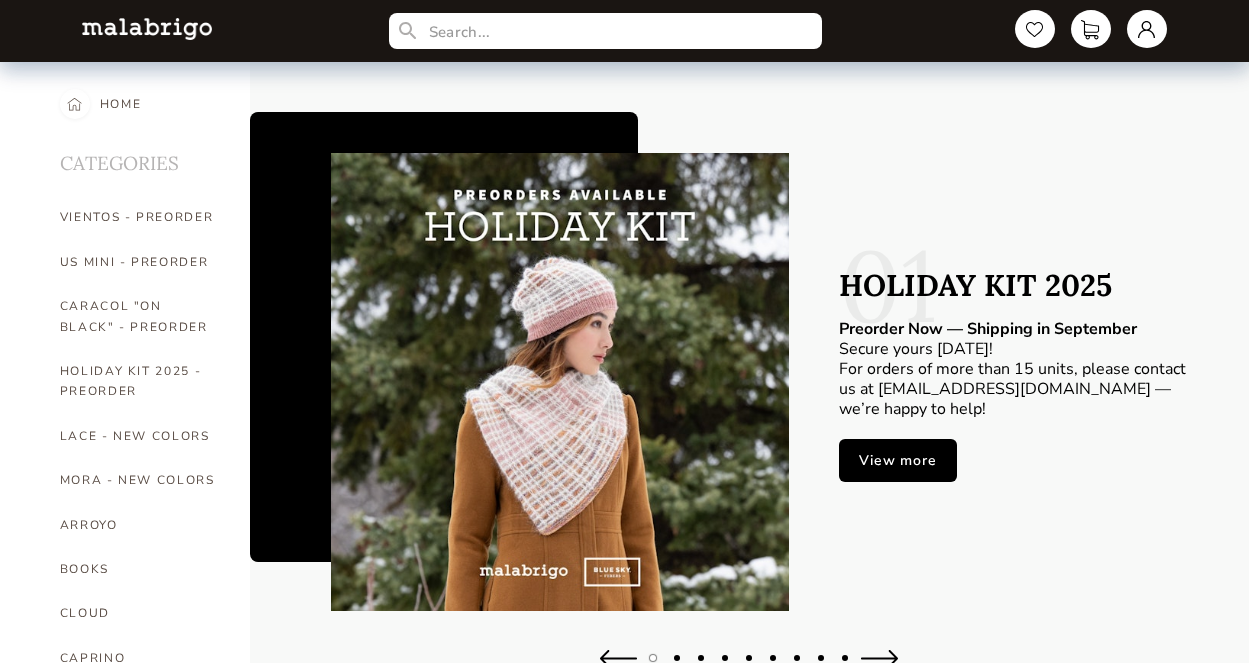 click at bounding box center [1147, 29] 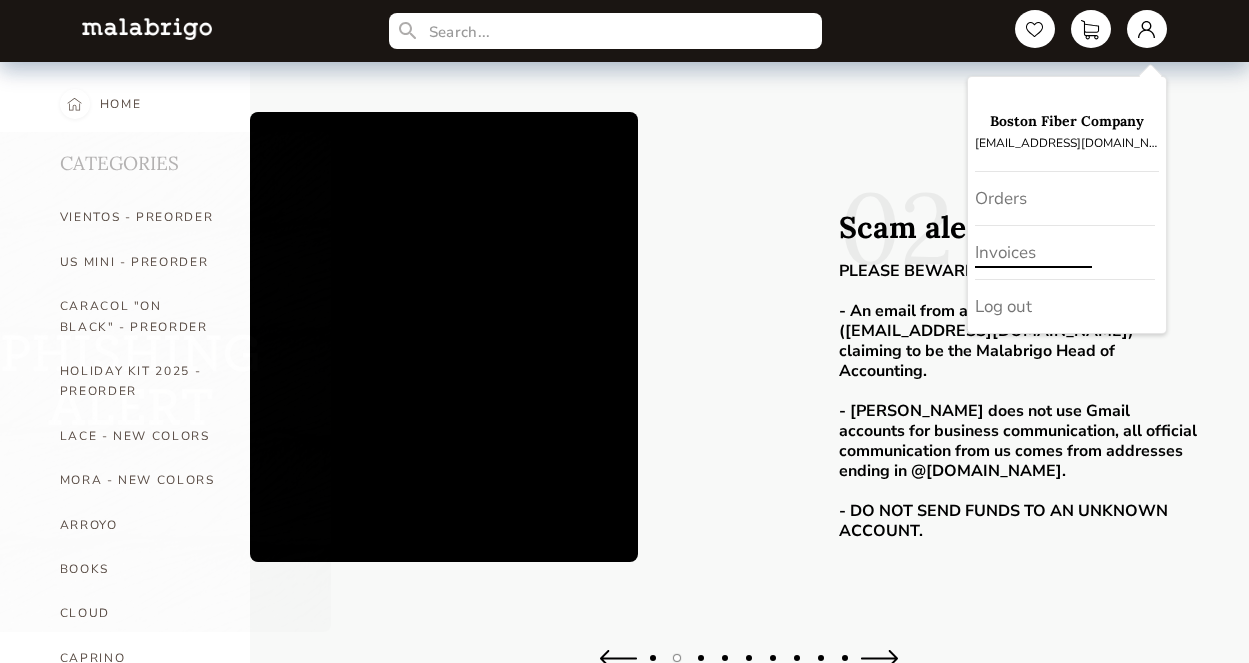 click on "Invoices" at bounding box center (1065, 253) 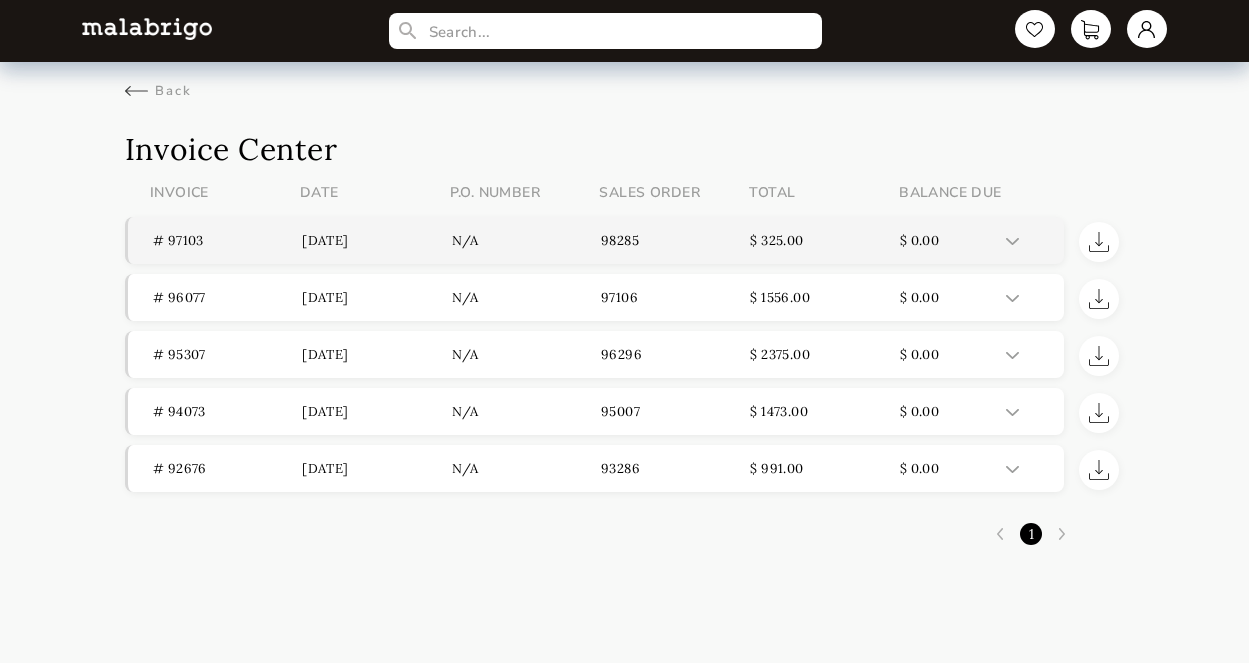click on "# 97103 [DATE] n/a 98285 $   325.00 $   0.00" at bounding box center [596, 240] 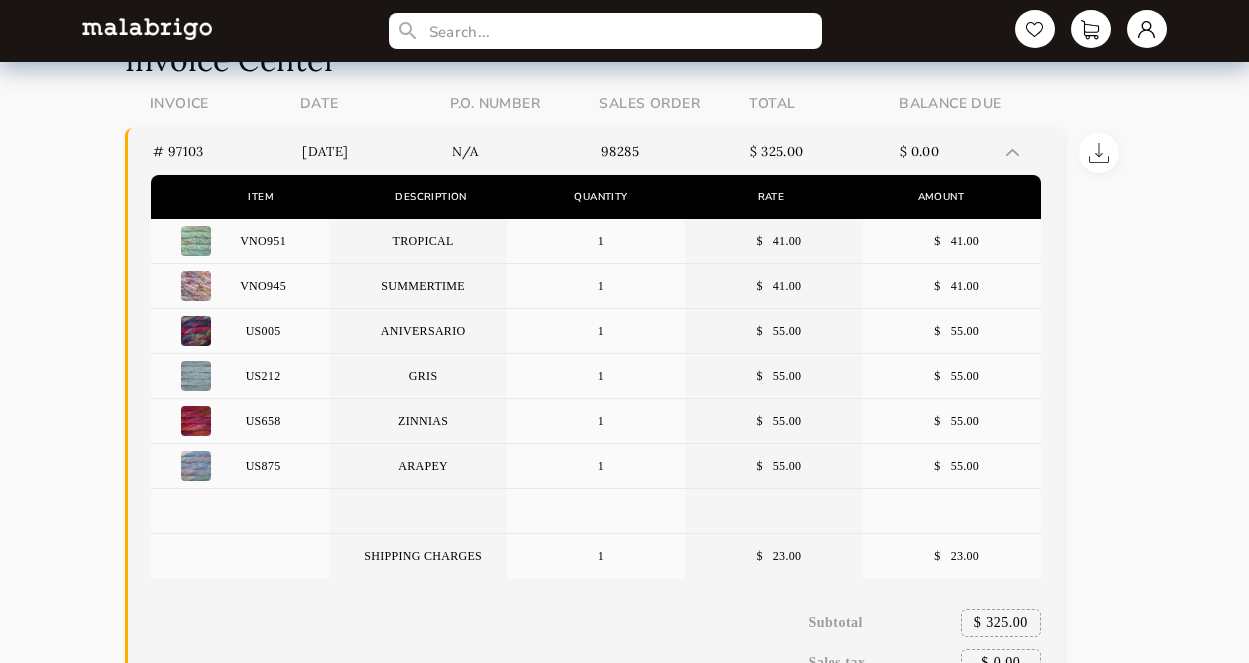 scroll, scrollTop: 0, scrollLeft: 0, axis: both 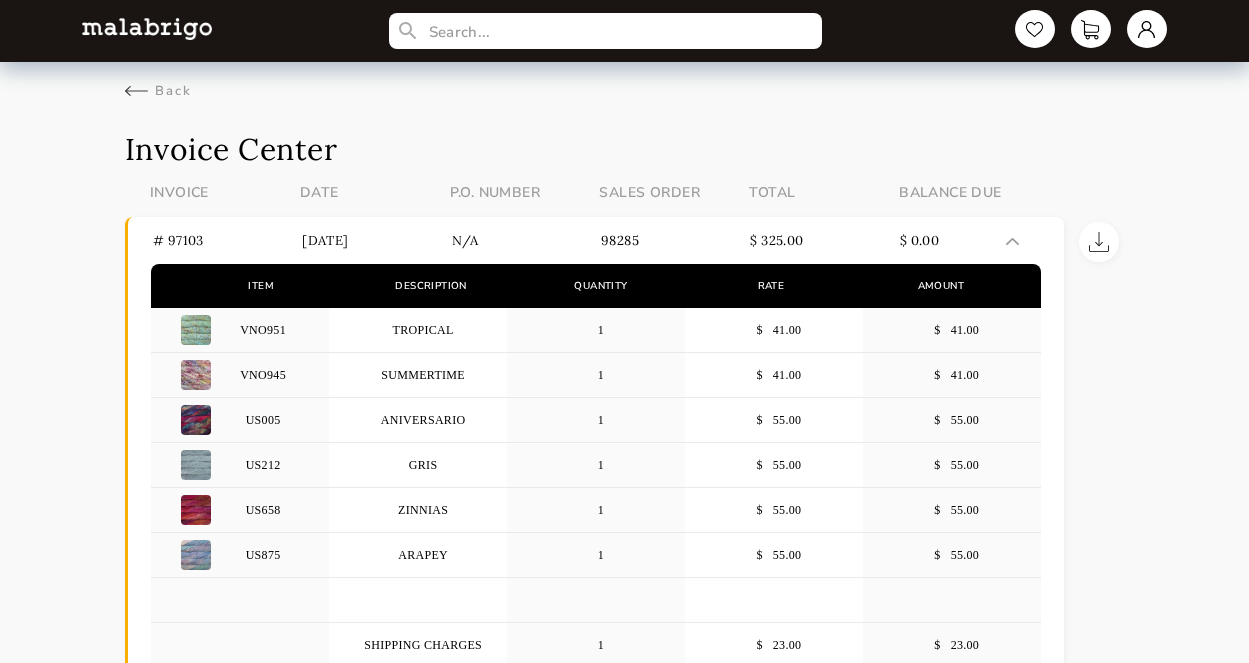 click at bounding box center (147, 28) 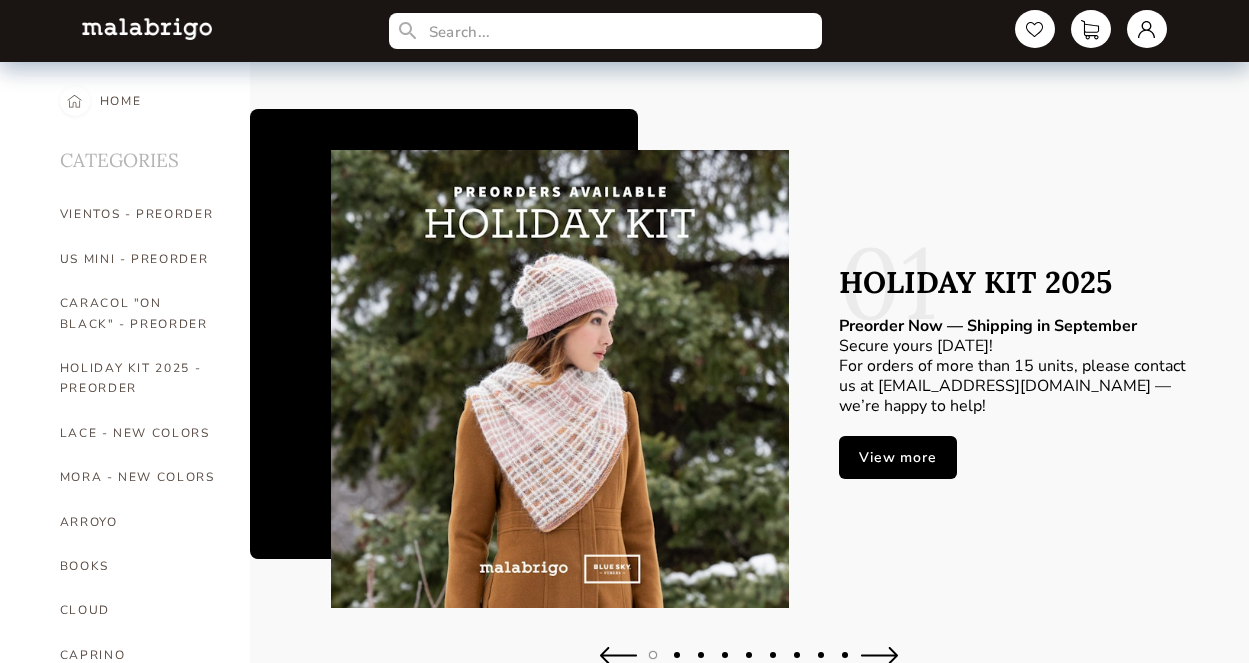 scroll, scrollTop: 35, scrollLeft: 0, axis: vertical 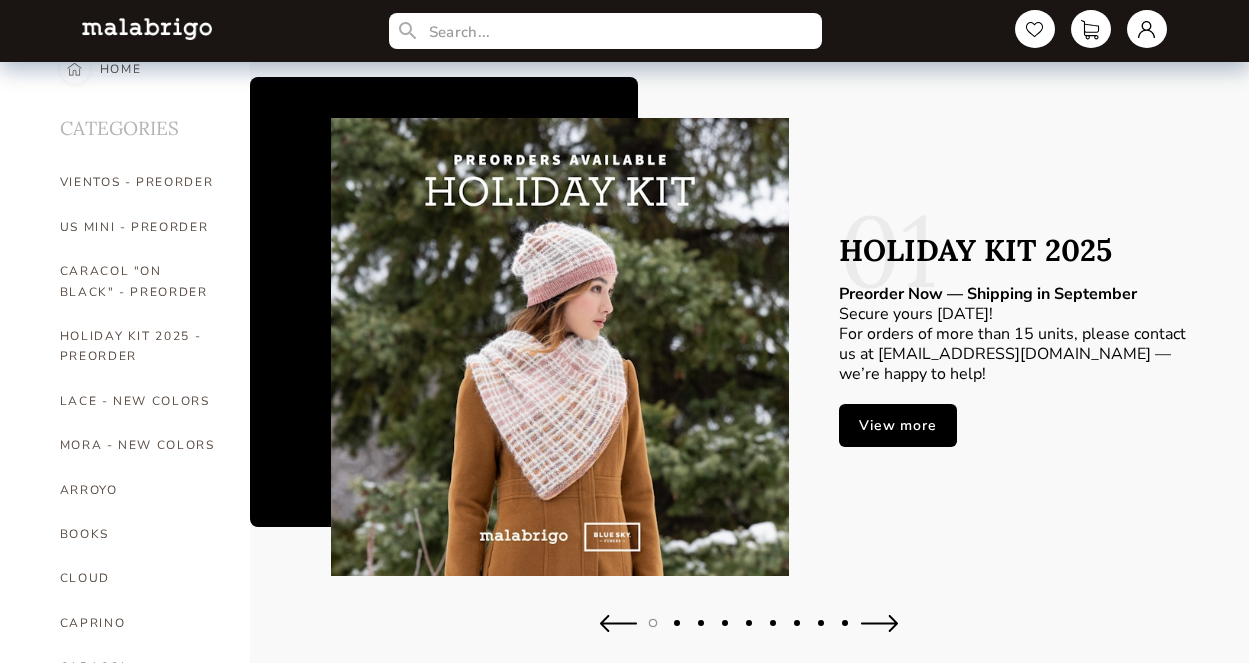 click at bounding box center (879, 623) 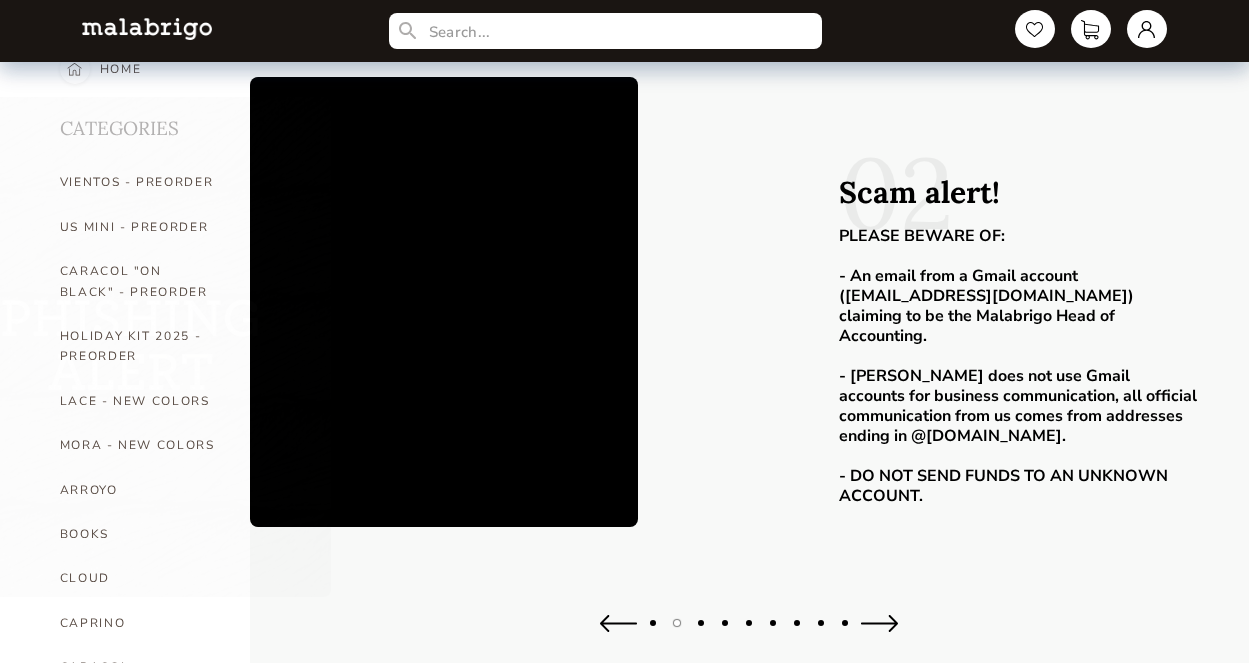 click at bounding box center [879, 623] 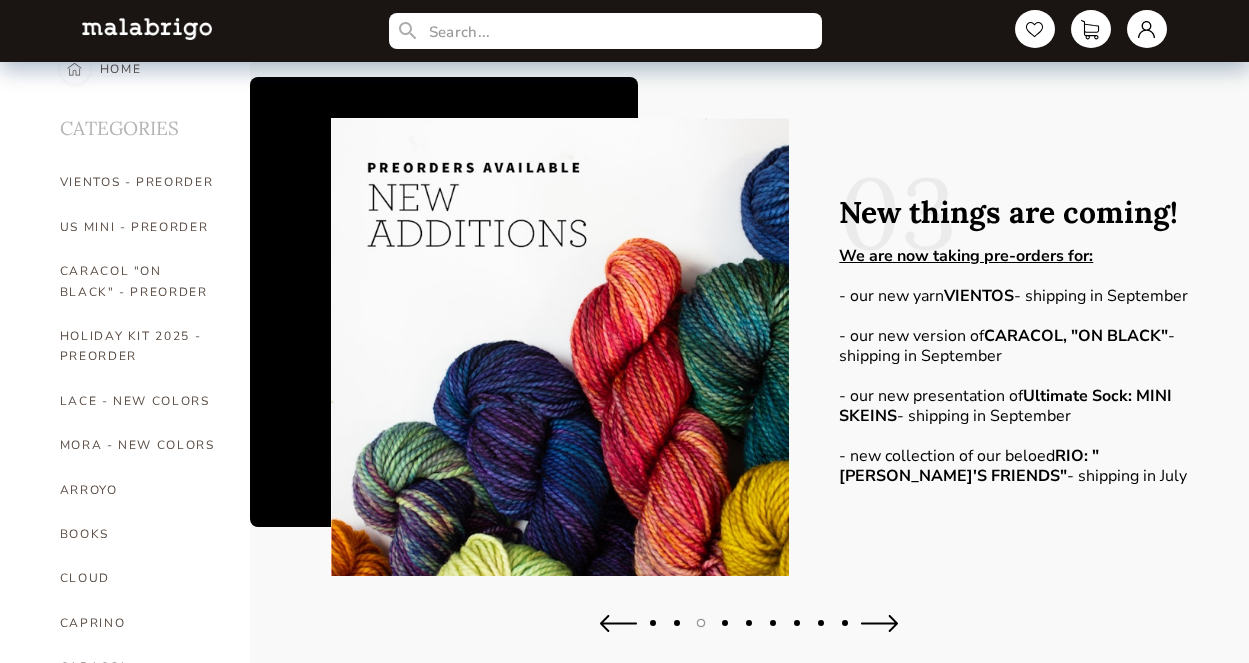 click at bounding box center [618, 623] 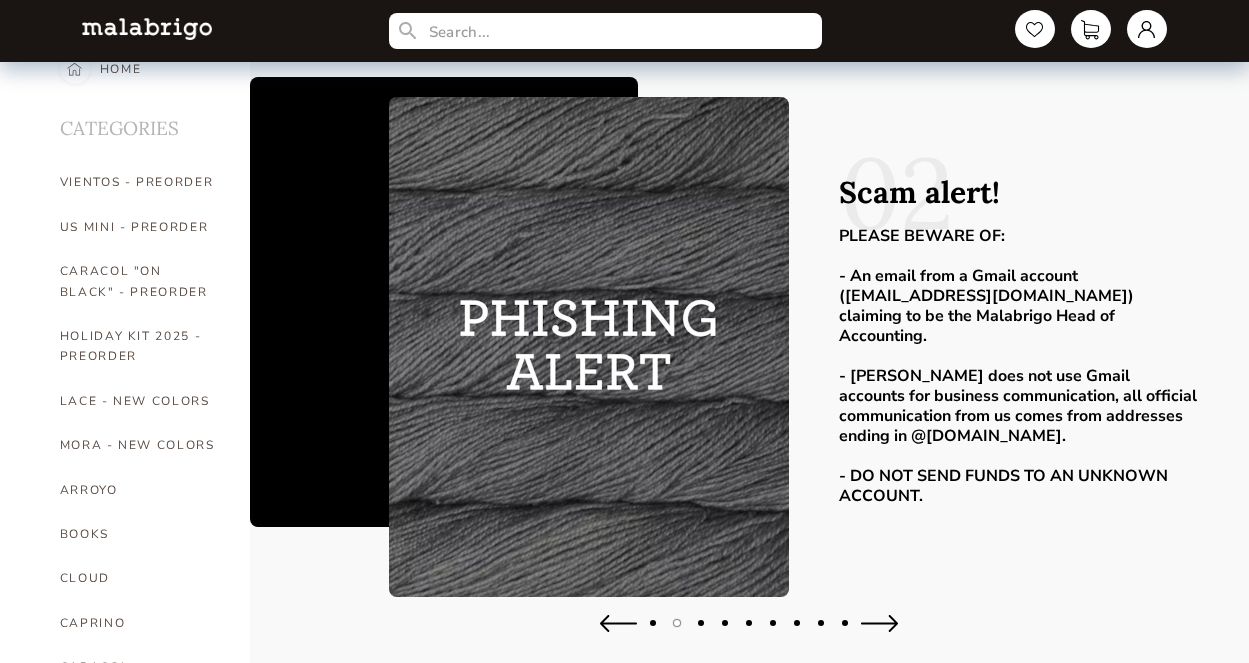 click at bounding box center [879, 623] 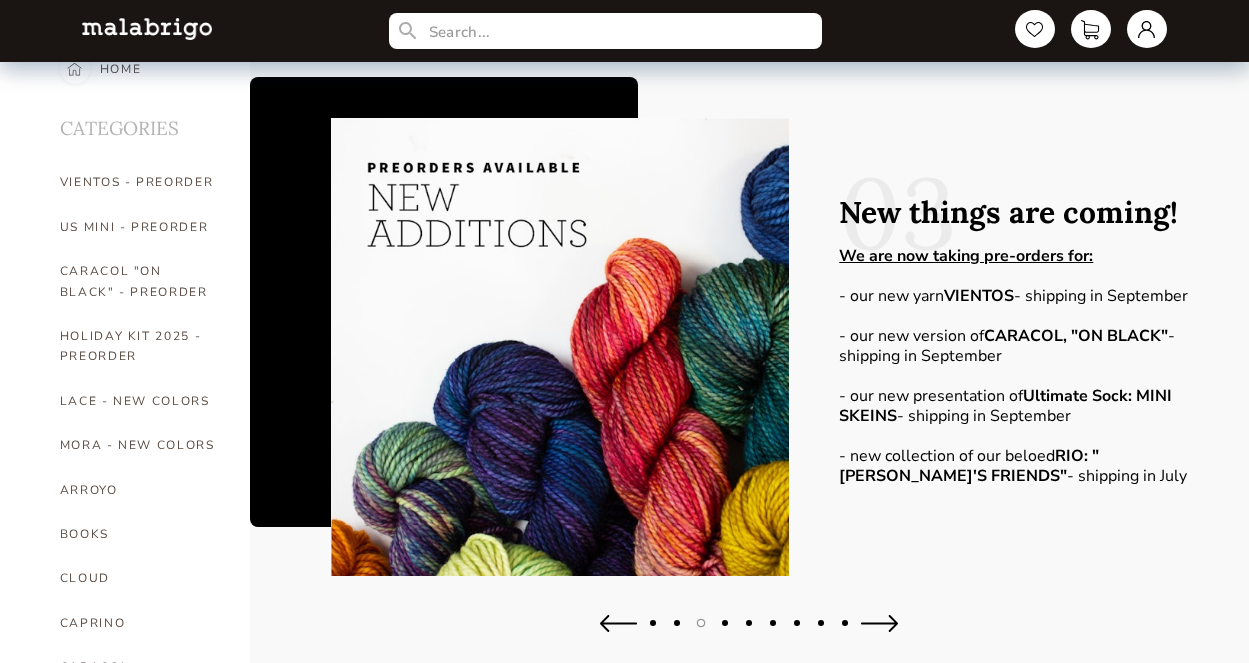 click at bounding box center [879, 623] 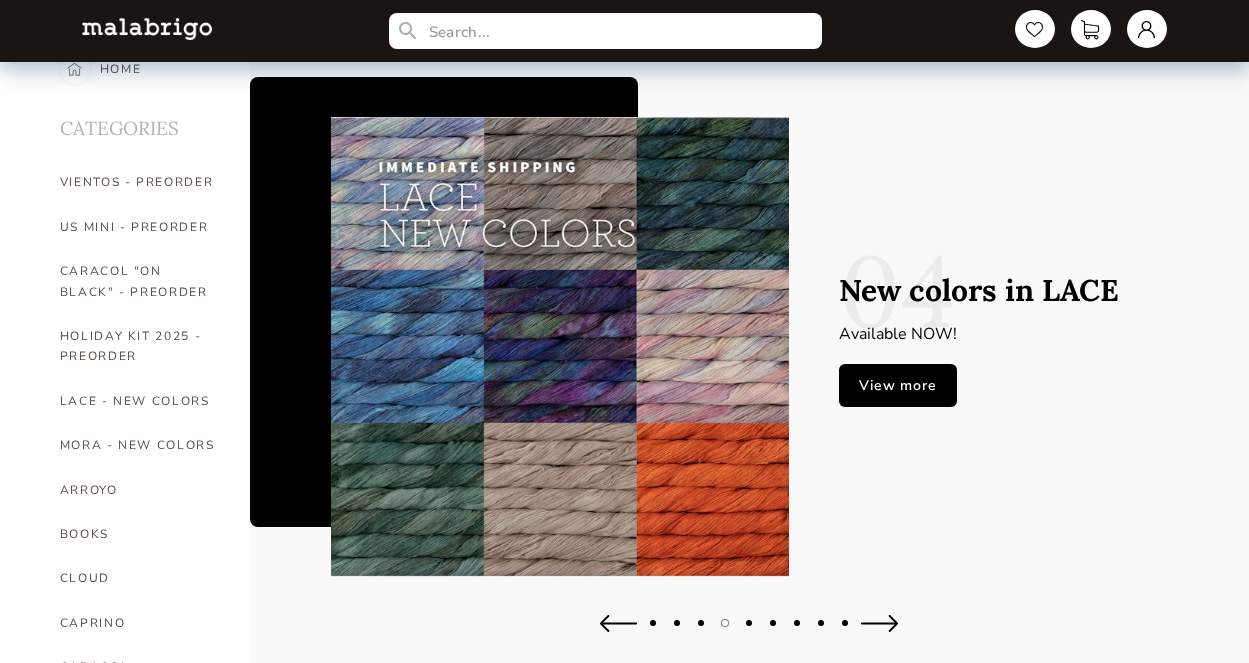 click at bounding box center (618, 623) 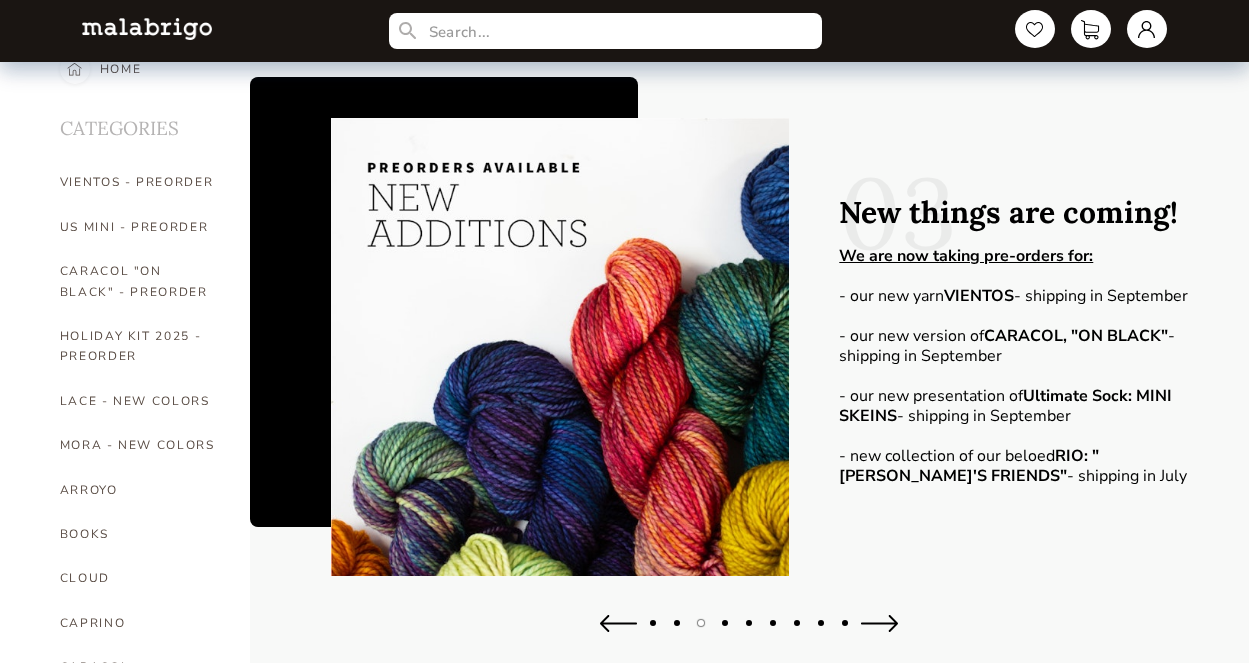 click at bounding box center [560, 347] 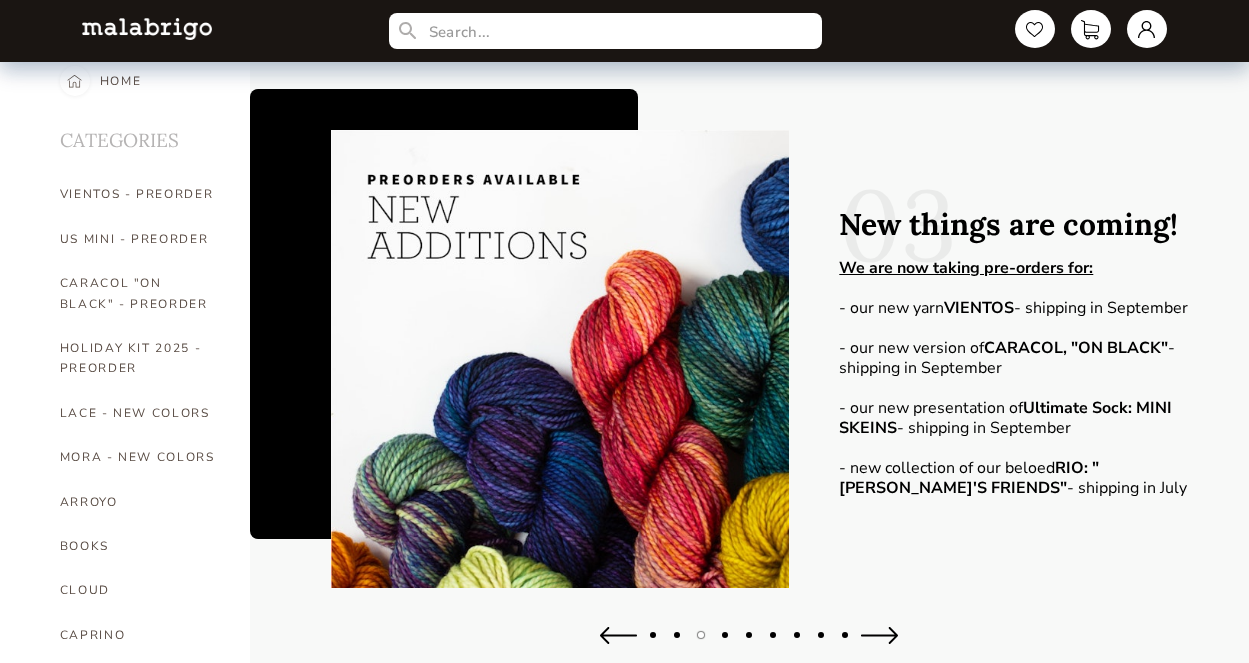 scroll, scrollTop: 0, scrollLeft: 0, axis: both 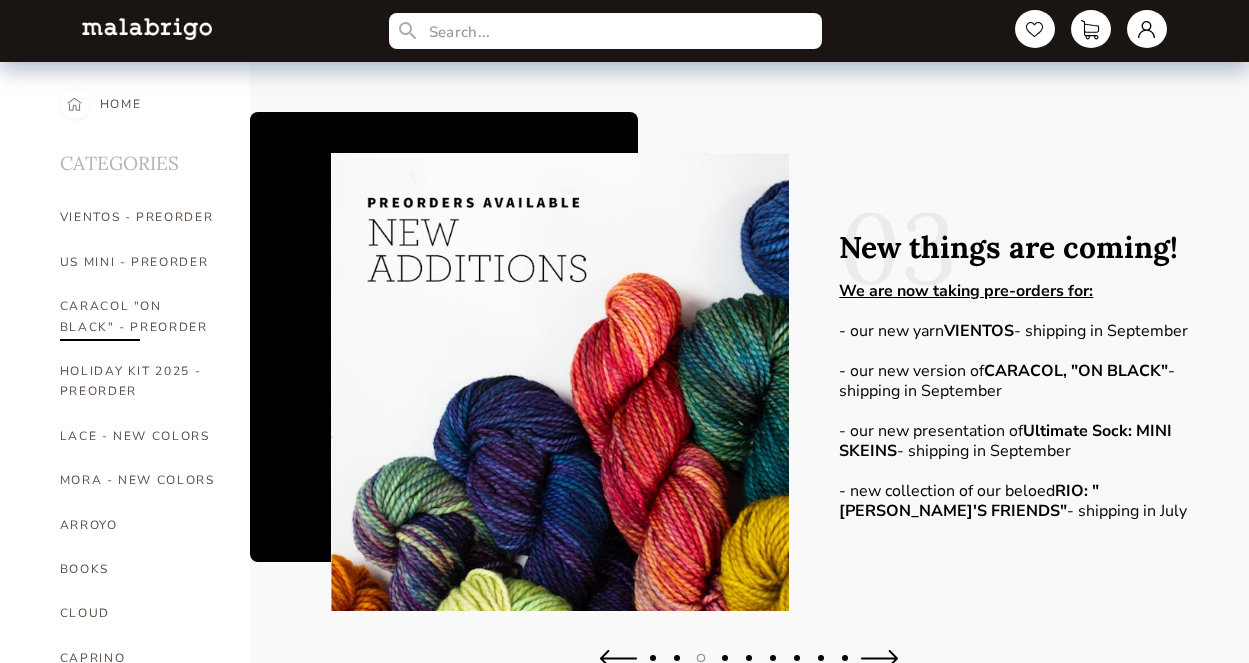 click on "CARACOL "ON BLACK" - PREORDER" at bounding box center [140, 316] 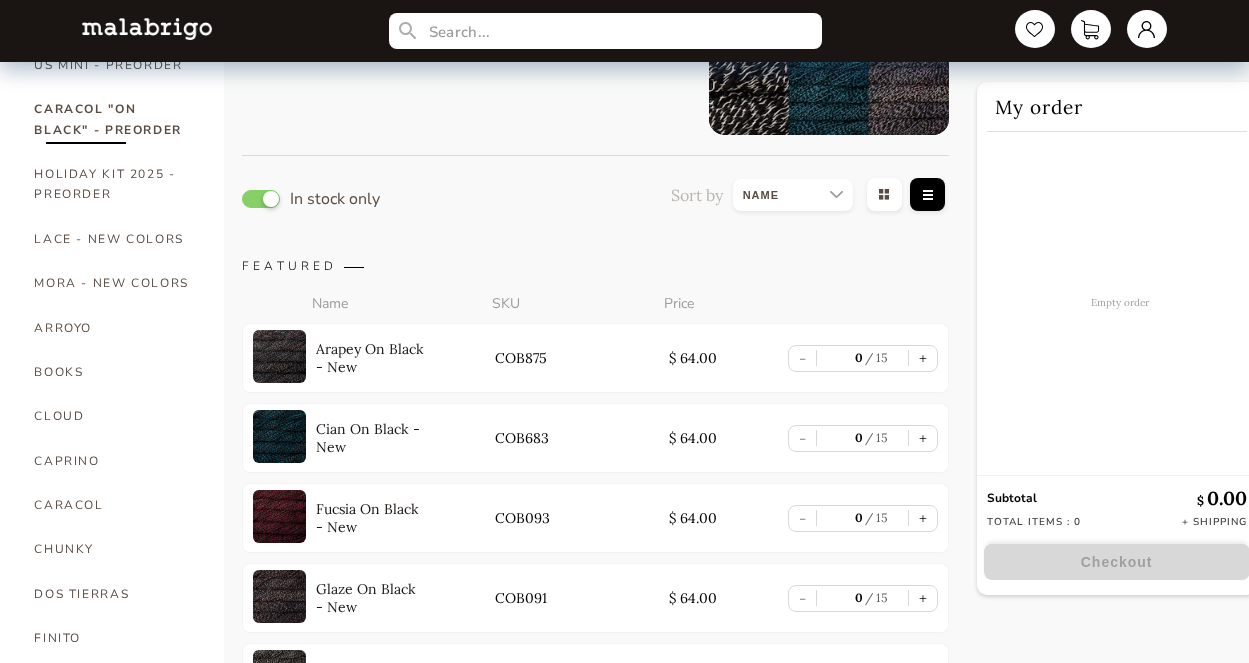 scroll, scrollTop: 0, scrollLeft: 0, axis: both 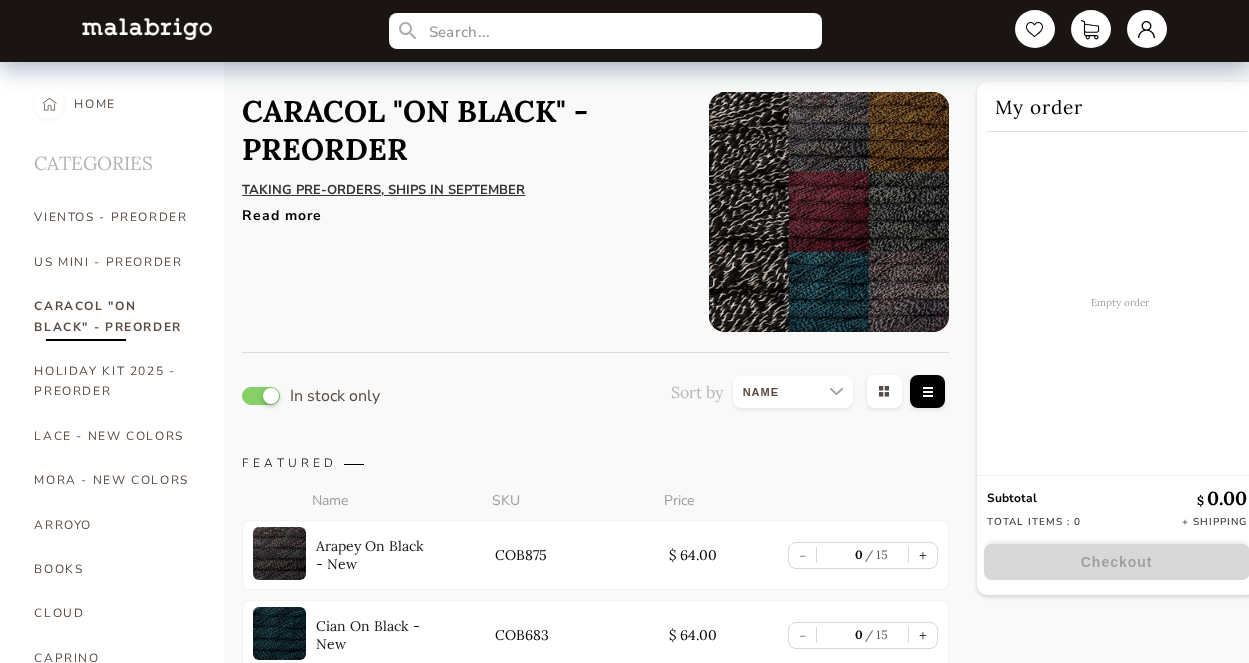click on "Read more" at bounding box center (460, 210) 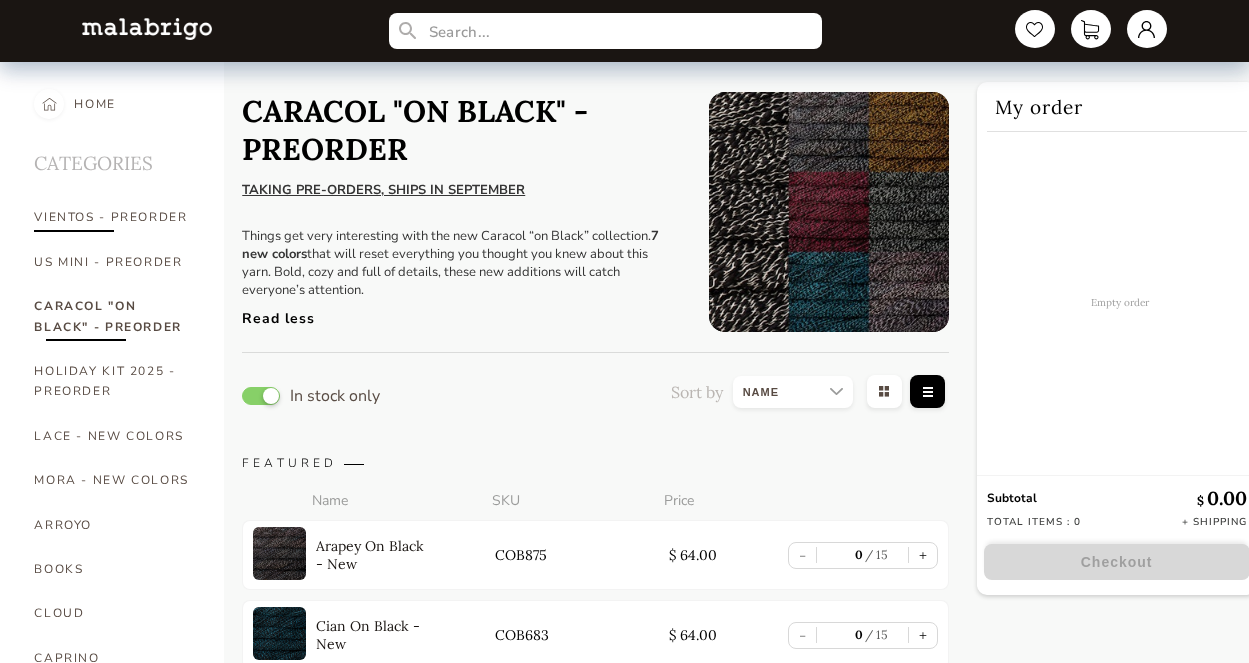 click on "VIENTOS - PREORDER" at bounding box center [114, 217] 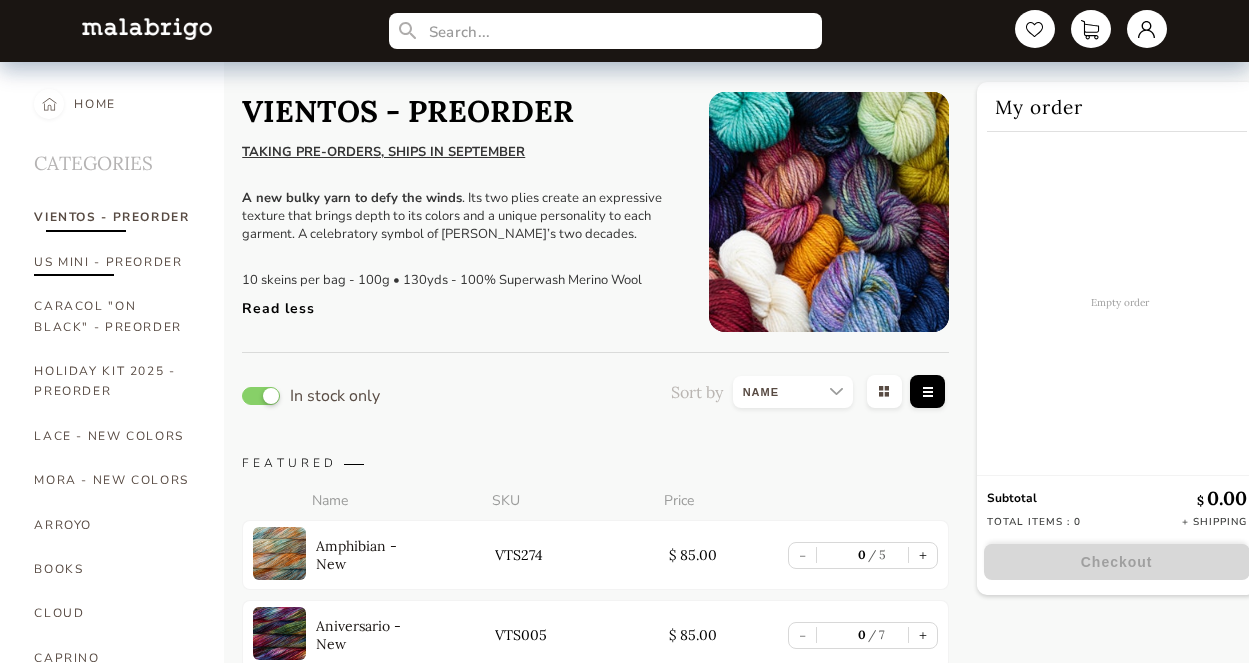 click on "US MINI - PREORDER" at bounding box center [114, 262] 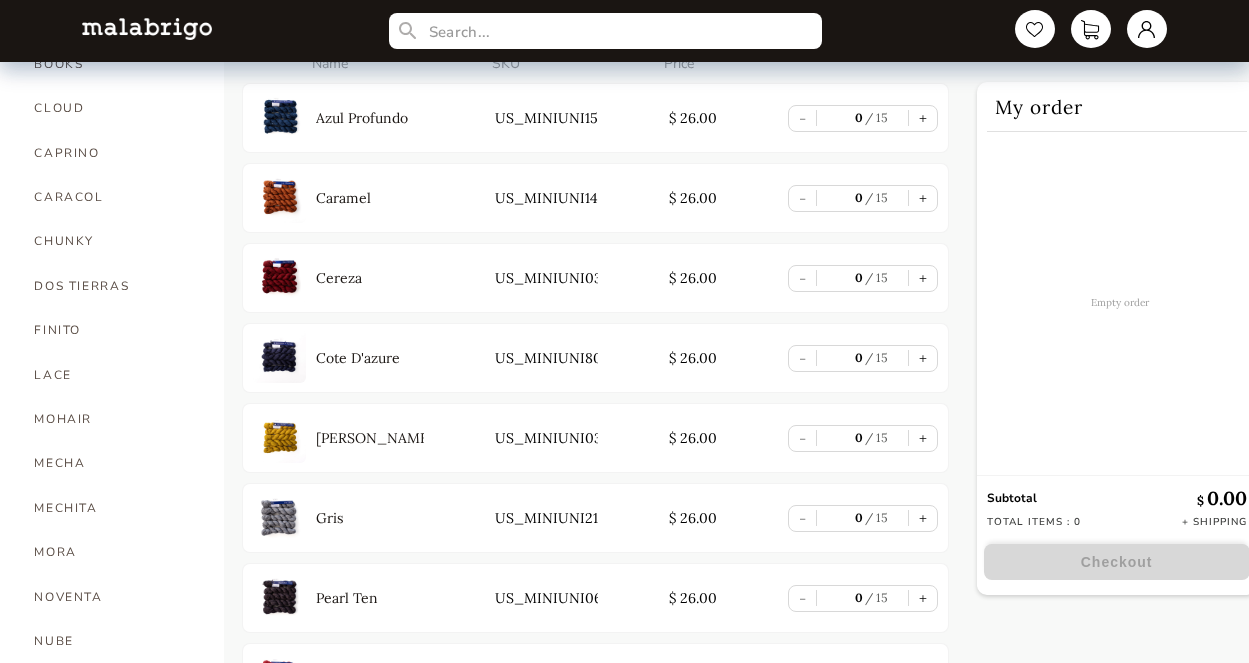 scroll, scrollTop: 0, scrollLeft: 0, axis: both 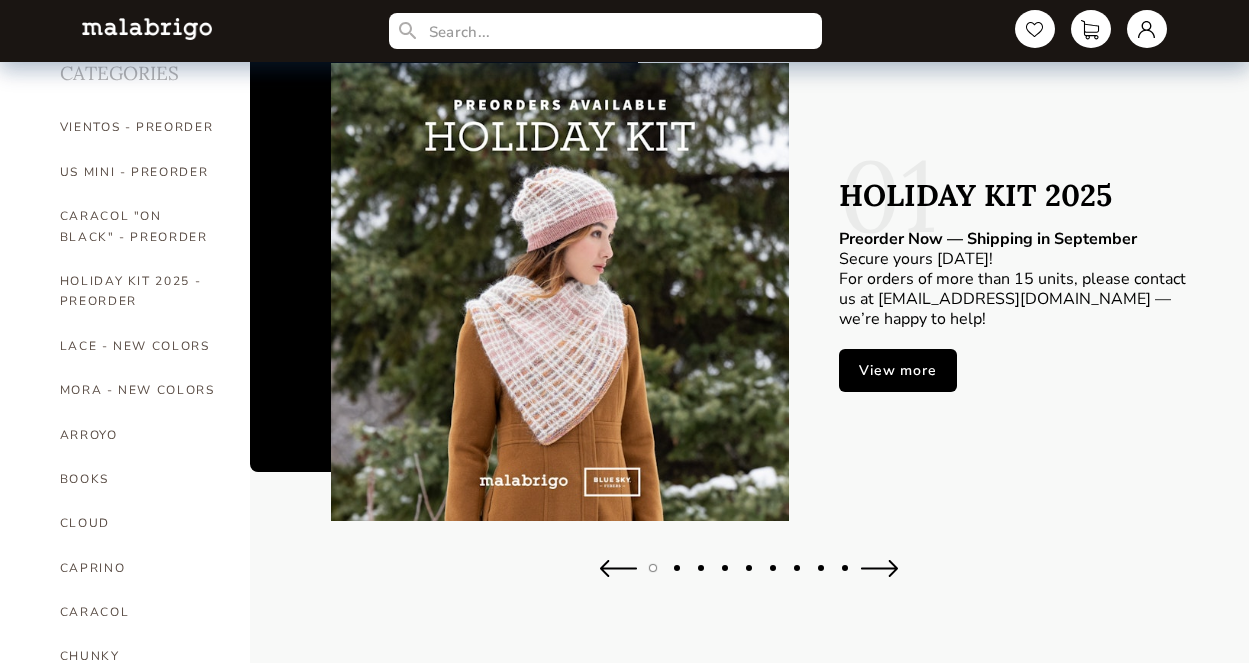 click at bounding box center [879, 568] 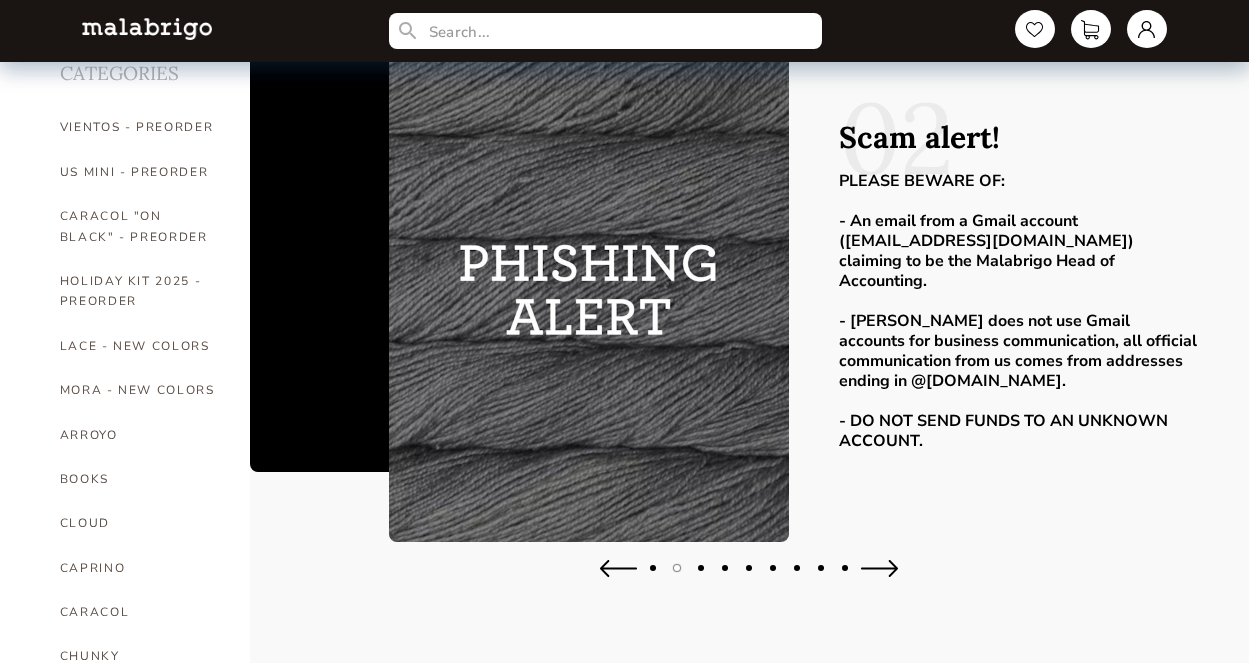 click at bounding box center (879, 568) 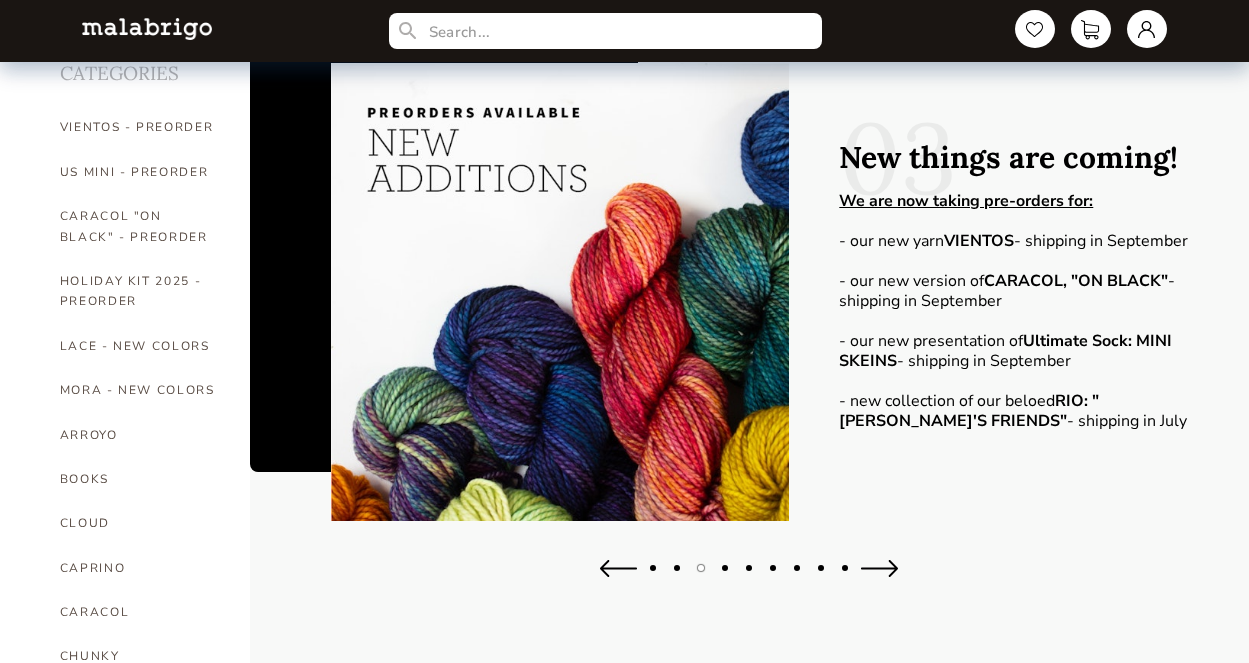 click at bounding box center [879, 568] 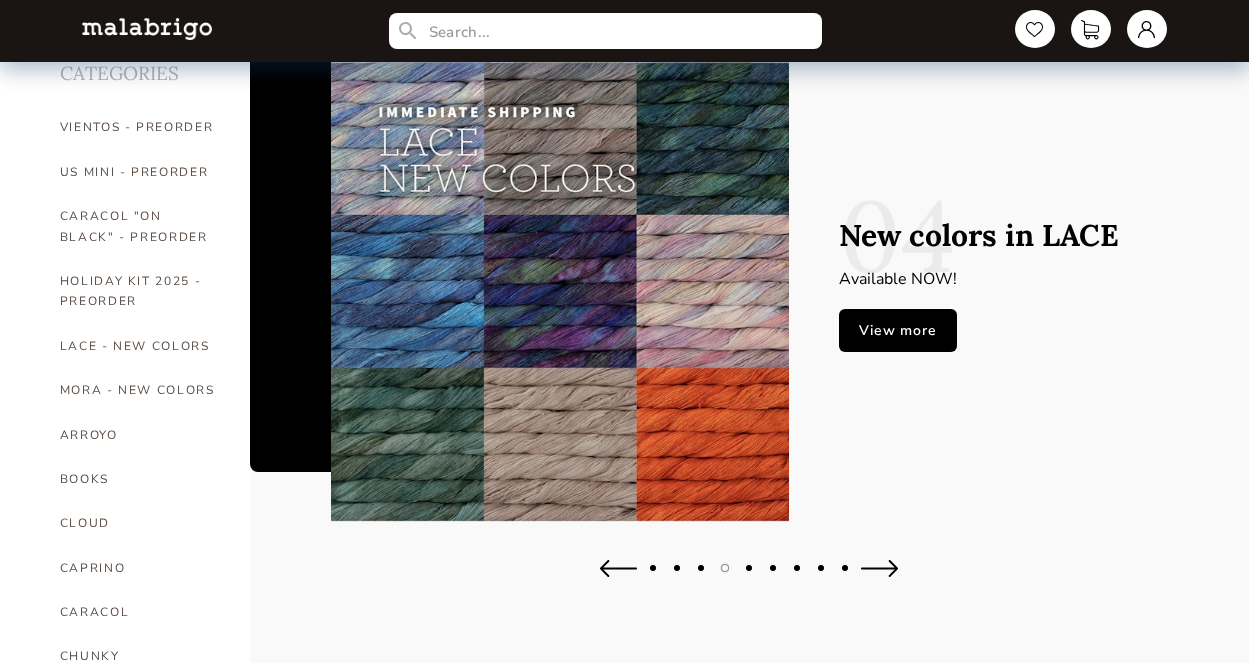 click at bounding box center [879, 568] 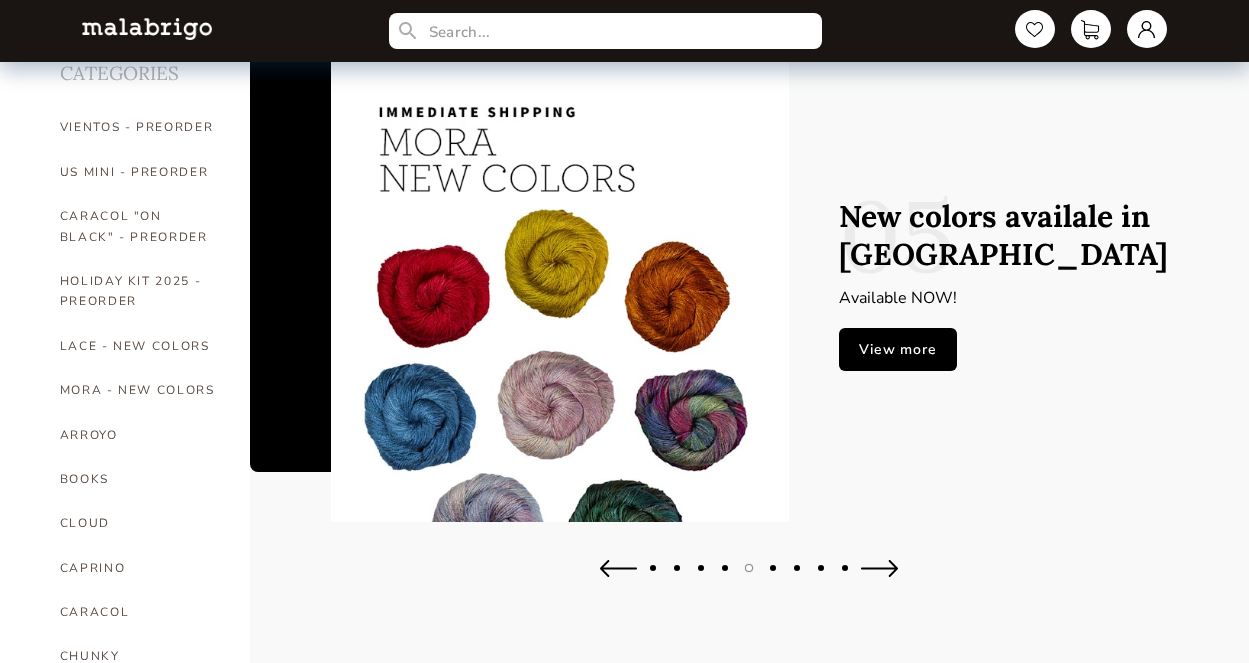 click at bounding box center (879, 568) 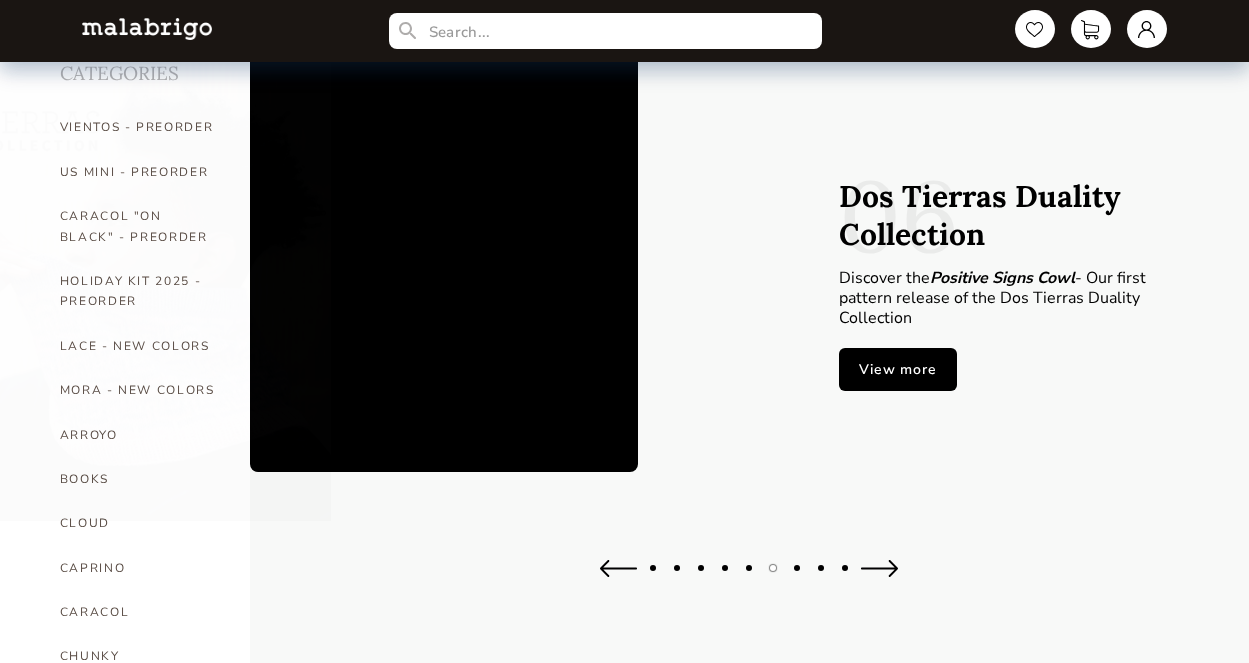 type 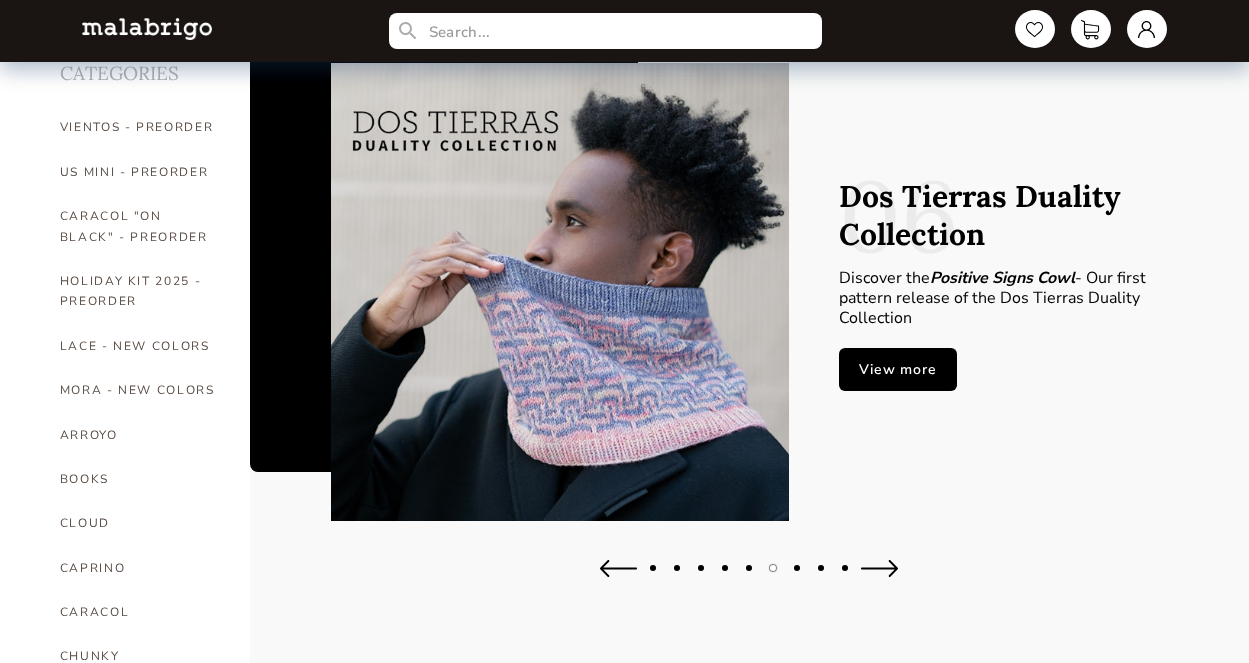 click at bounding box center [879, 568] 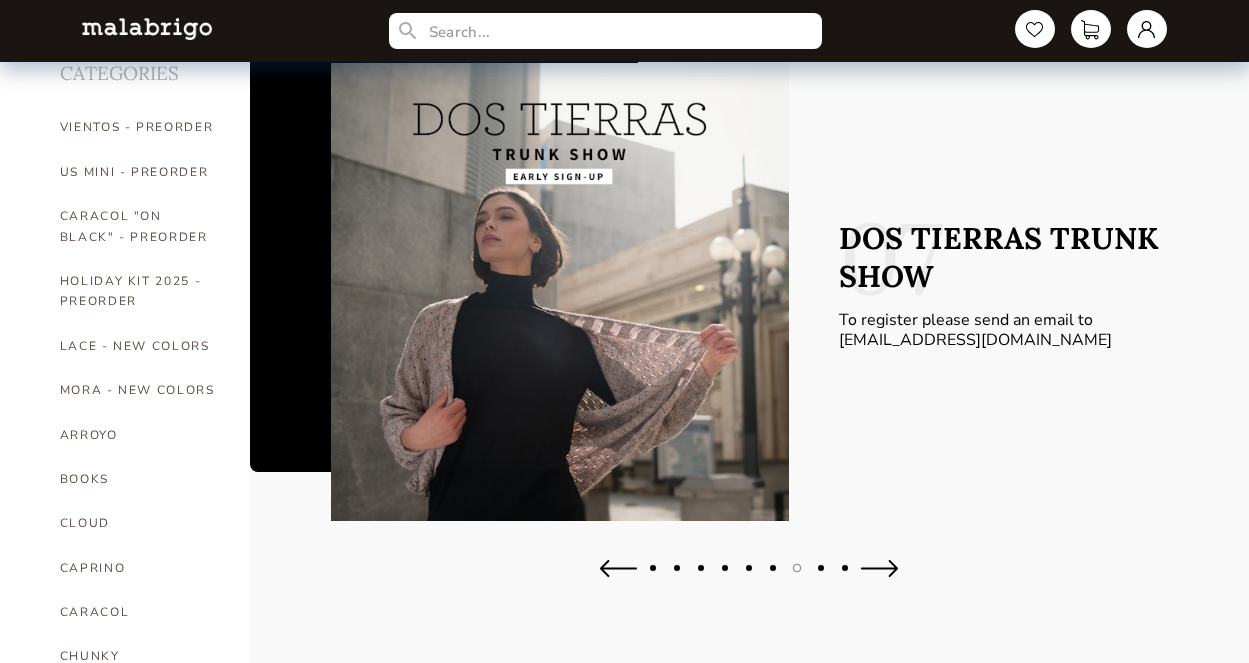click at bounding box center (879, 568) 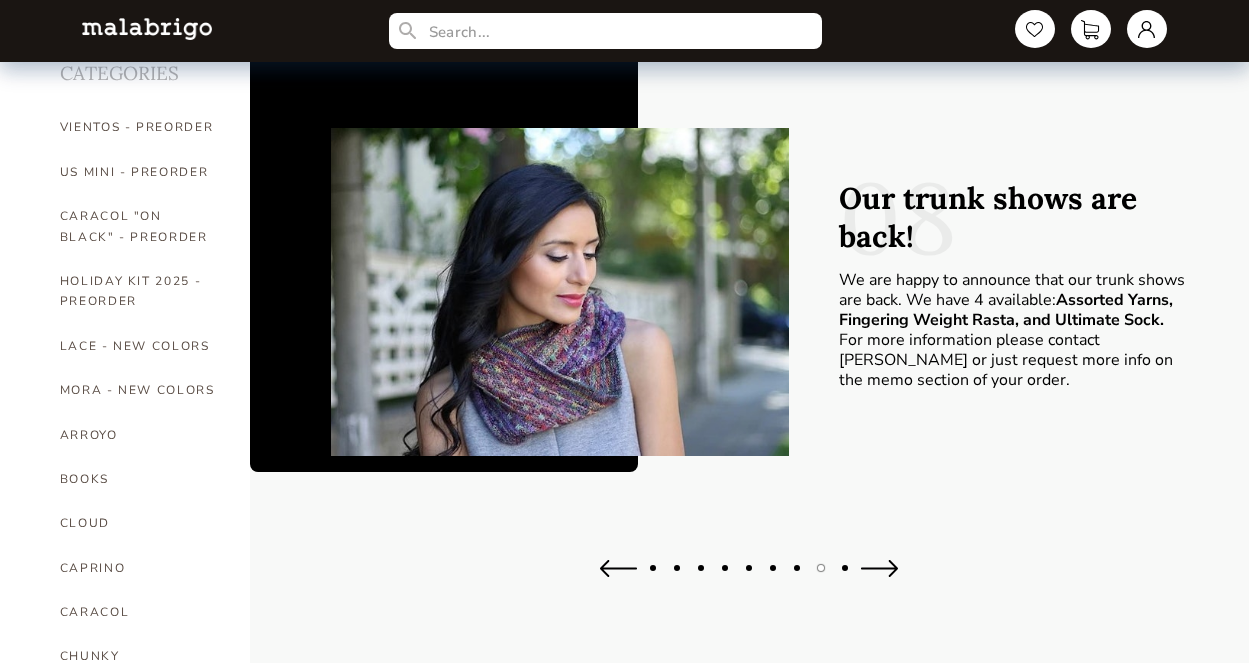 click at bounding box center (879, 568) 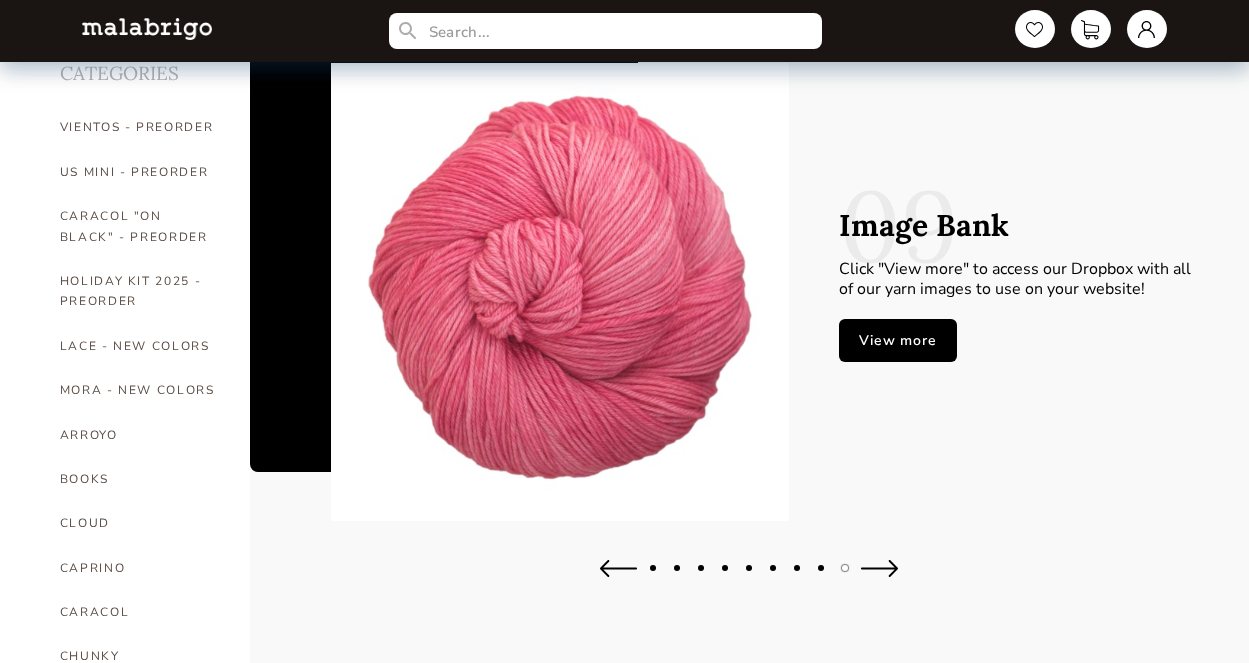 click on "View more" at bounding box center (897, 340) 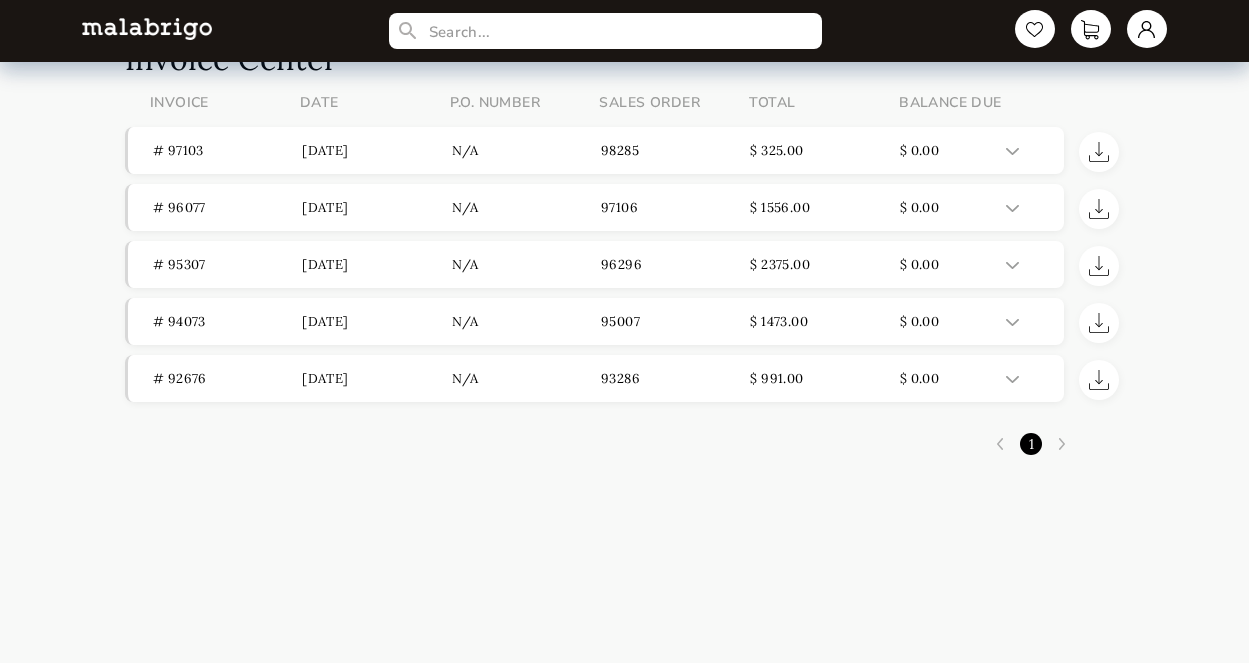 scroll, scrollTop: 0, scrollLeft: 0, axis: both 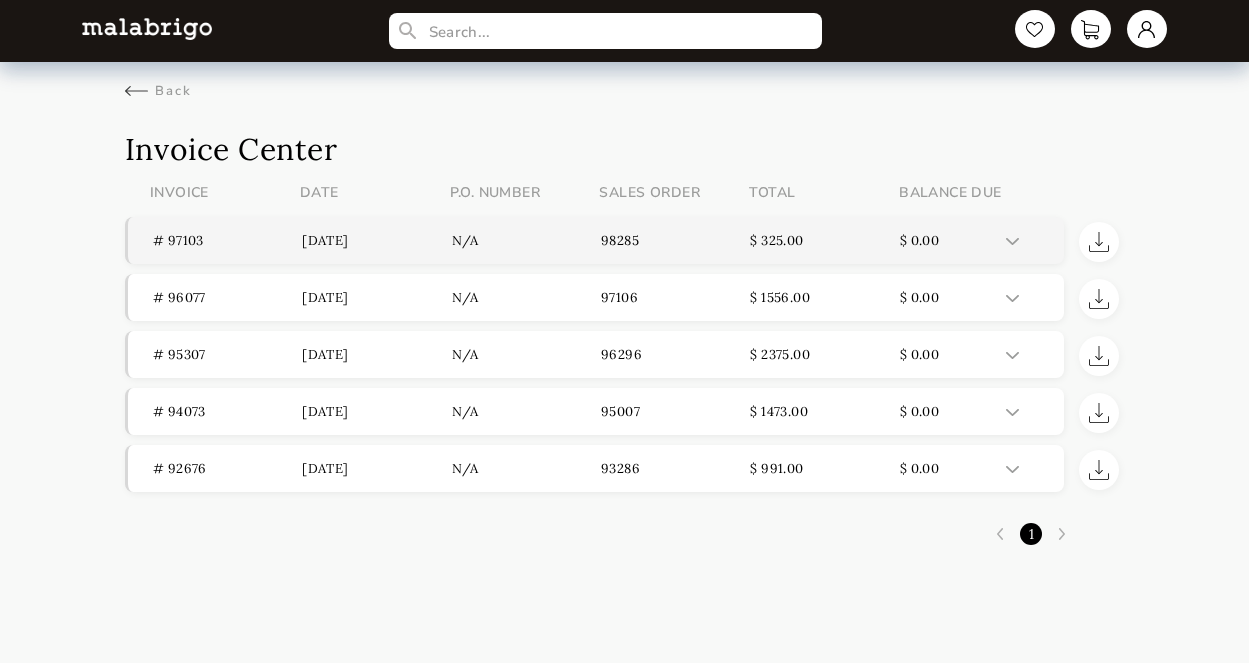 click on "# 97103 [DATE] n/a 98285 $   325.00 $   0.00" at bounding box center [596, 240] 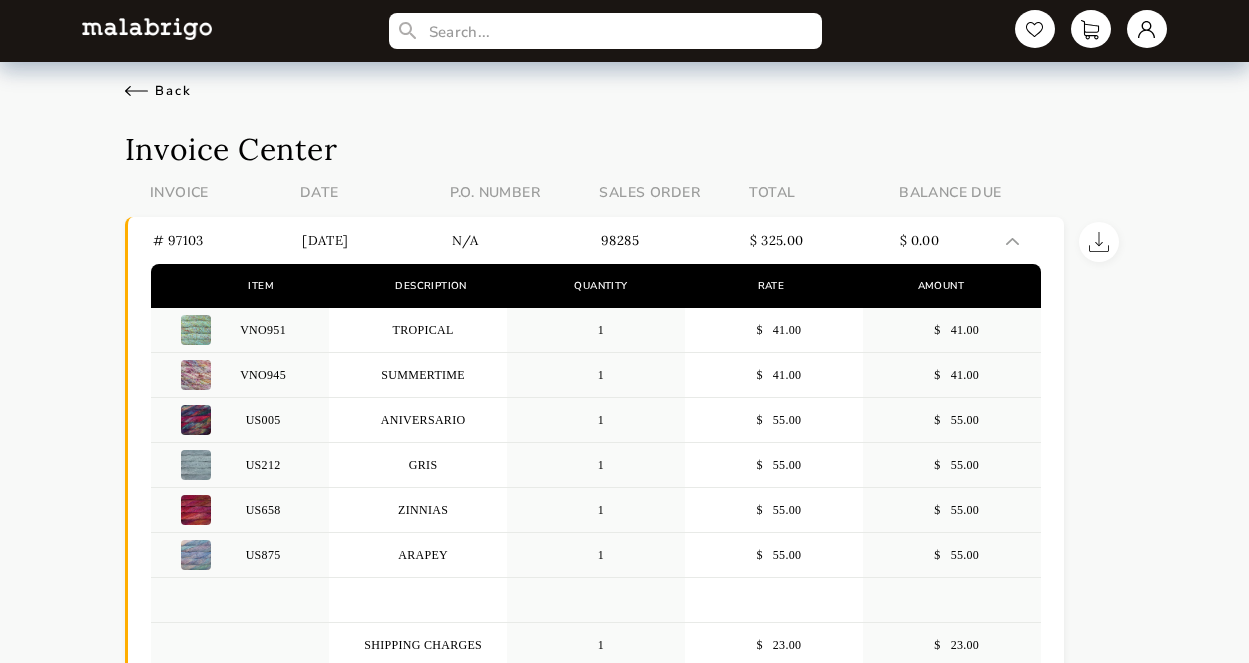 click on "Back" at bounding box center [158, 91] 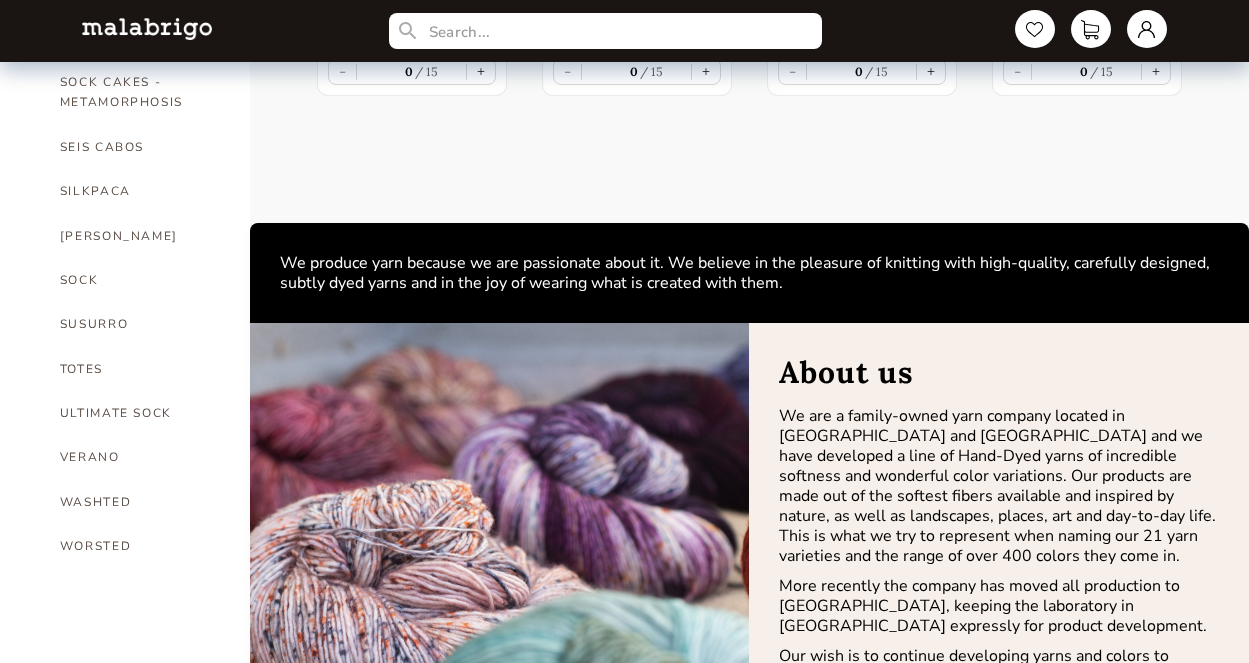 scroll, scrollTop: 1285, scrollLeft: 0, axis: vertical 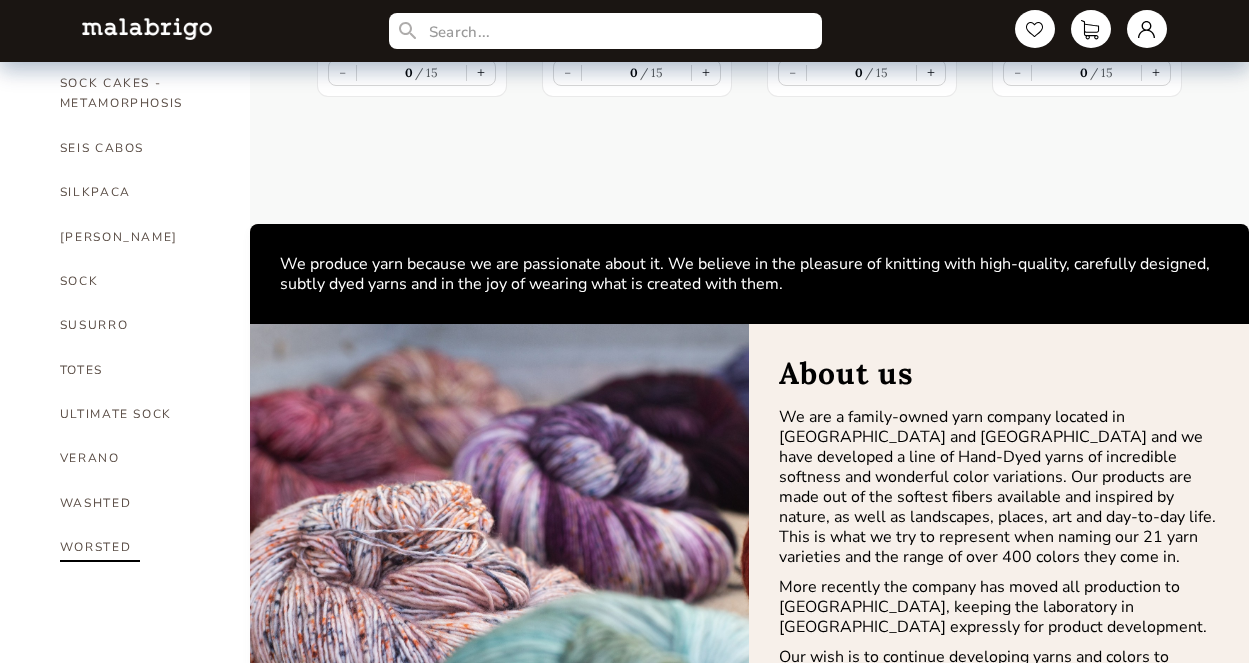 click on "WORSTED" at bounding box center [140, 547] 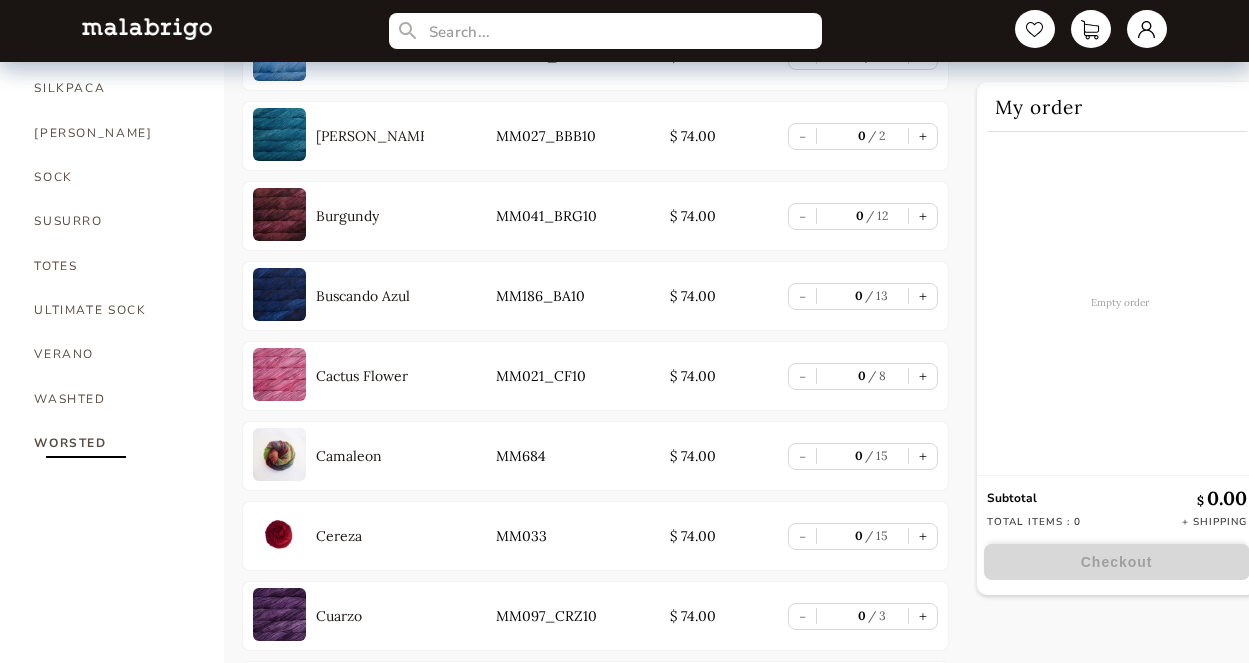 scroll, scrollTop: 1381, scrollLeft: 0, axis: vertical 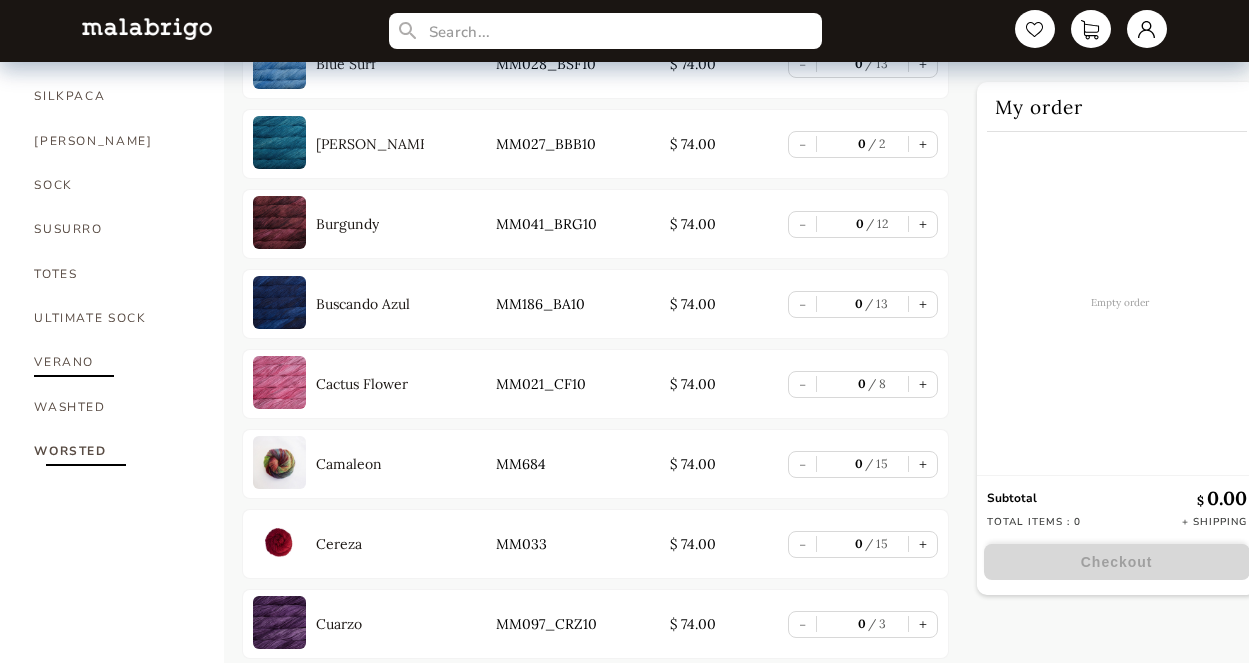 click on "VERANO" at bounding box center (114, 362) 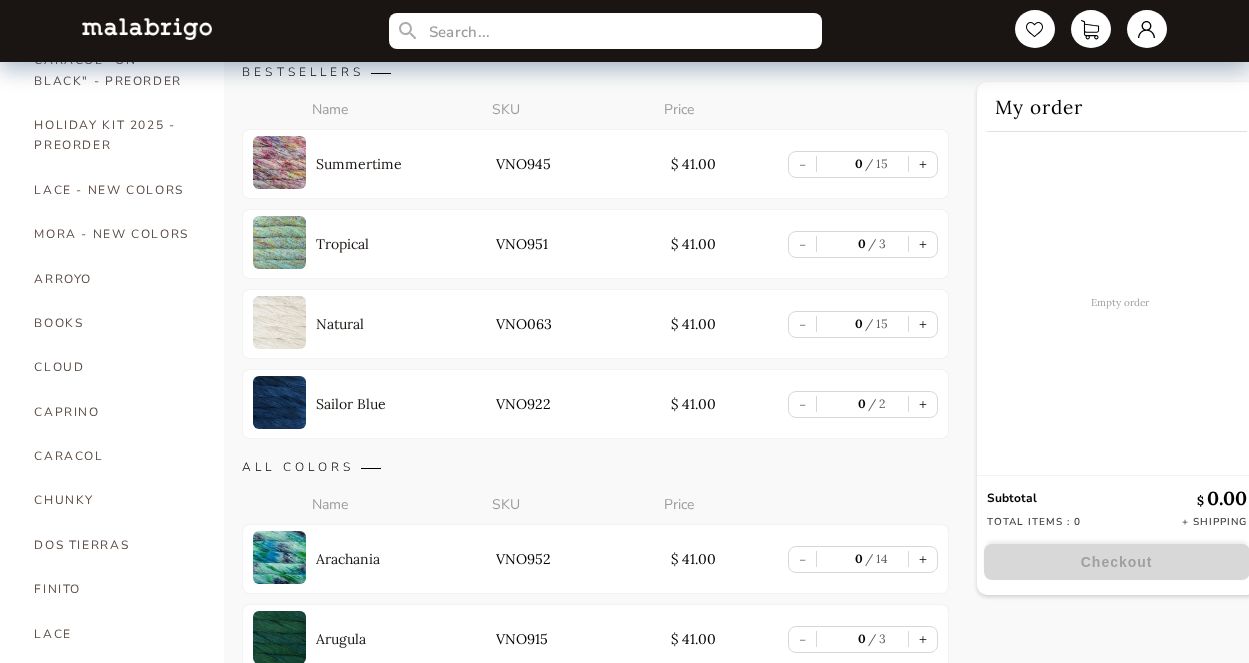 scroll, scrollTop: 248, scrollLeft: 0, axis: vertical 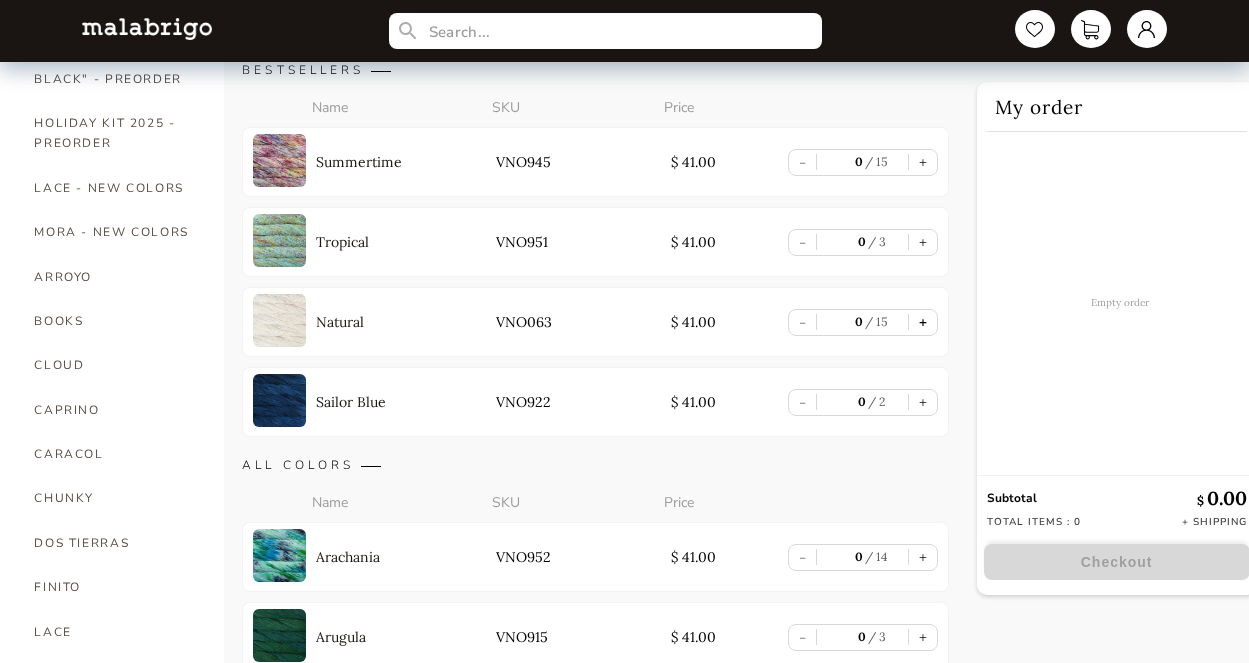 click on "+" at bounding box center [923, 322] 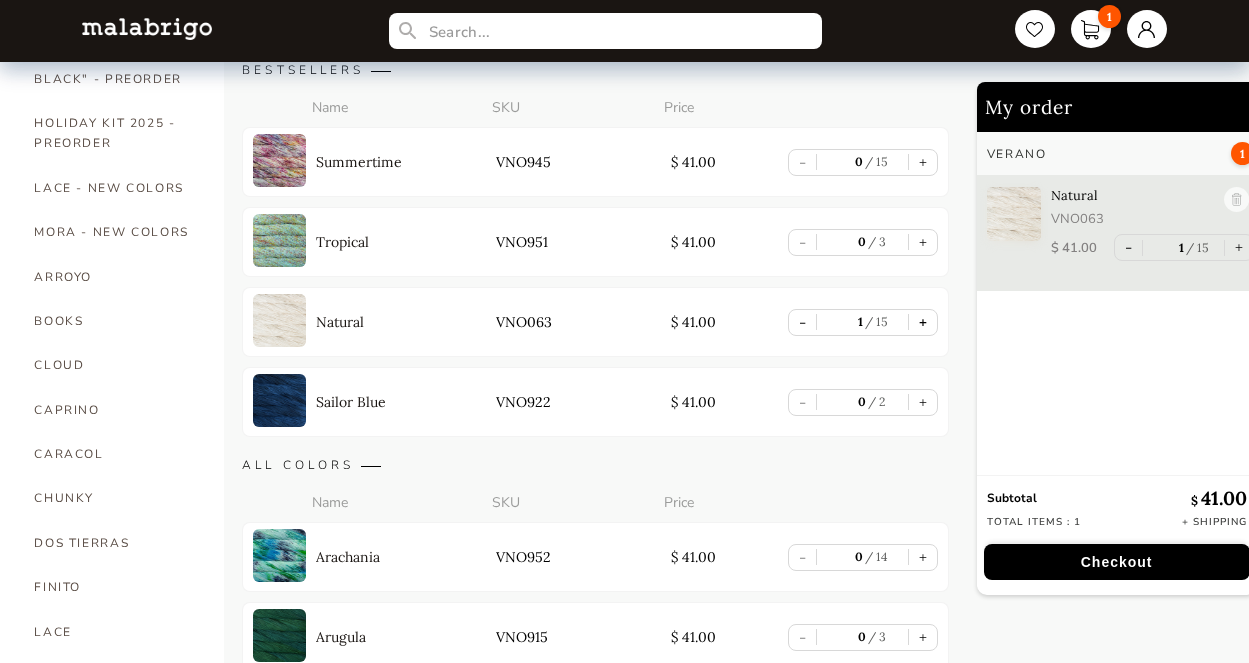click on "+" at bounding box center [923, 322] 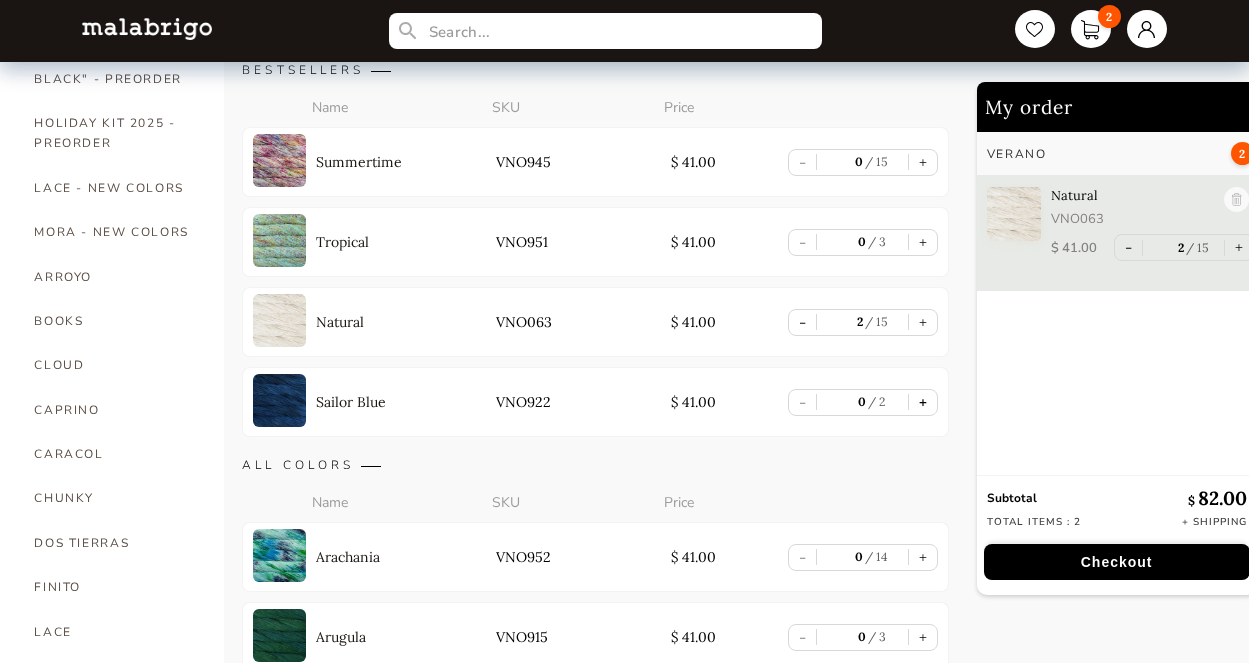click on "+" at bounding box center (923, 402) 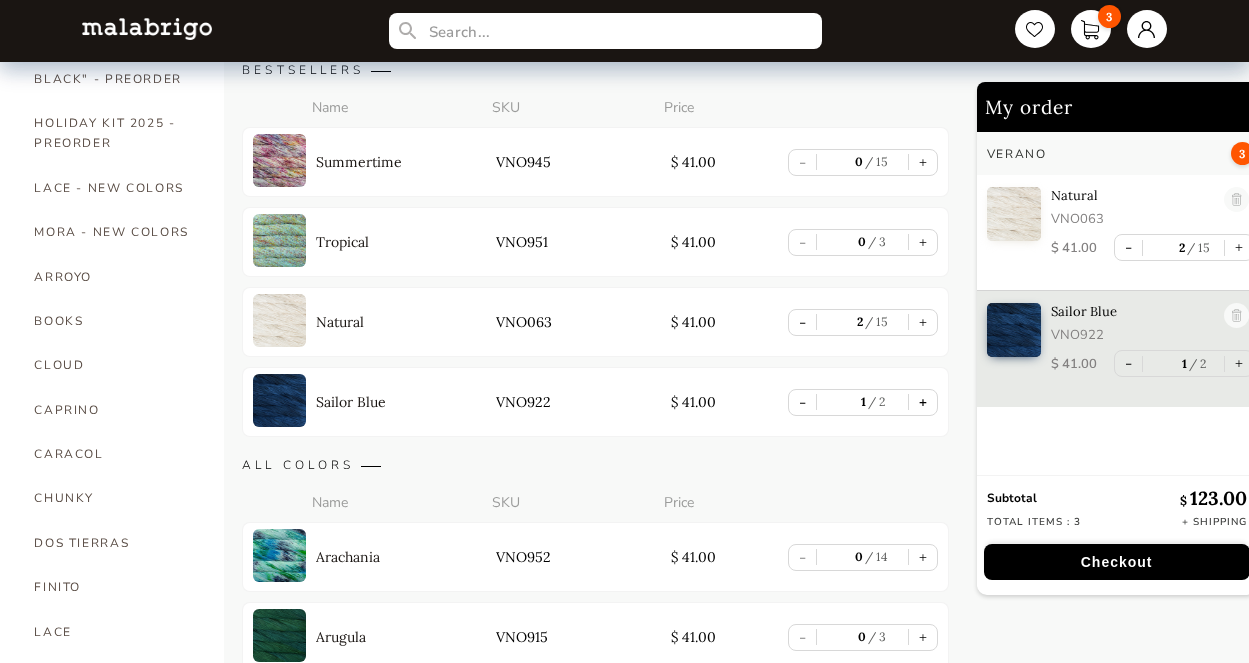 click on "+" at bounding box center [923, 402] 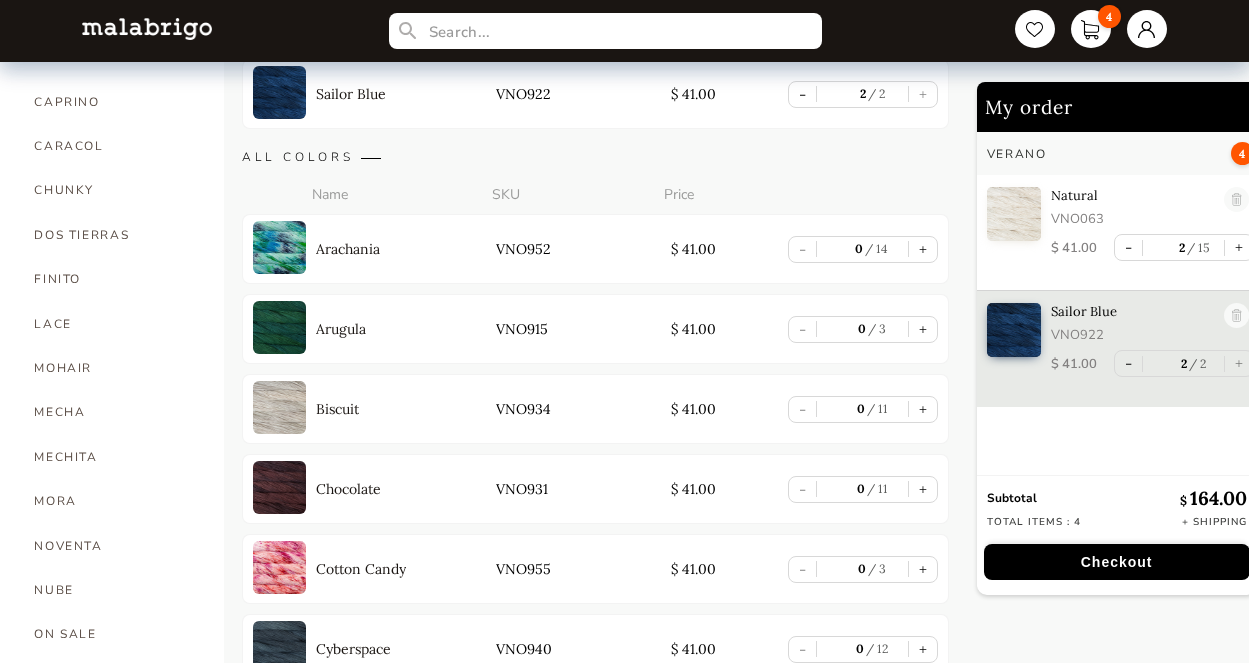 scroll, scrollTop: 570, scrollLeft: 0, axis: vertical 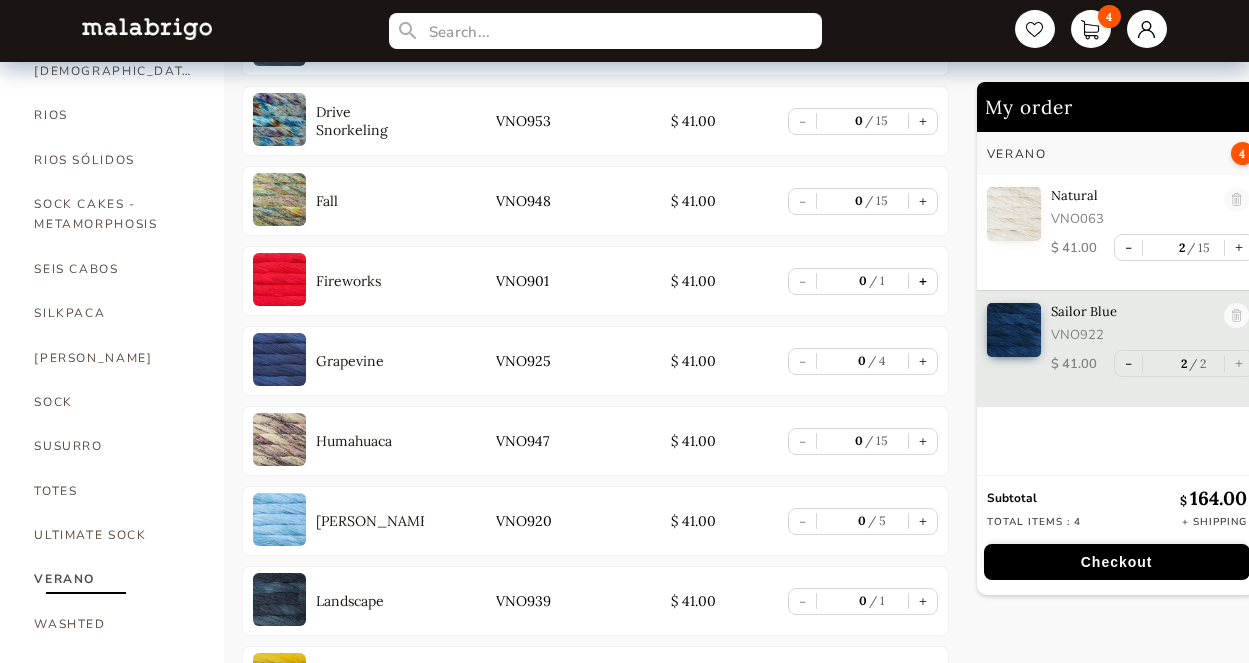 click on "+" at bounding box center (923, 281) 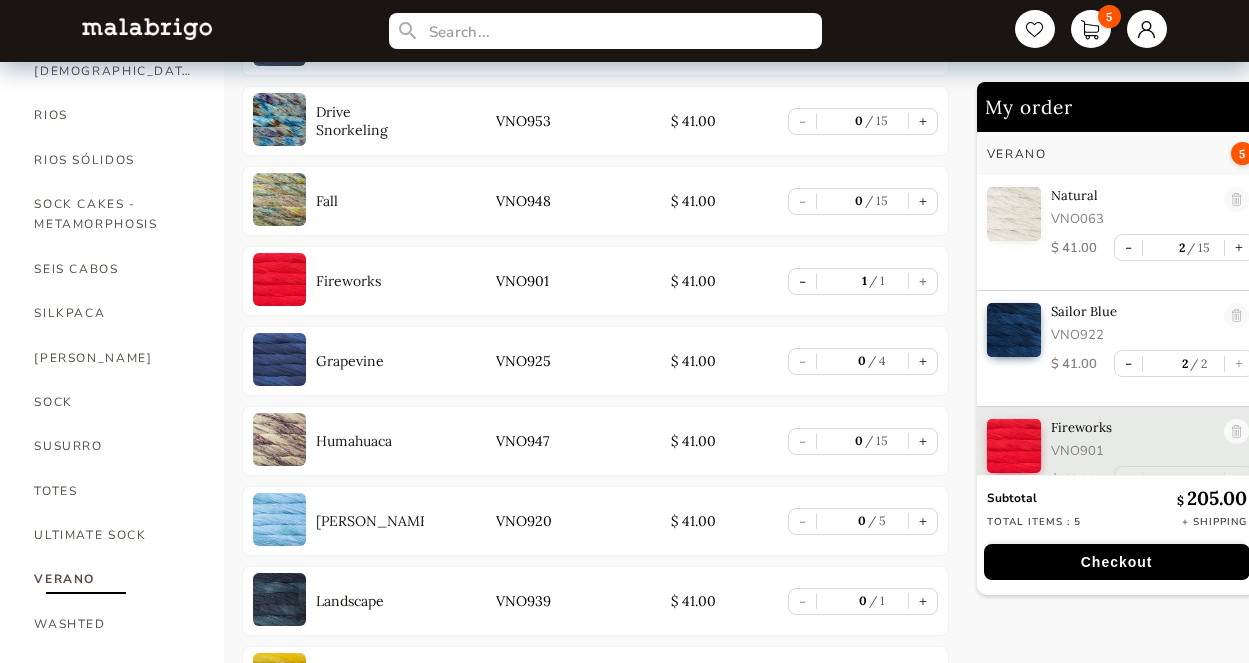 scroll, scrollTop: 24, scrollLeft: 0, axis: vertical 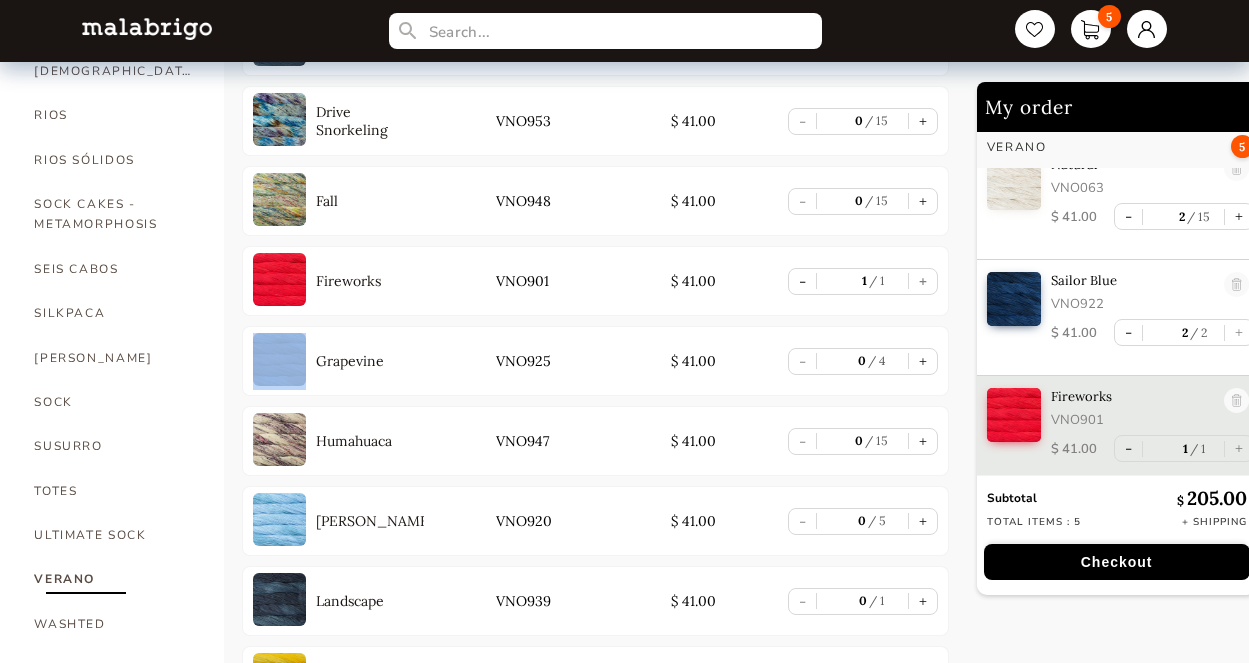 click on "- 1 1 +" at bounding box center [863, 281] 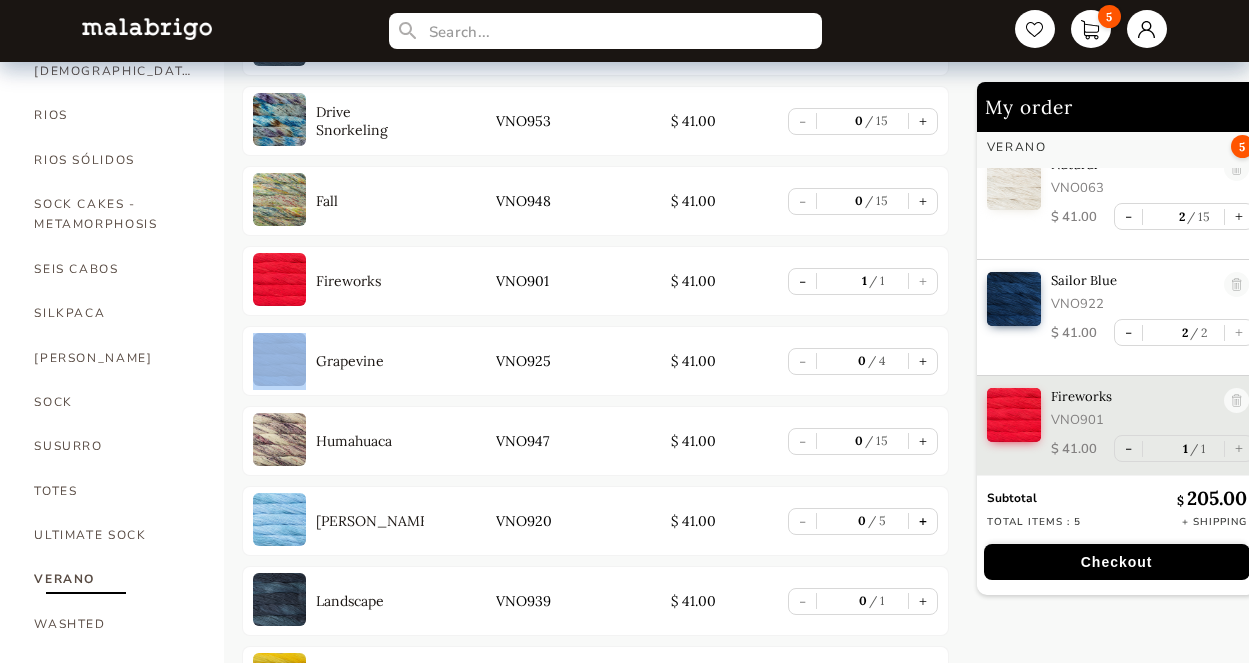 click on "+" at bounding box center (923, 521) 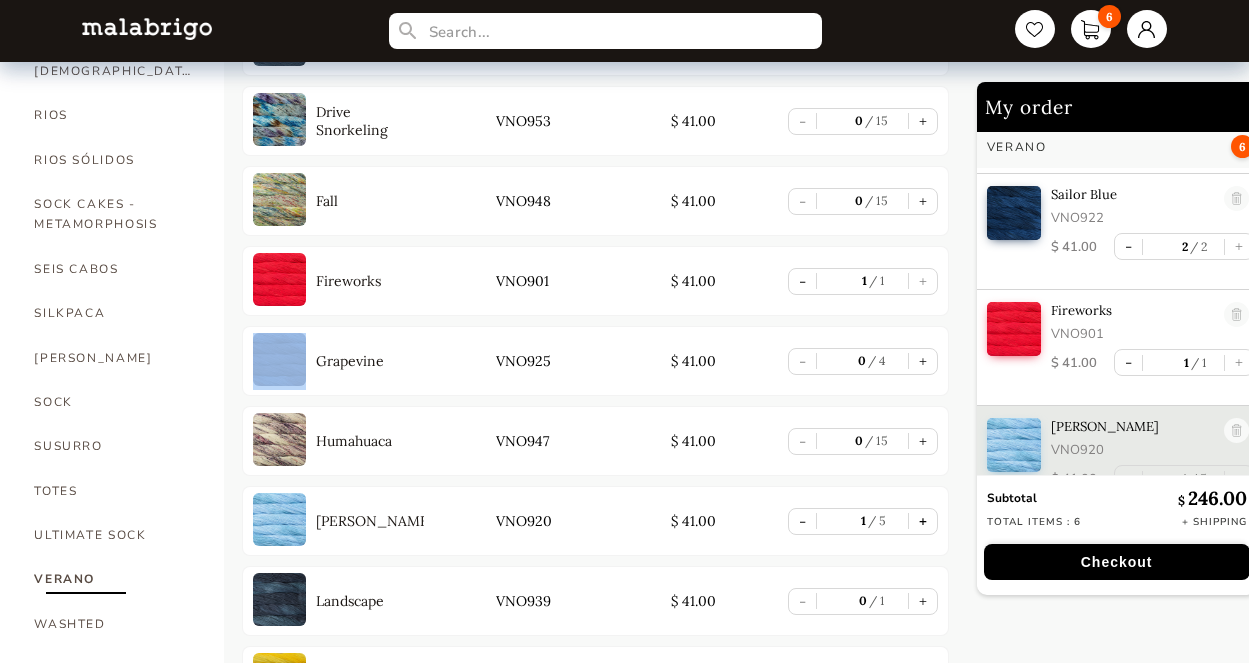 click on "+" at bounding box center [923, 521] 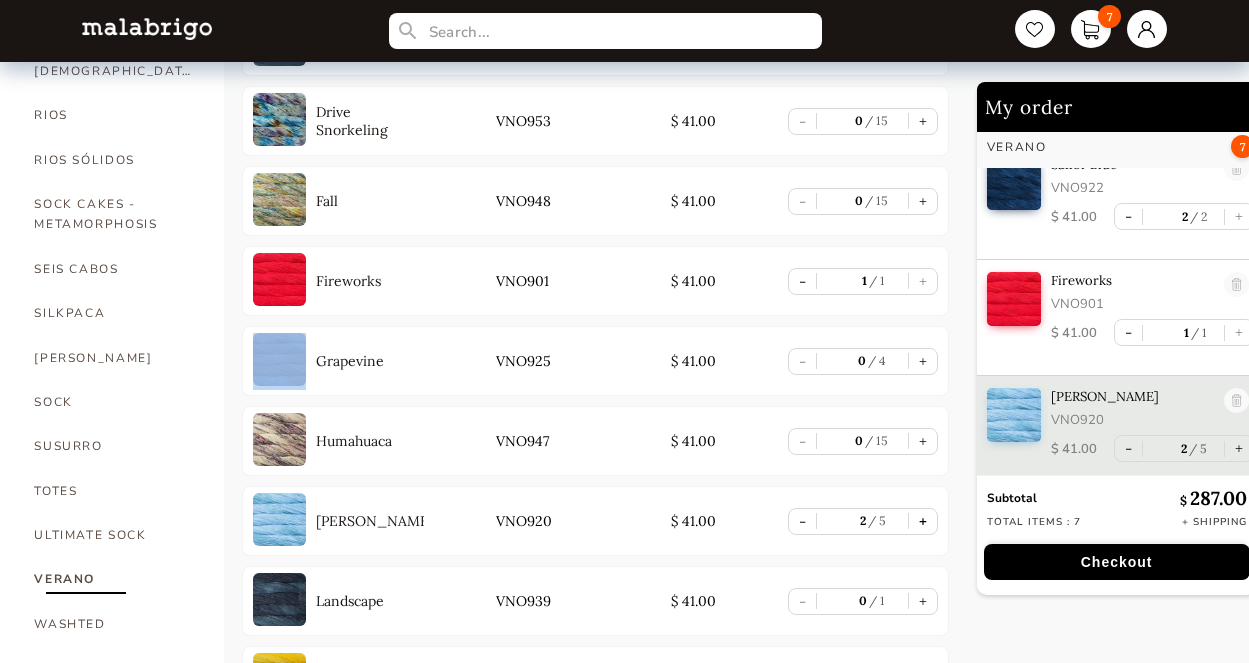 scroll, scrollTop: 155, scrollLeft: 0, axis: vertical 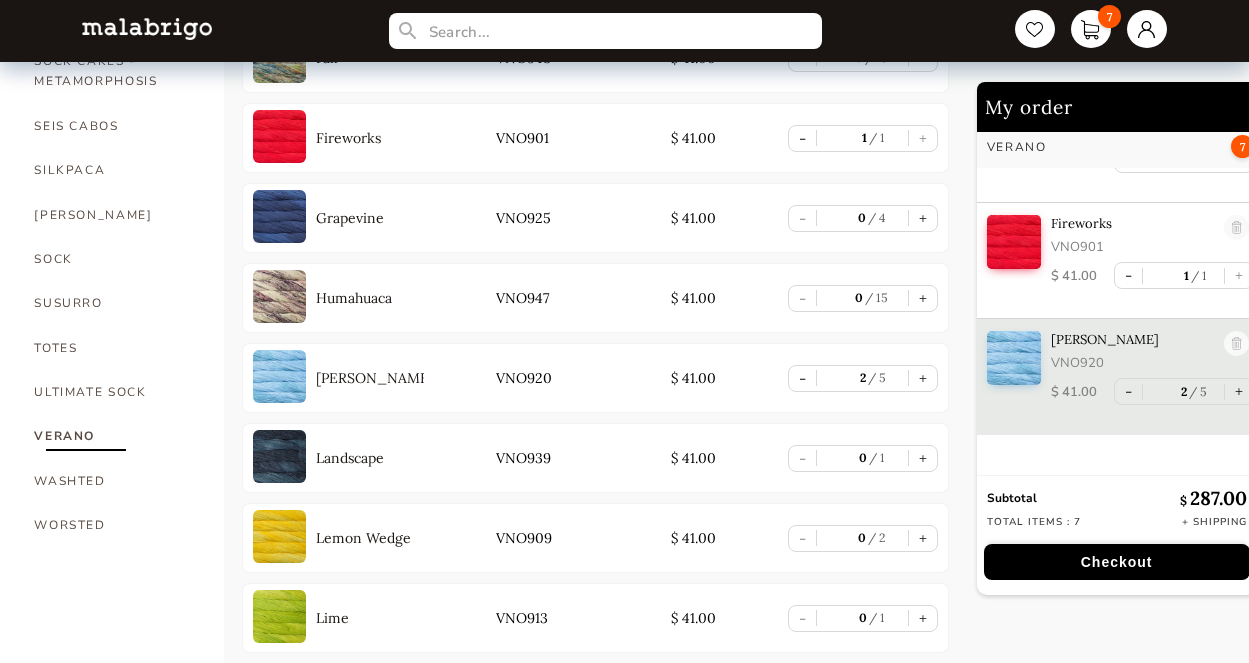 click on "- 1 1 +" at bounding box center (1184, 275) 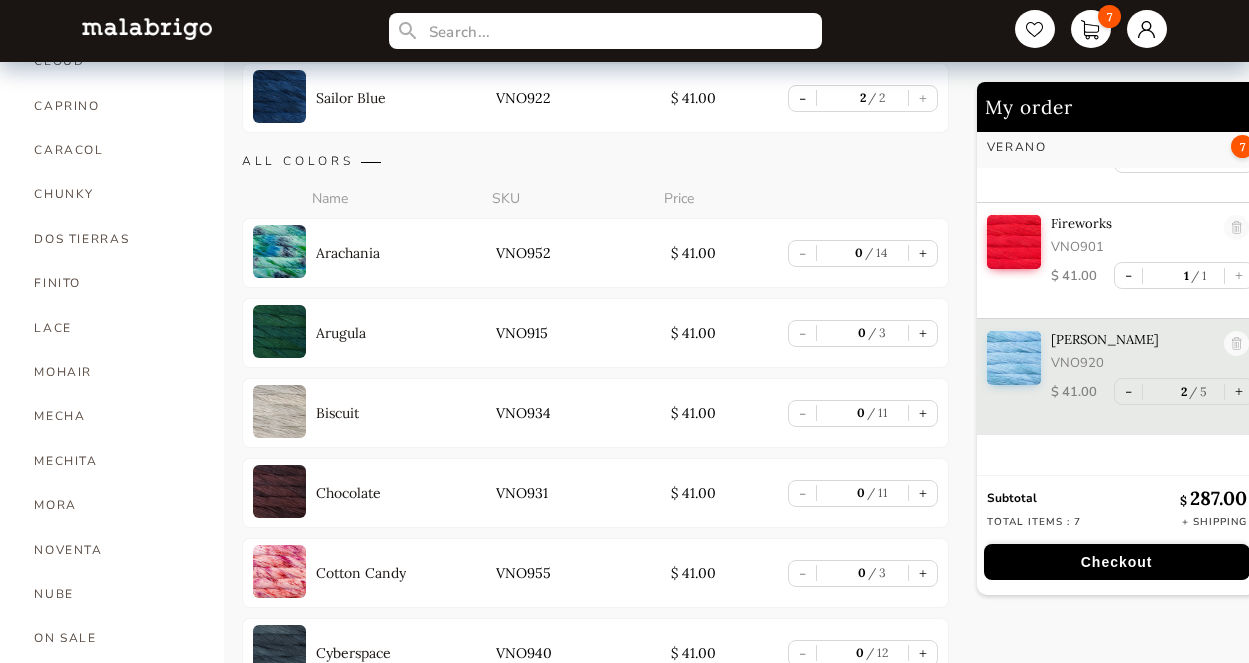 scroll, scrollTop: 587, scrollLeft: 0, axis: vertical 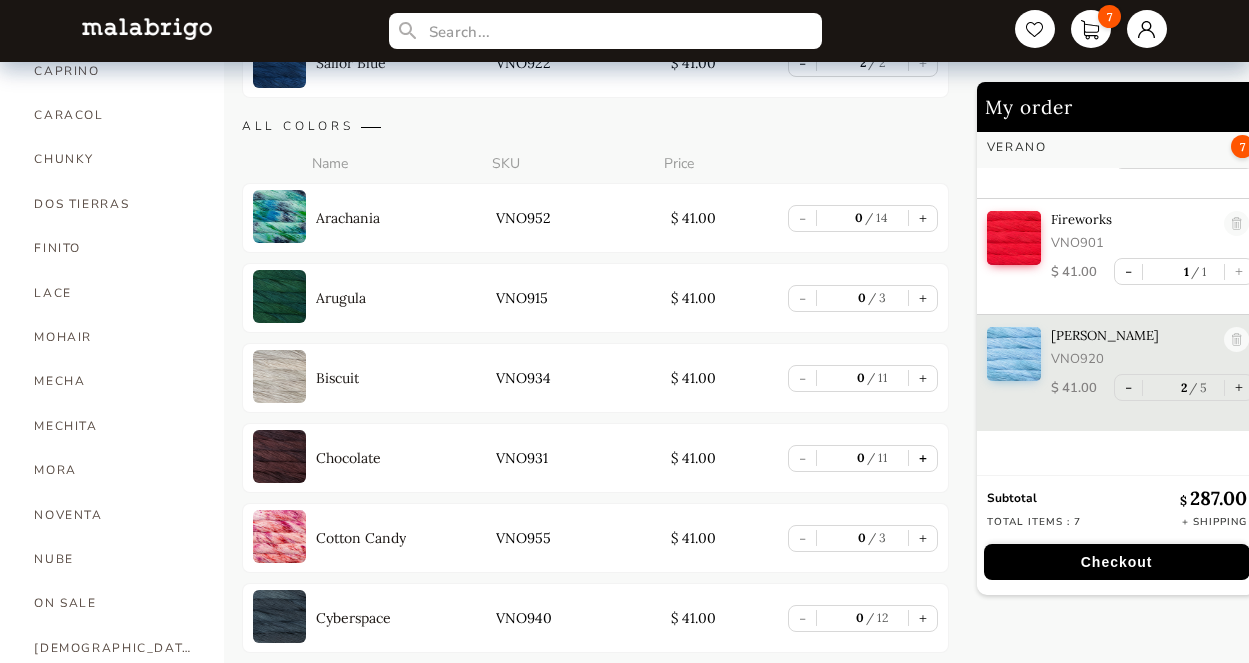 click on "+" at bounding box center (923, 458) 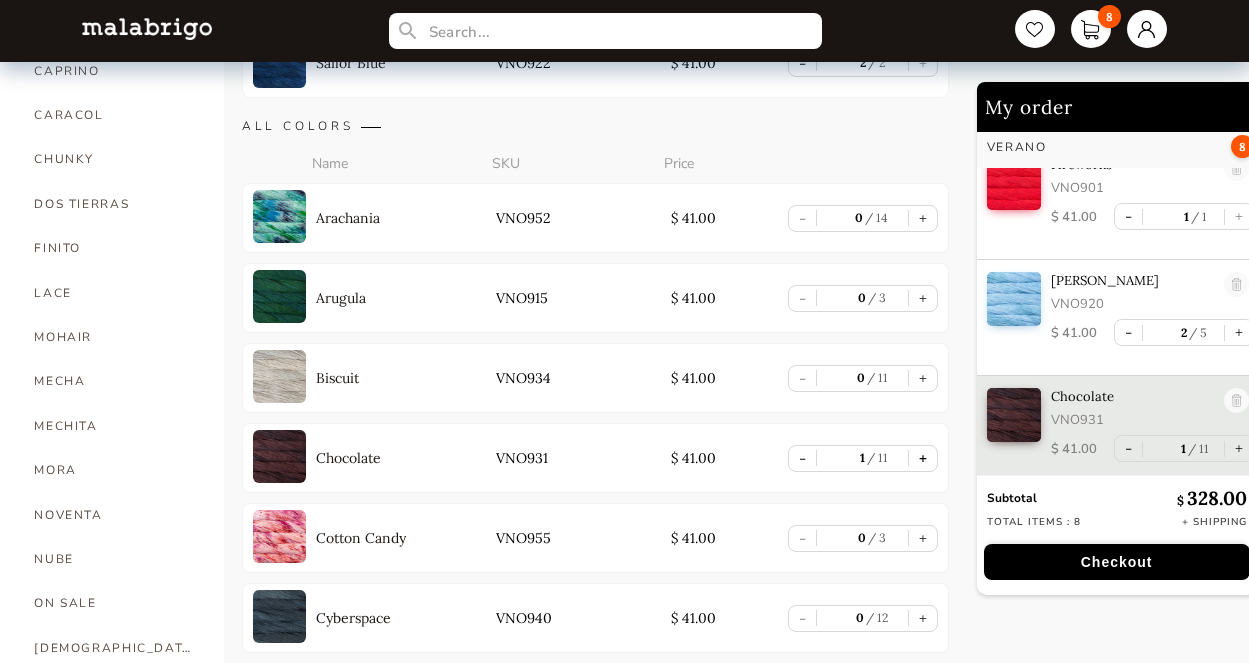click on "+" at bounding box center [923, 458] 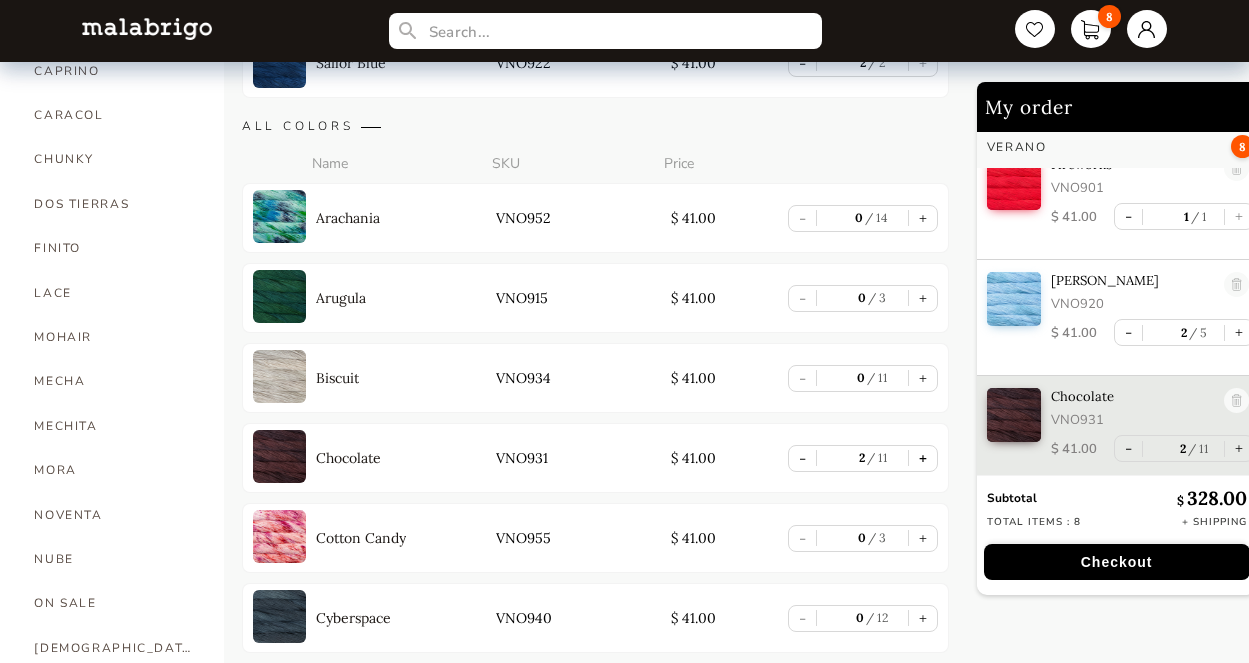 scroll, scrollTop: 272, scrollLeft: 0, axis: vertical 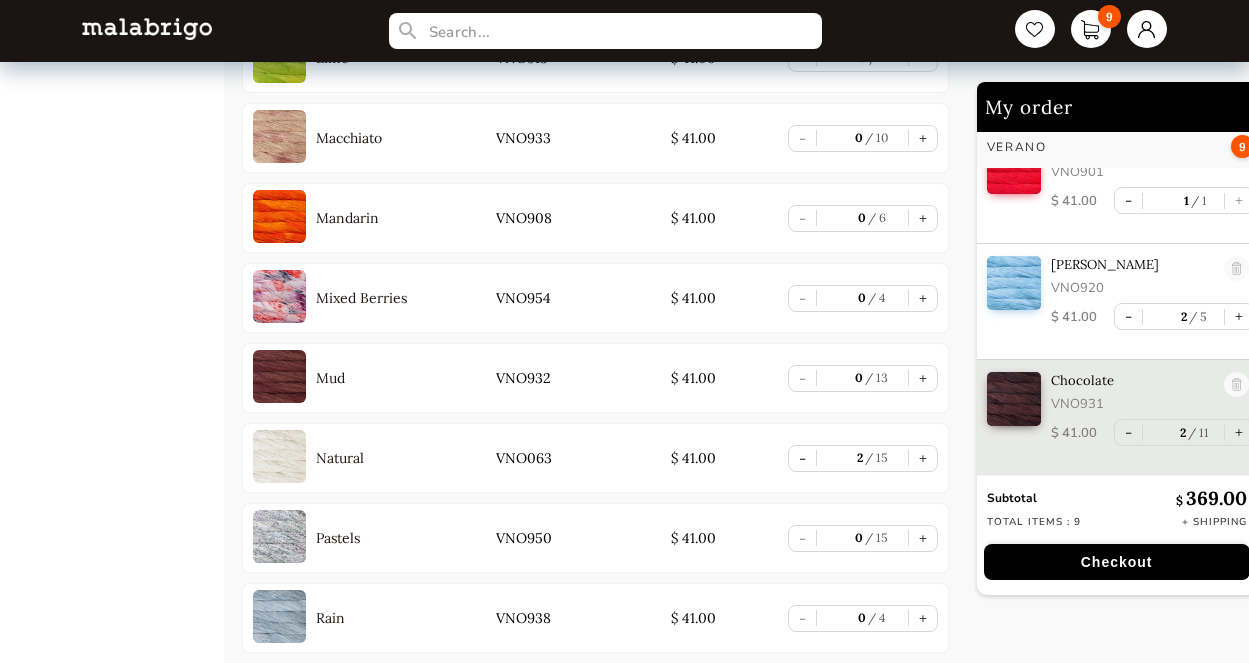 click at bounding box center (279, 136) 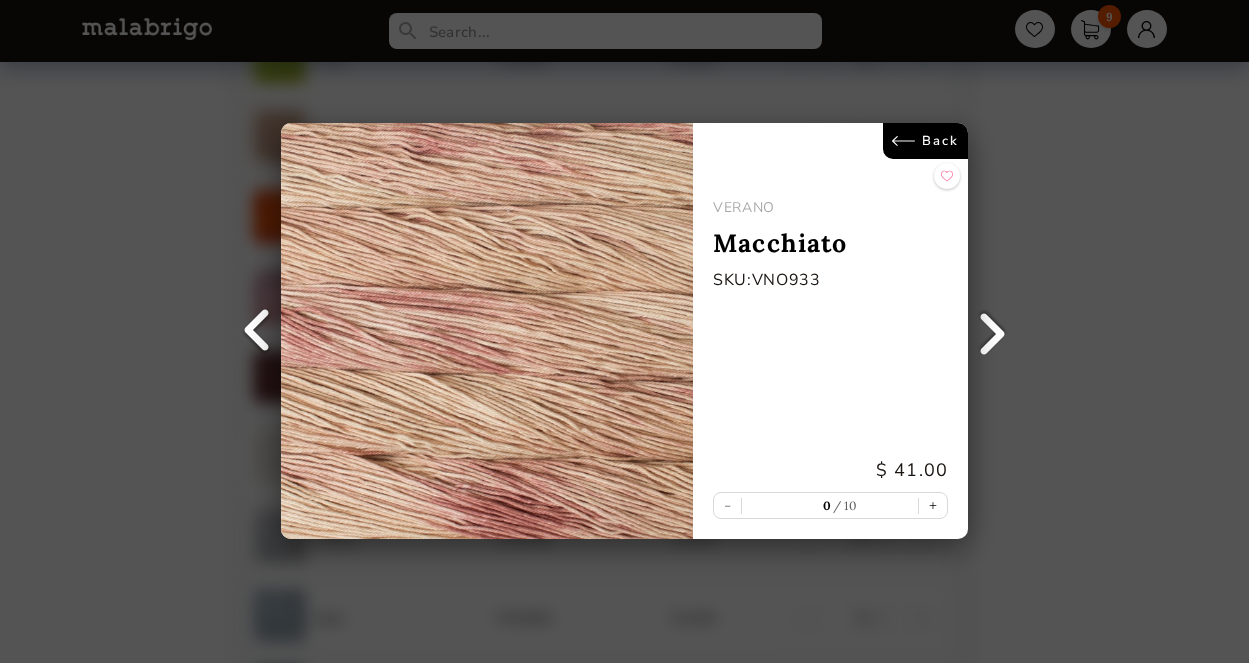 click on "Back VERANO Macchiato SKU:  VNO933 $   41.00 - 0 10 +" at bounding box center [624, 331] 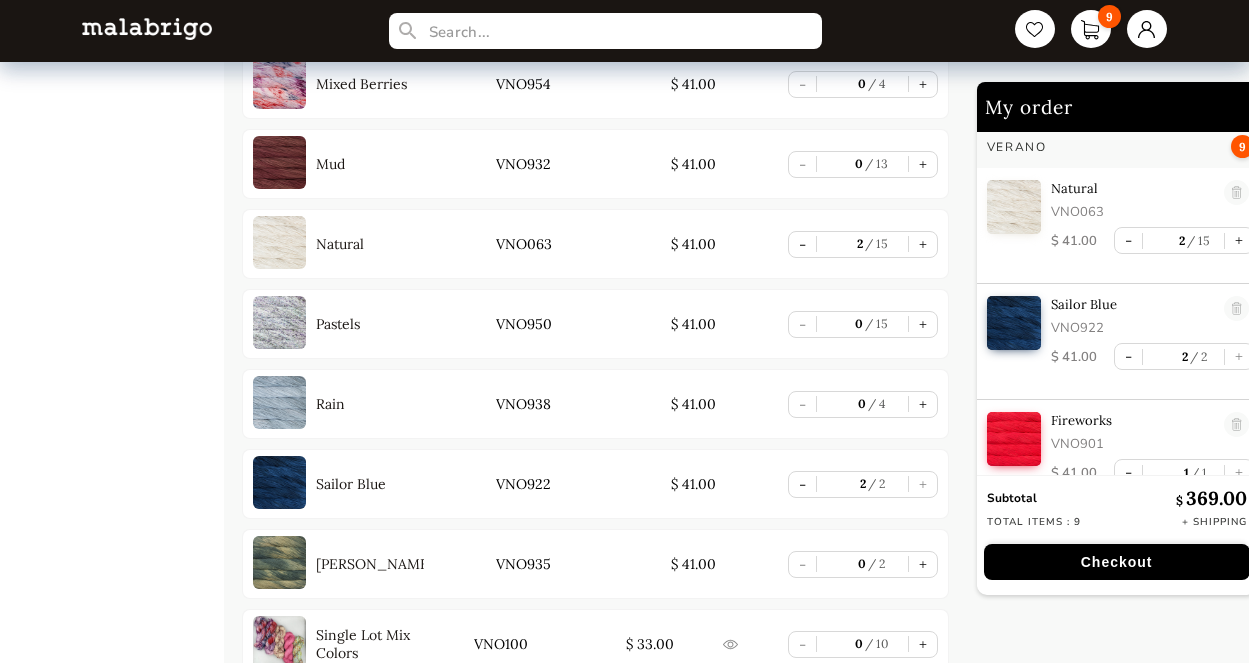 scroll, scrollTop: 2096, scrollLeft: 0, axis: vertical 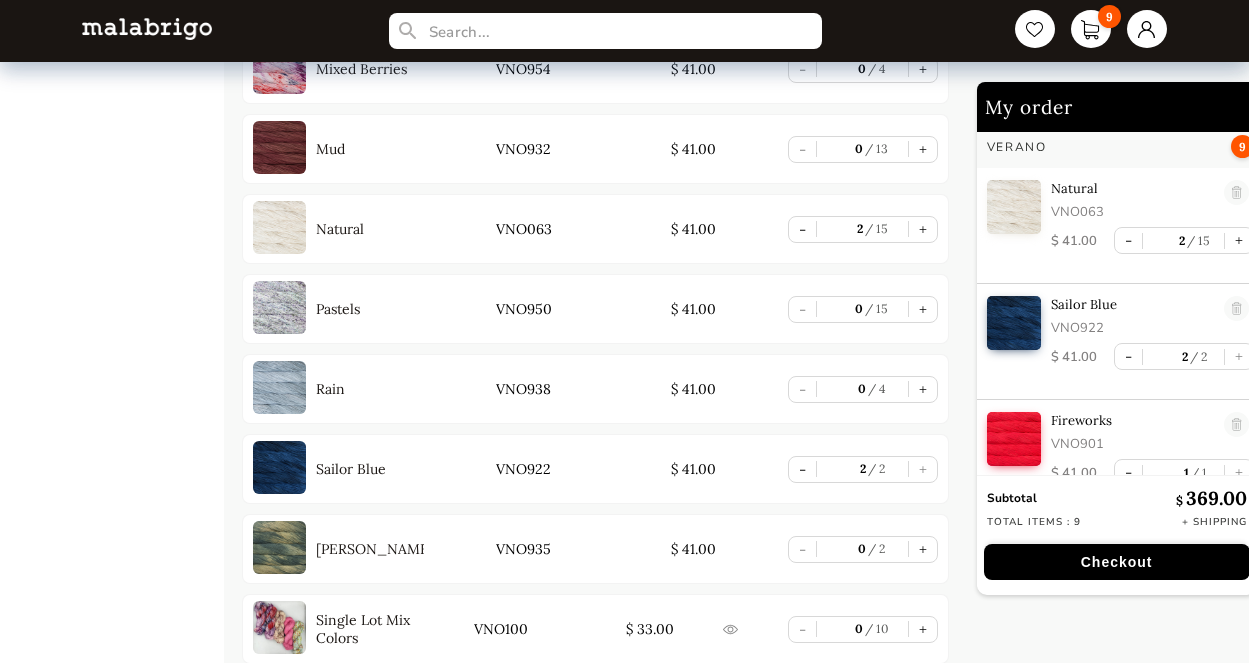 click at bounding box center (279, 387) 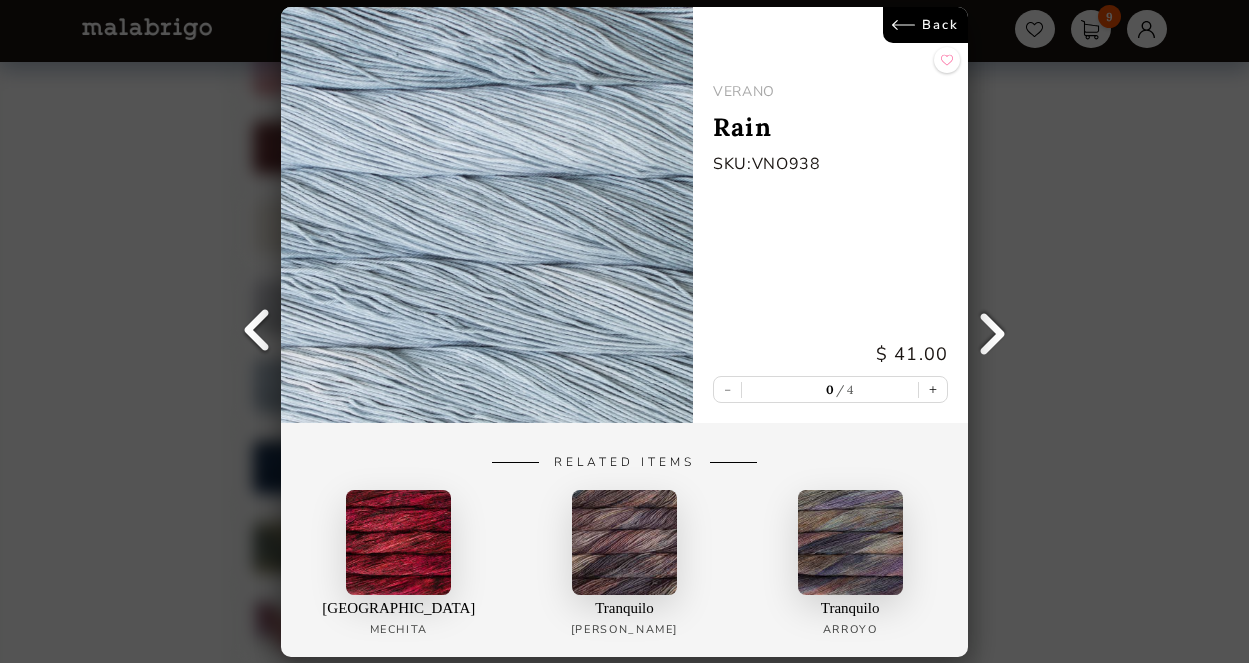 click on "Back" at bounding box center [925, 25] 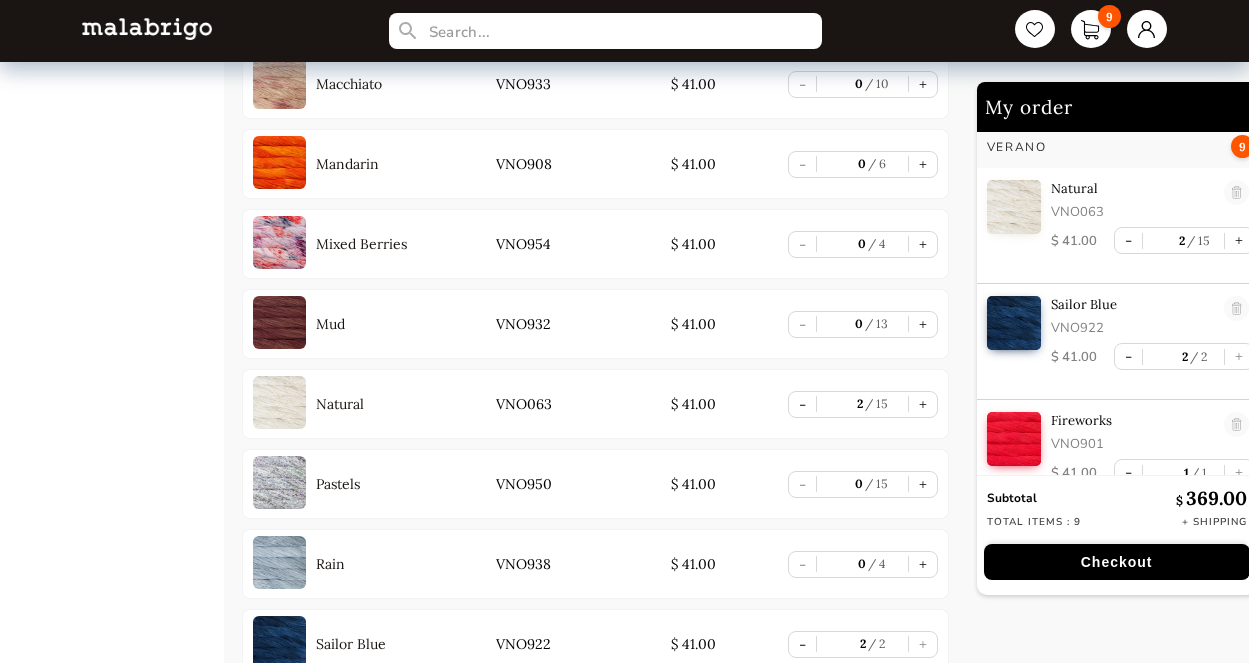 scroll, scrollTop: 1914, scrollLeft: 0, axis: vertical 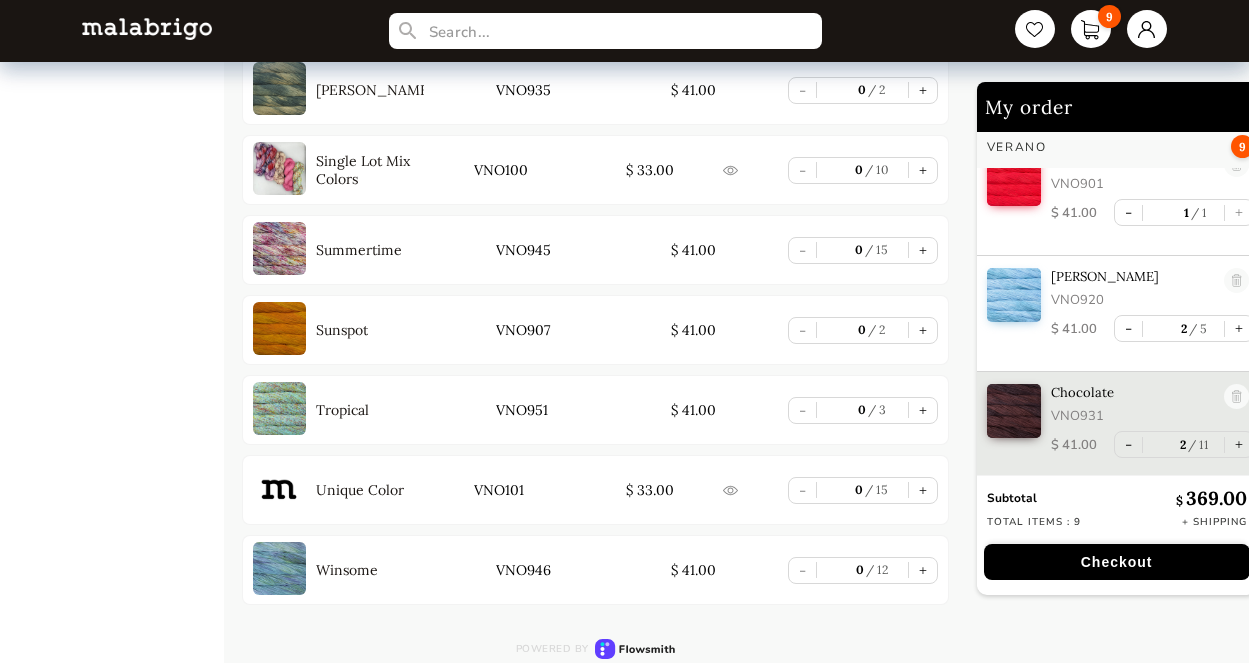 click at bounding box center (279, 568) 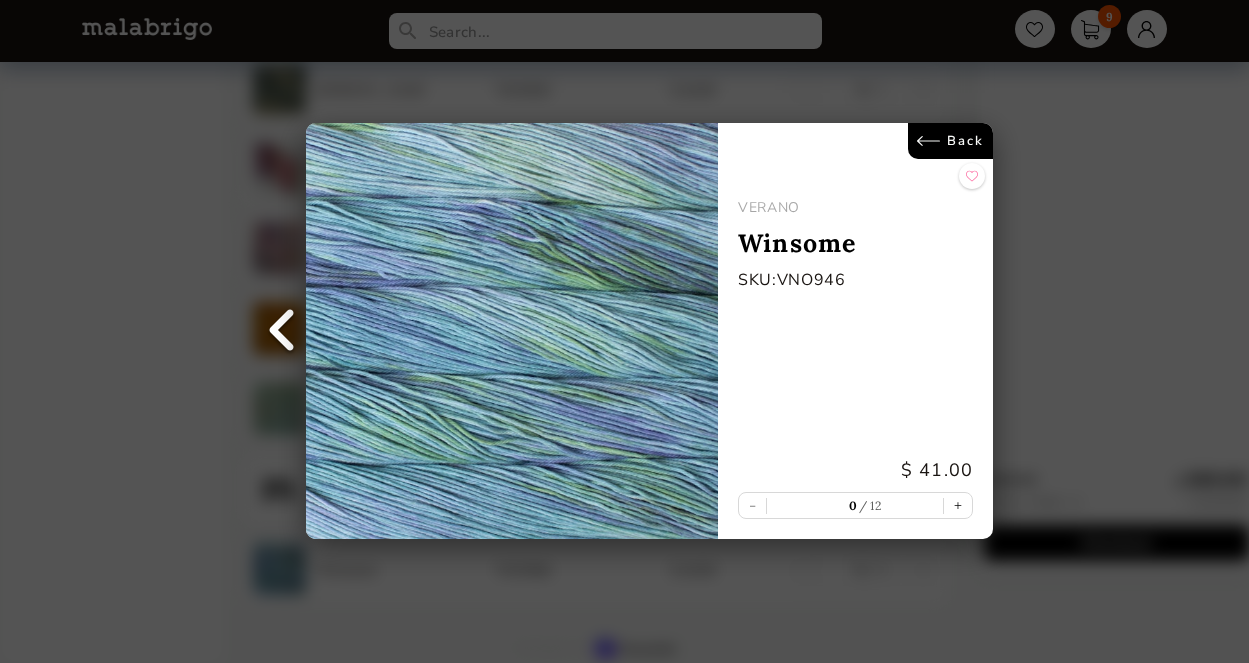 scroll, scrollTop: 0, scrollLeft: 0, axis: both 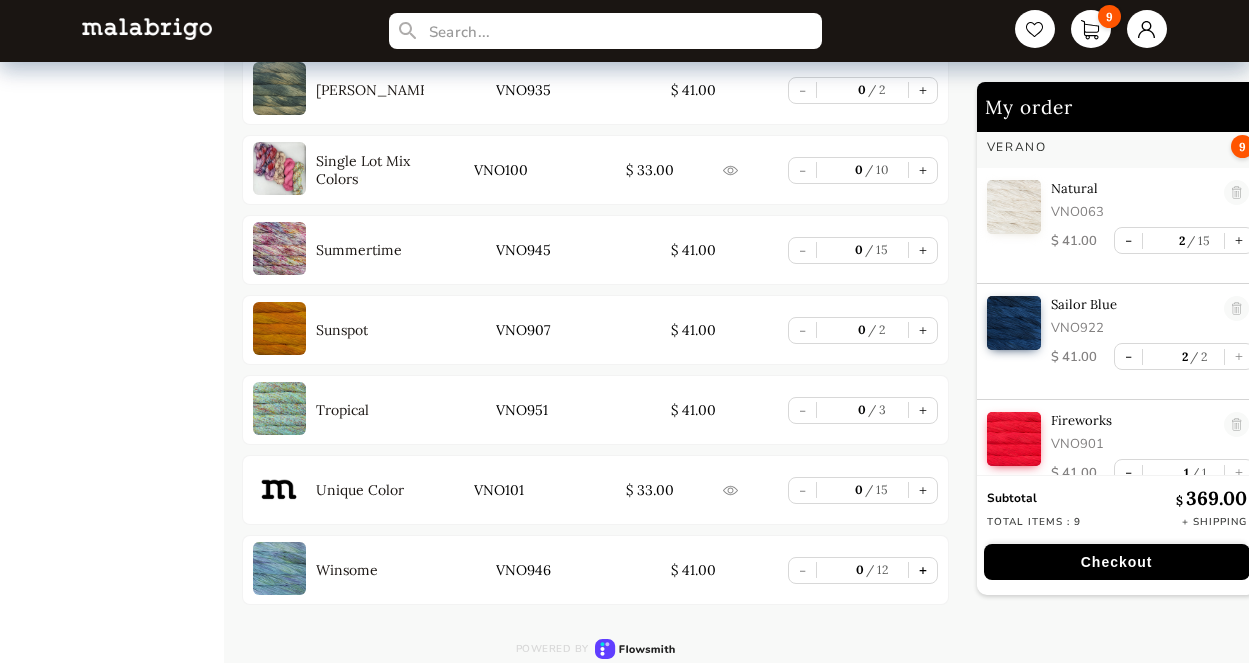 click on "+" at bounding box center (923, 570) 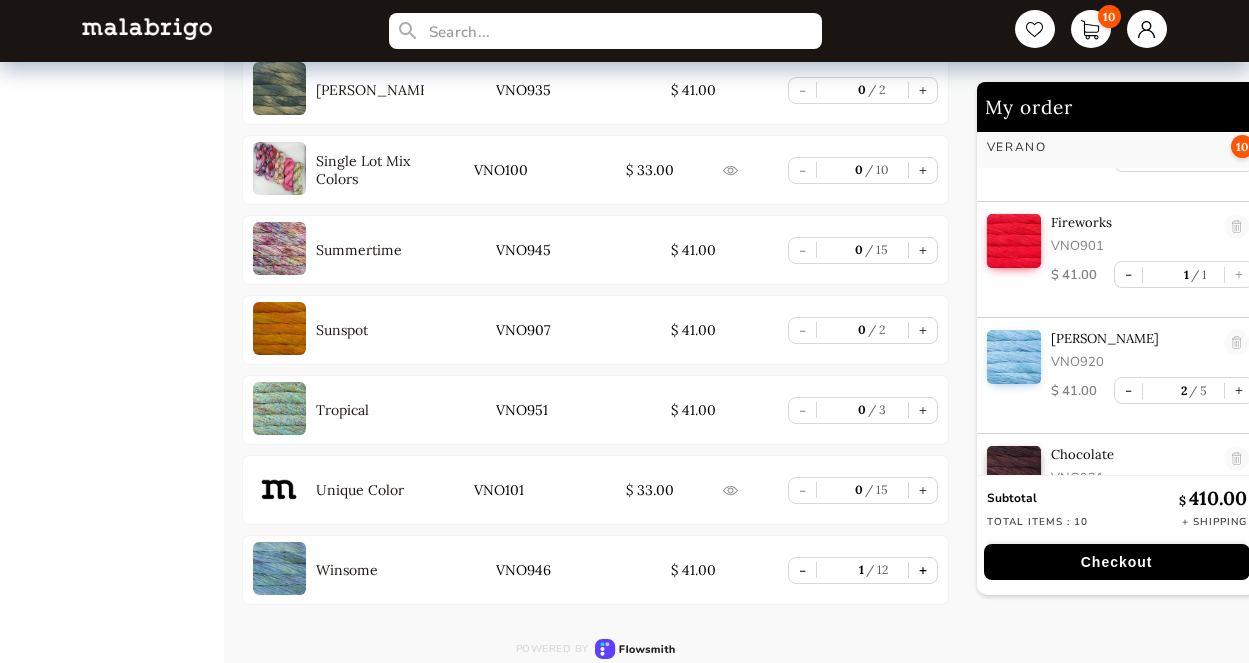 click on "+" at bounding box center (923, 570) 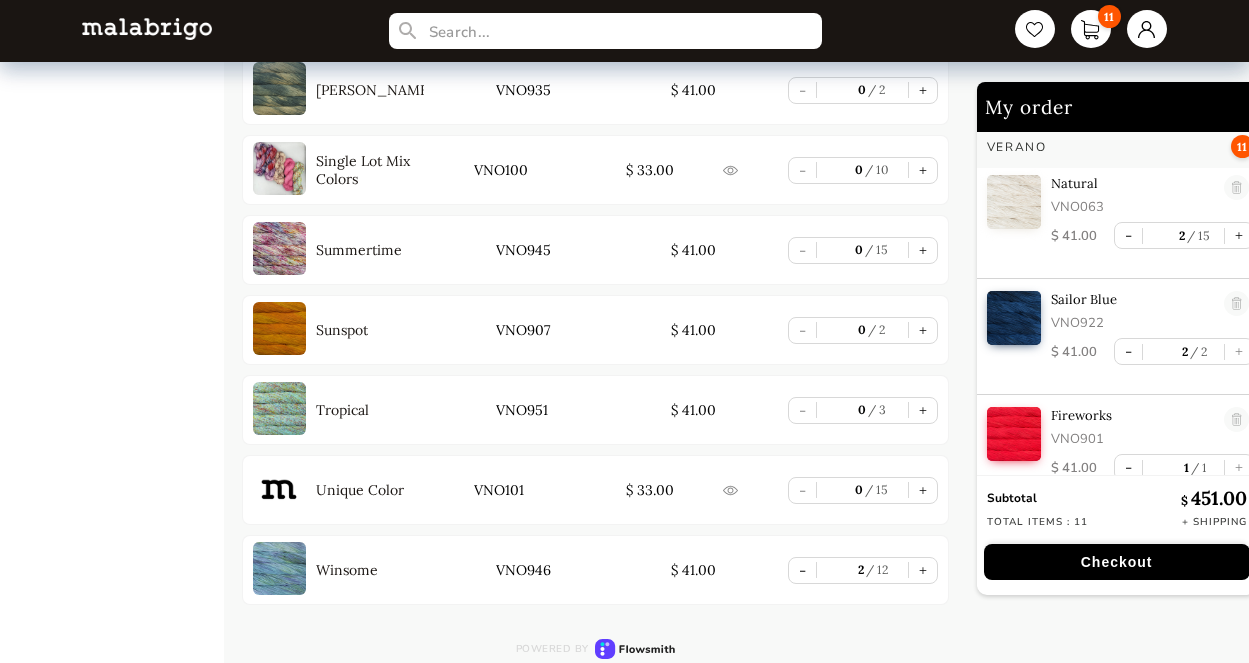 scroll, scrollTop: 0, scrollLeft: 0, axis: both 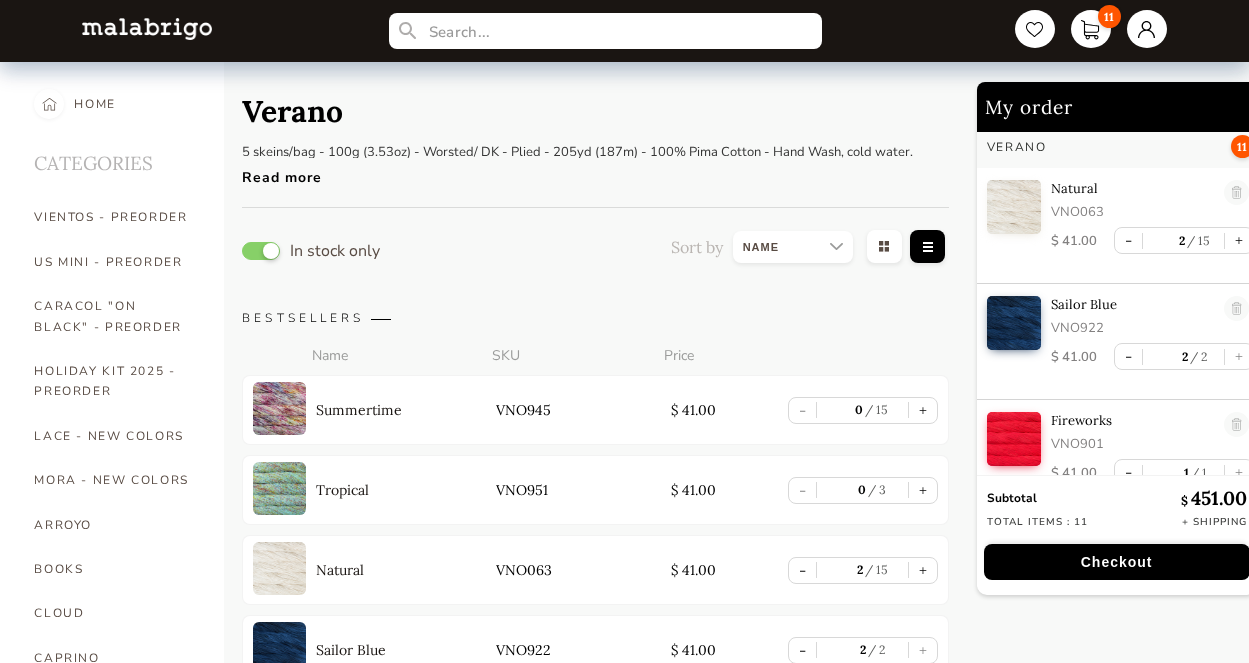 click at bounding box center [793, 247] 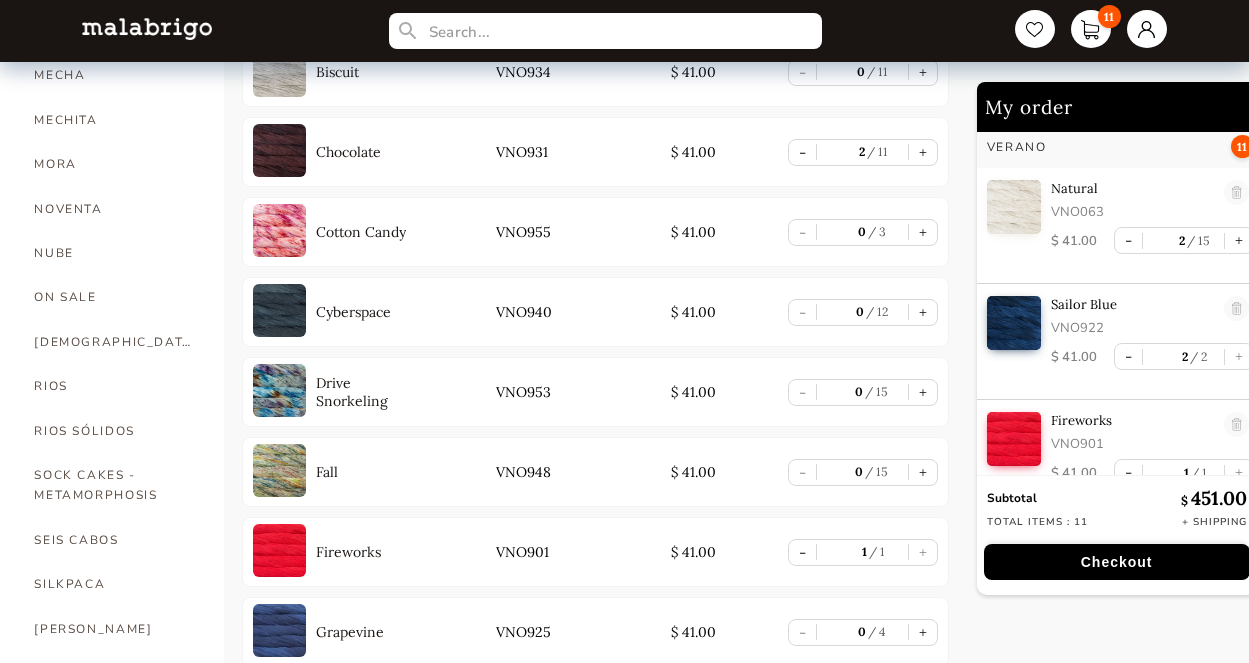 scroll, scrollTop: 895, scrollLeft: 0, axis: vertical 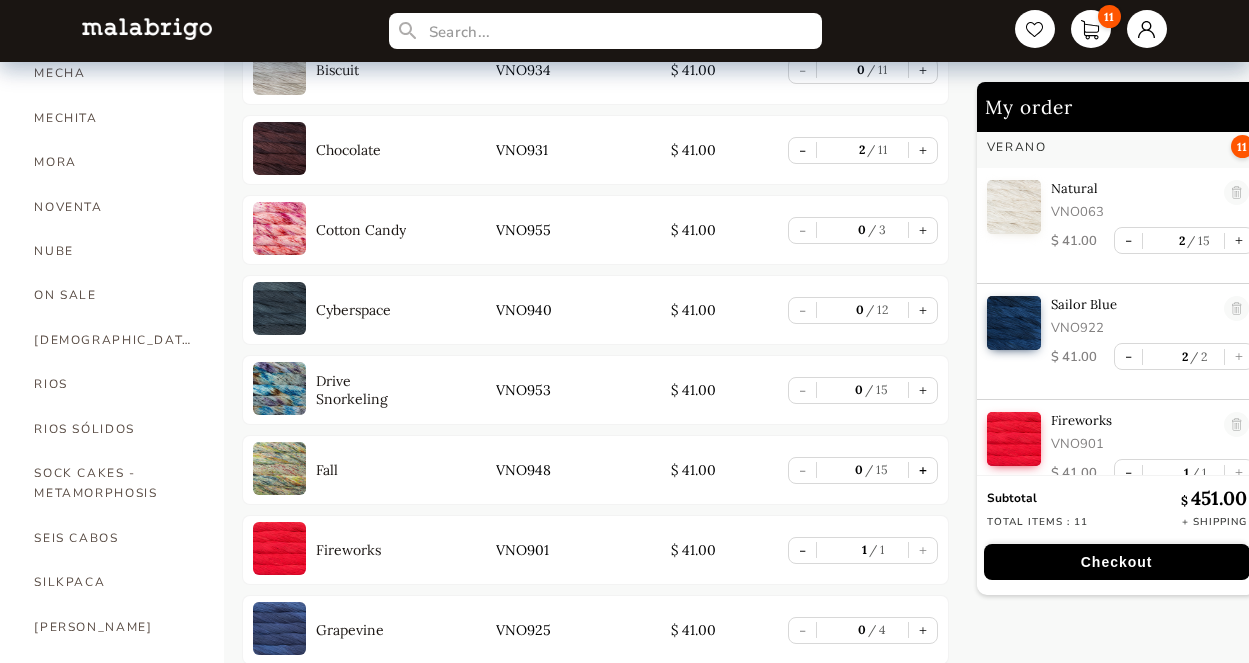 click on "+" at bounding box center [923, 470] 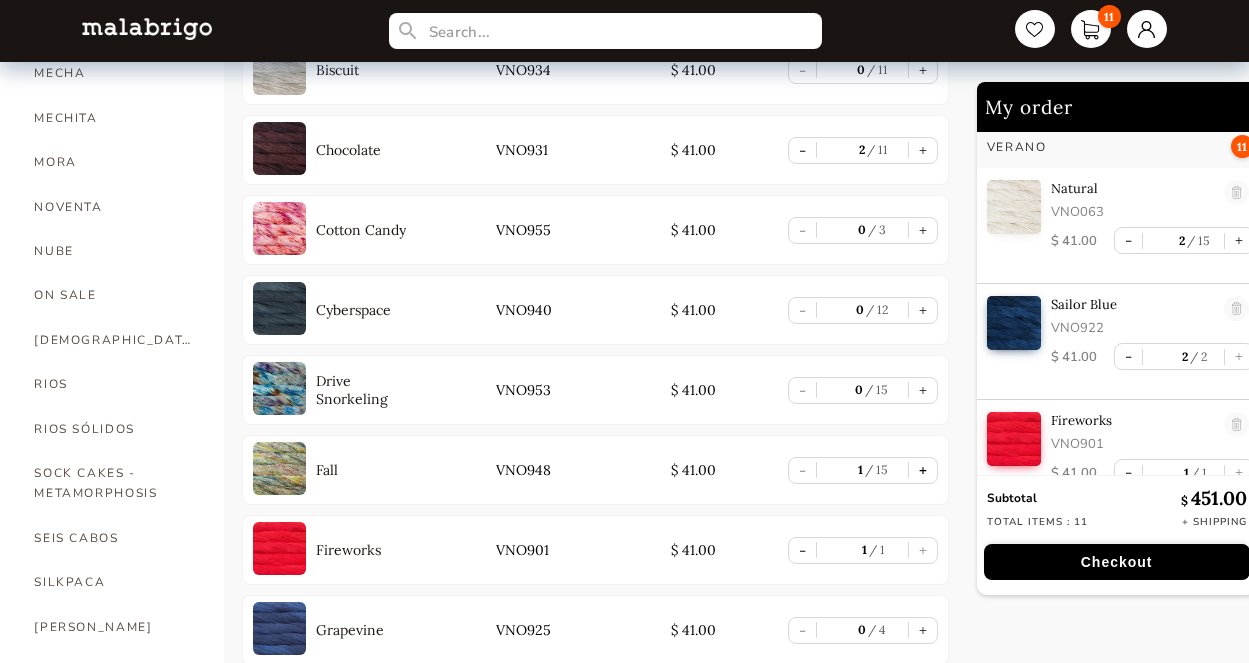 click on "+" at bounding box center (923, 470) 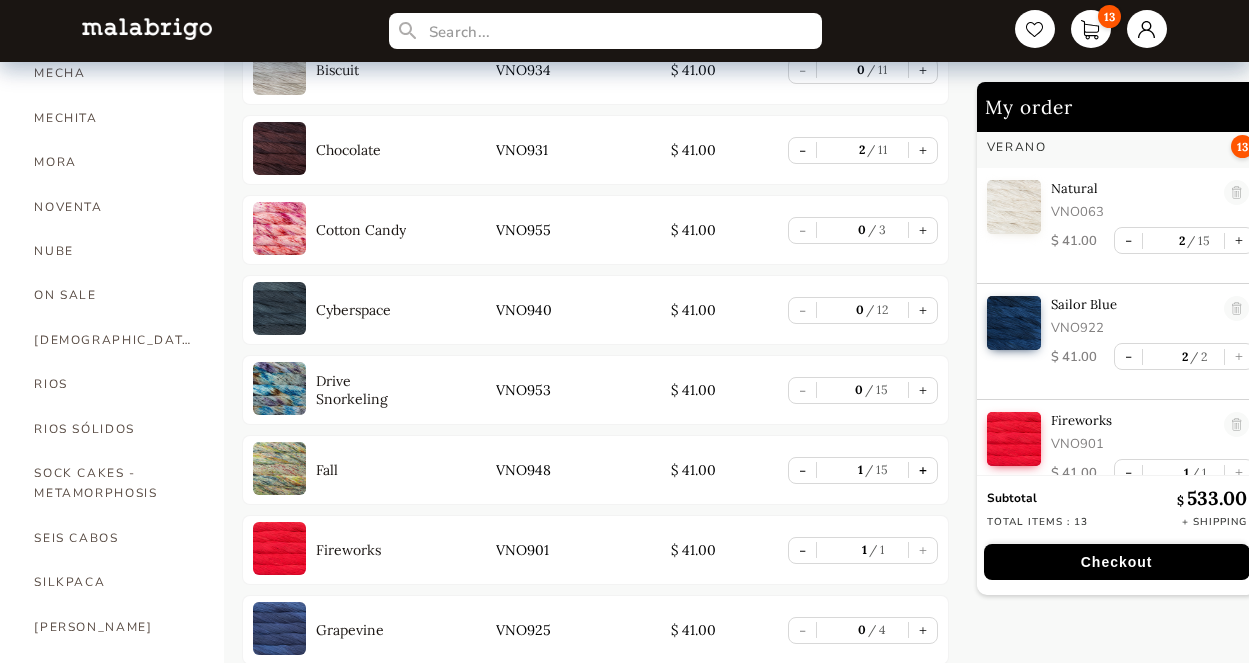 type on "2" 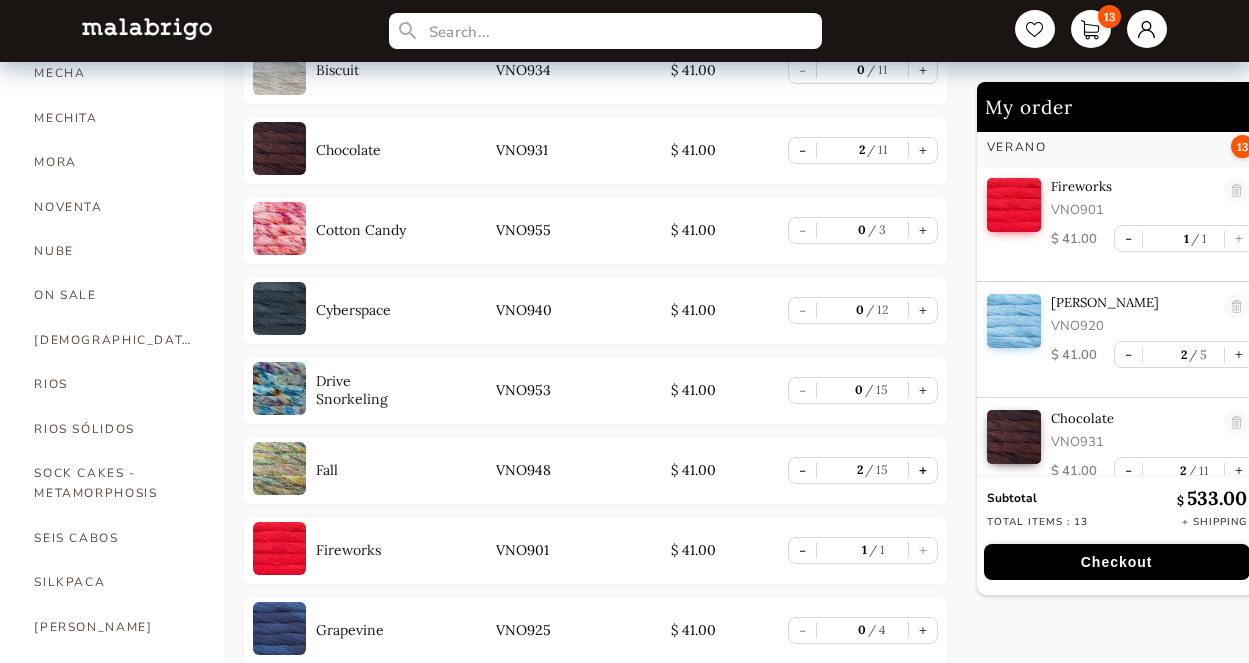 scroll, scrollTop: 503, scrollLeft: 0, axis: vertical 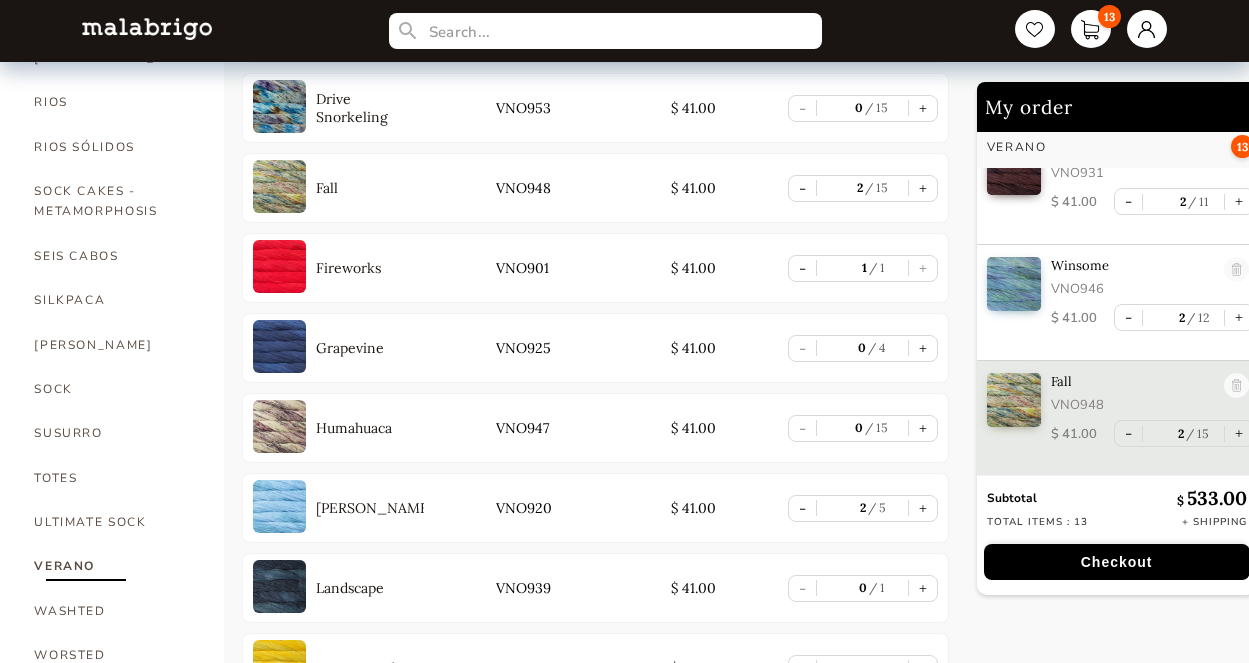 click at bounding box center [279, 426] 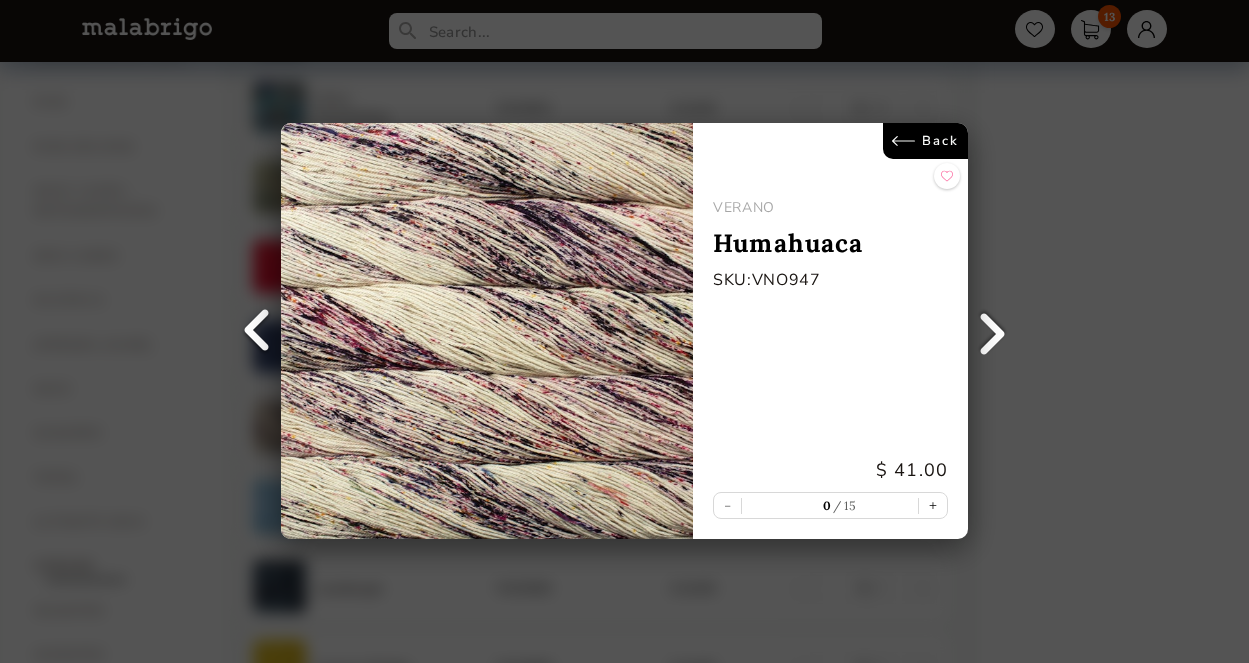 scroll, scrollTop: 0, scrollLeft: 0, axis: both 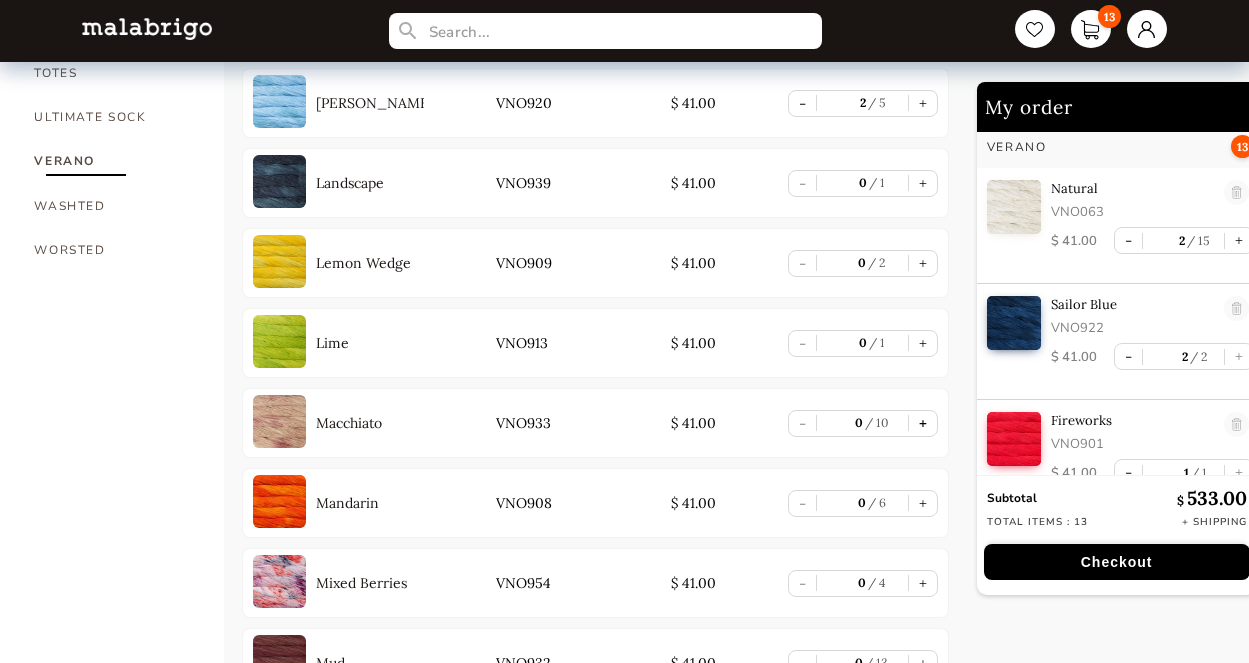 click on "+" at bounding box center [923, 423] 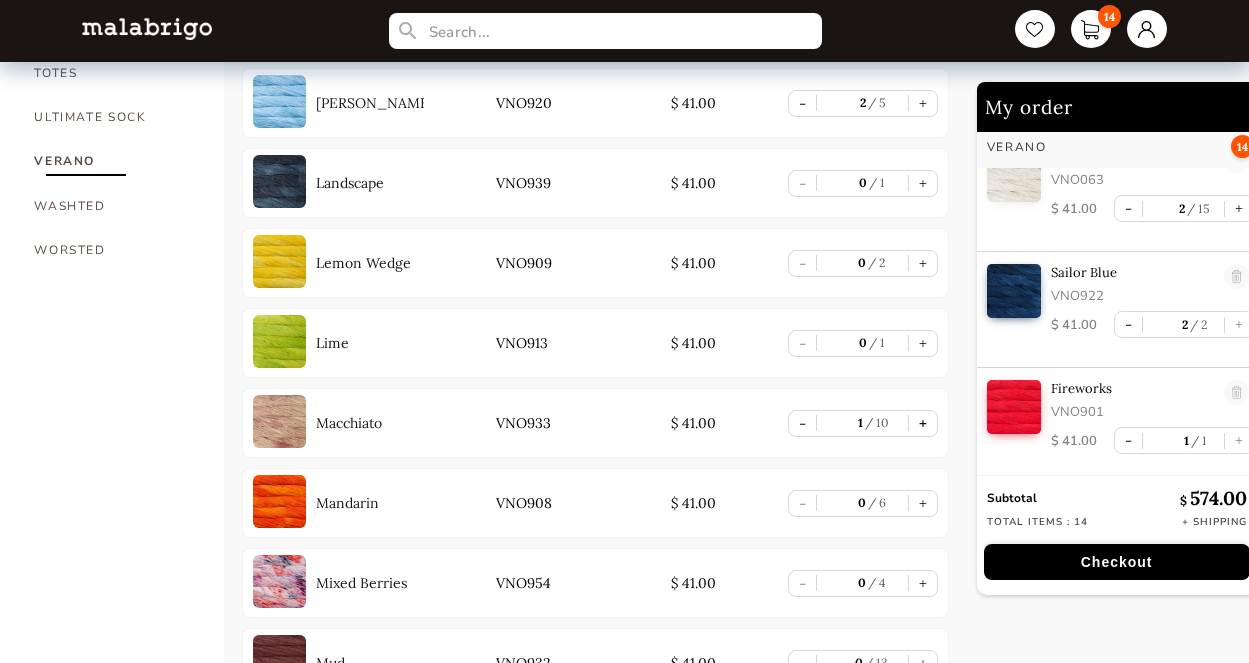 click on "+" at bounding box center [923, 423] 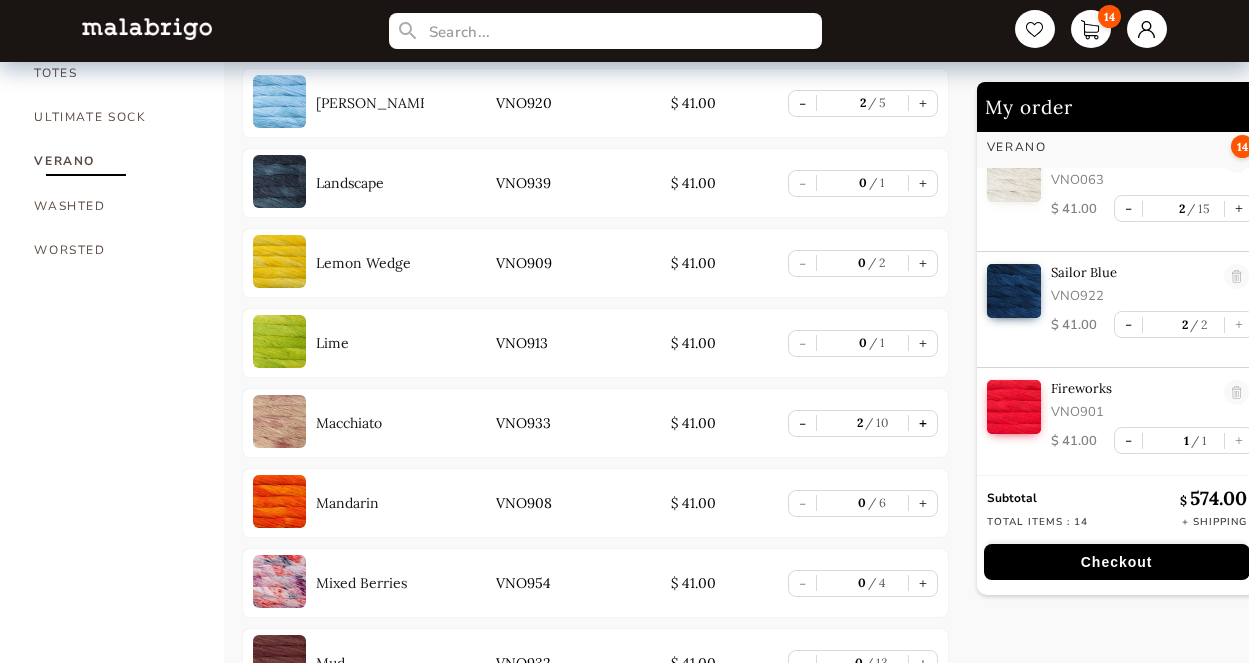 type on "2" 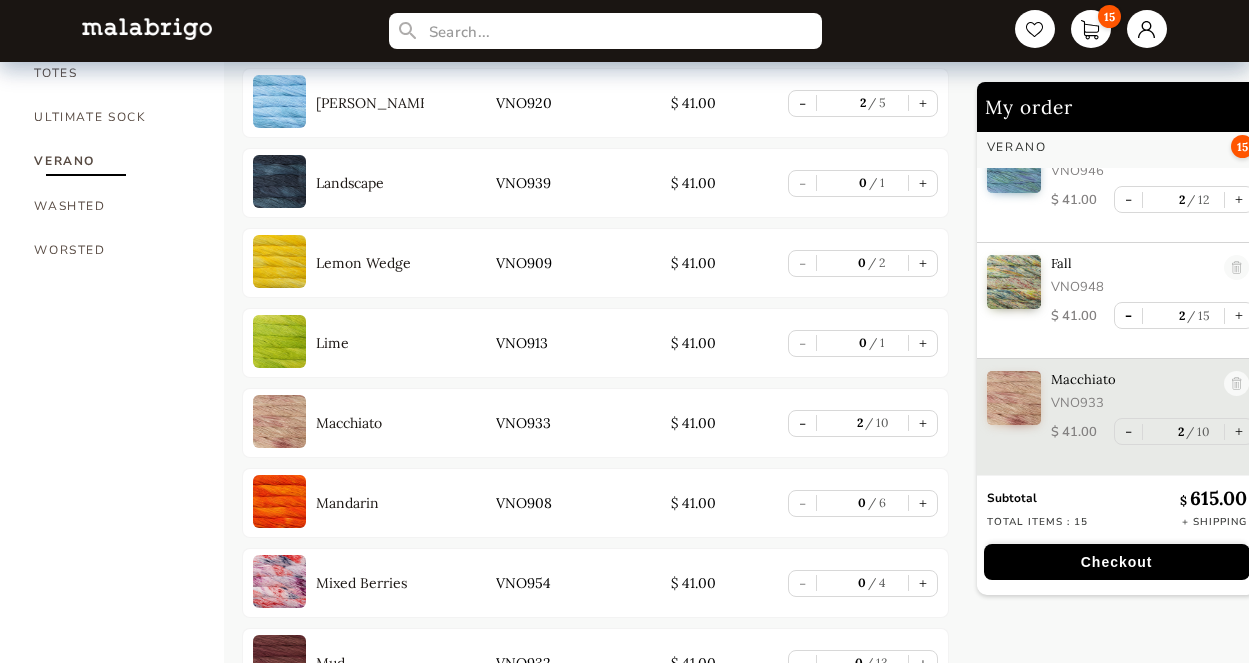 scroll, scrollTop: 0, scrollLeft: 0, axis: both 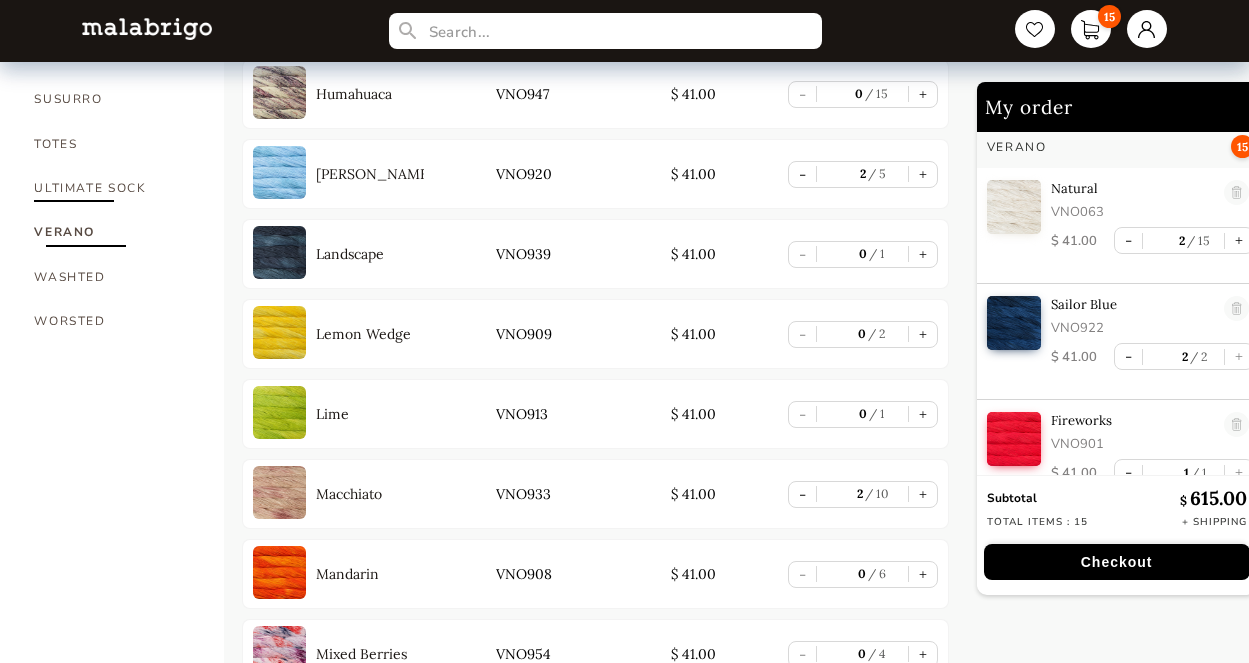 click on "ULTIMATE SOCK" at bounding box center [114, 188] 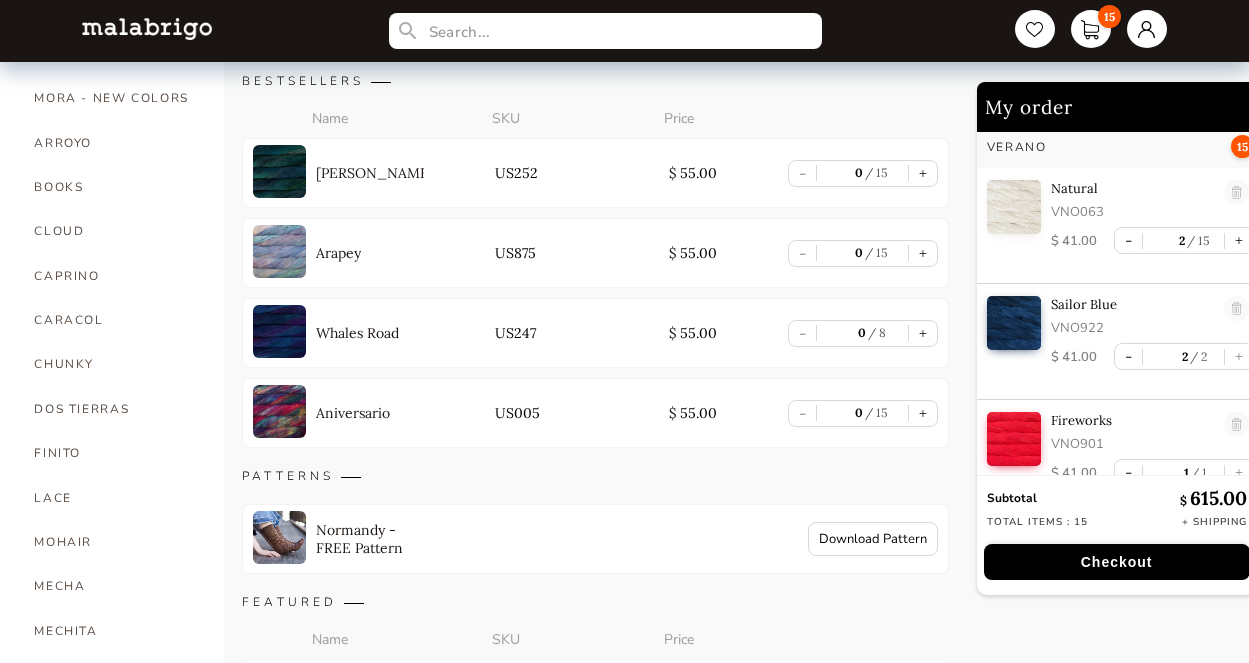 scroll, scrollTop: 383, scrollLeft: 0, axis: vertical 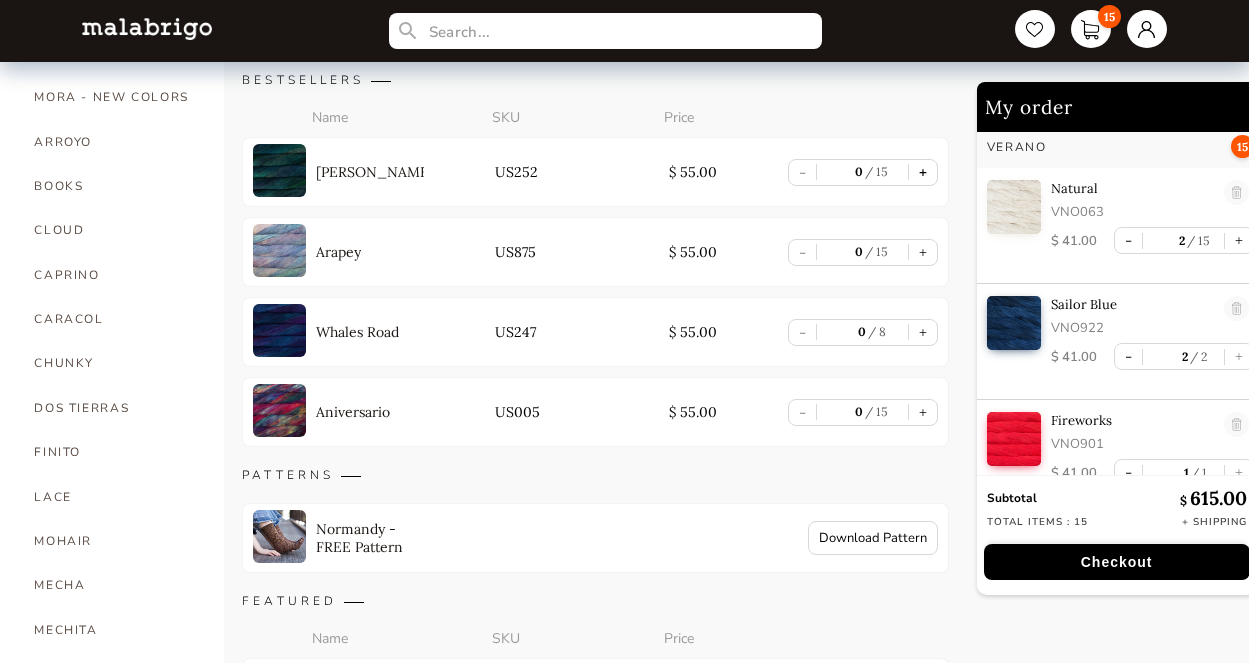click on "+" at bounding box center (923, 172) 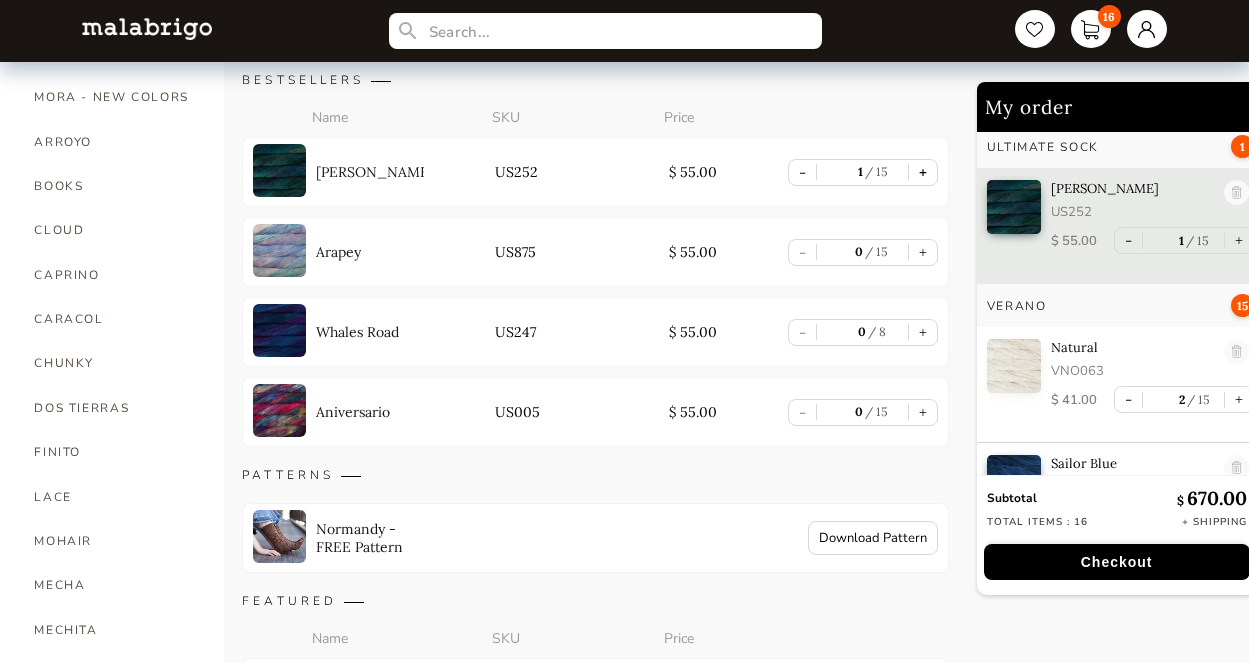 scroll, scrollTop: 0, scrollLeft: 0, axis: both 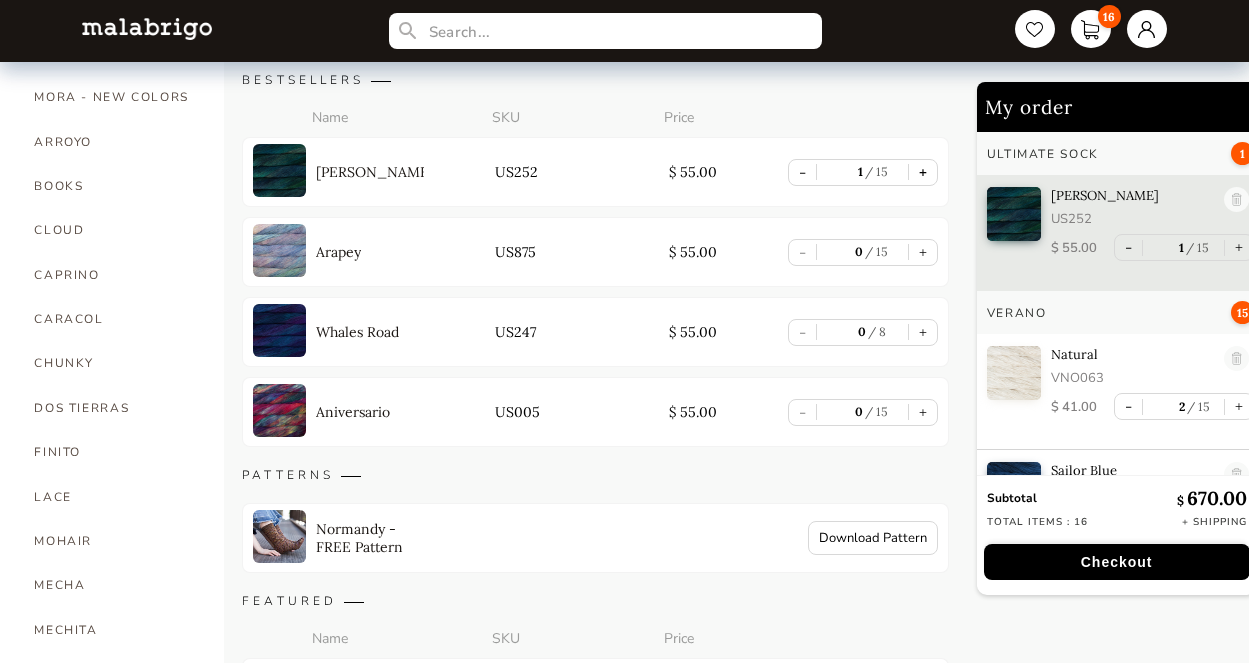 click on "+" at bounding box center [923, 172] 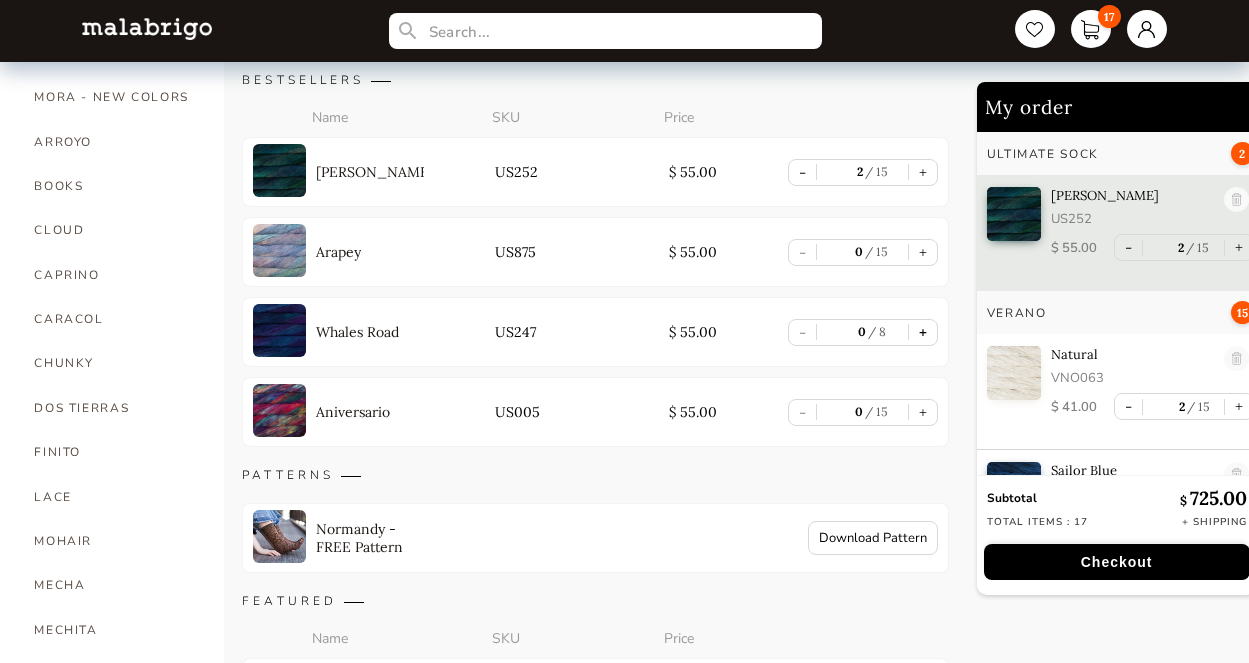 click on "+" at bounding box center [923, 332] 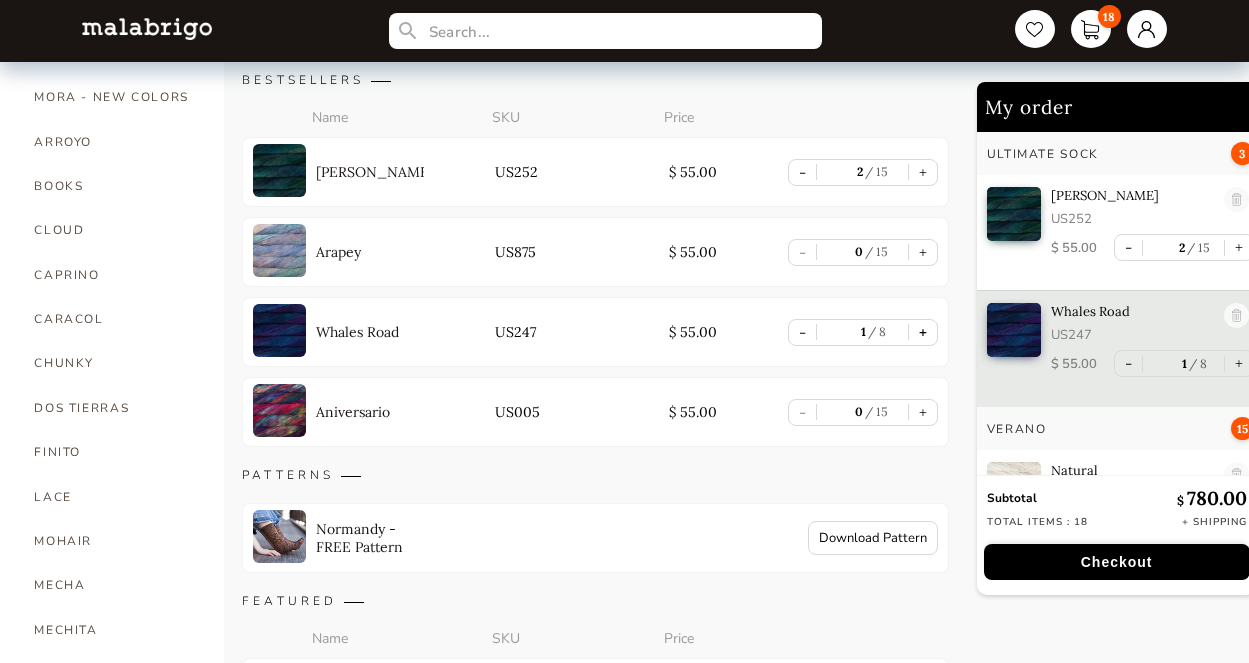 click on "+" at bounding box center (923, 332) 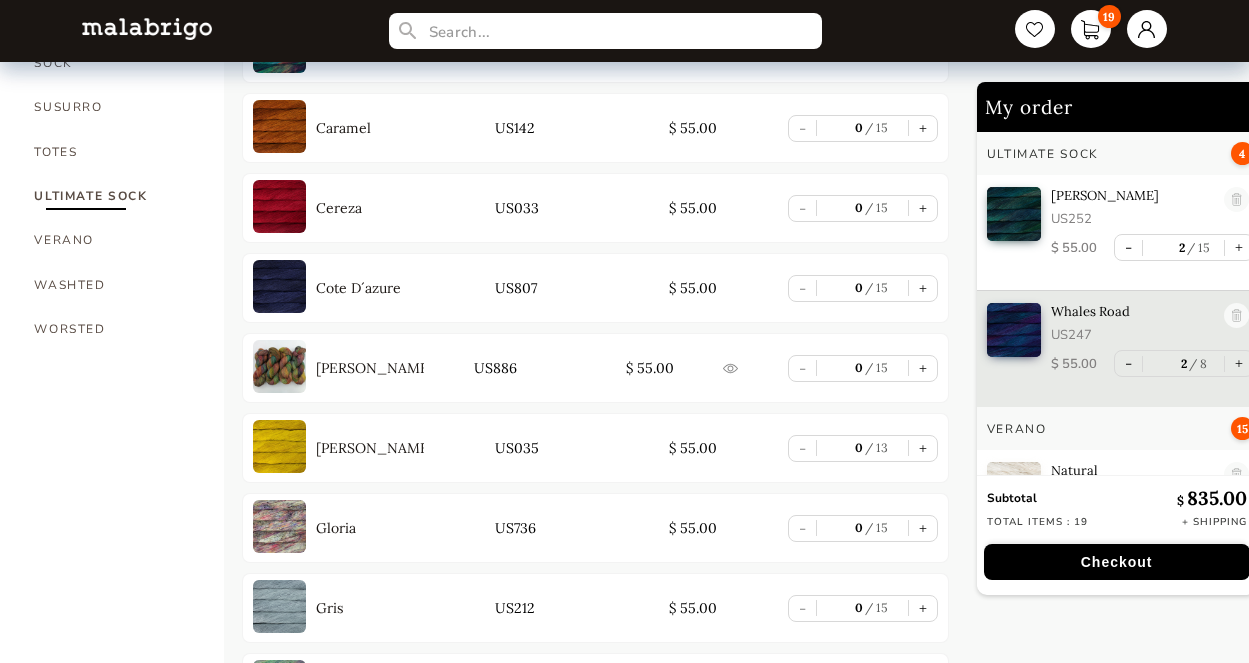 scroll, scrollTop: 1519, scrollLeft: 0, axis: vertical 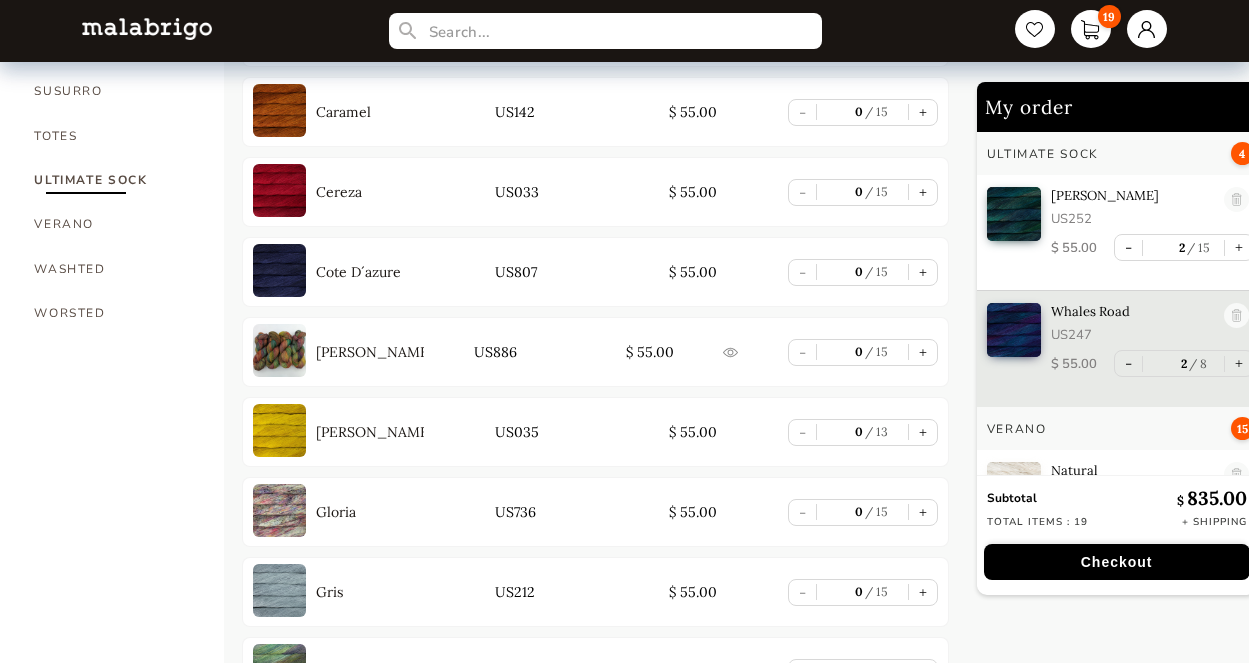 click at bounding box center (279, 350) 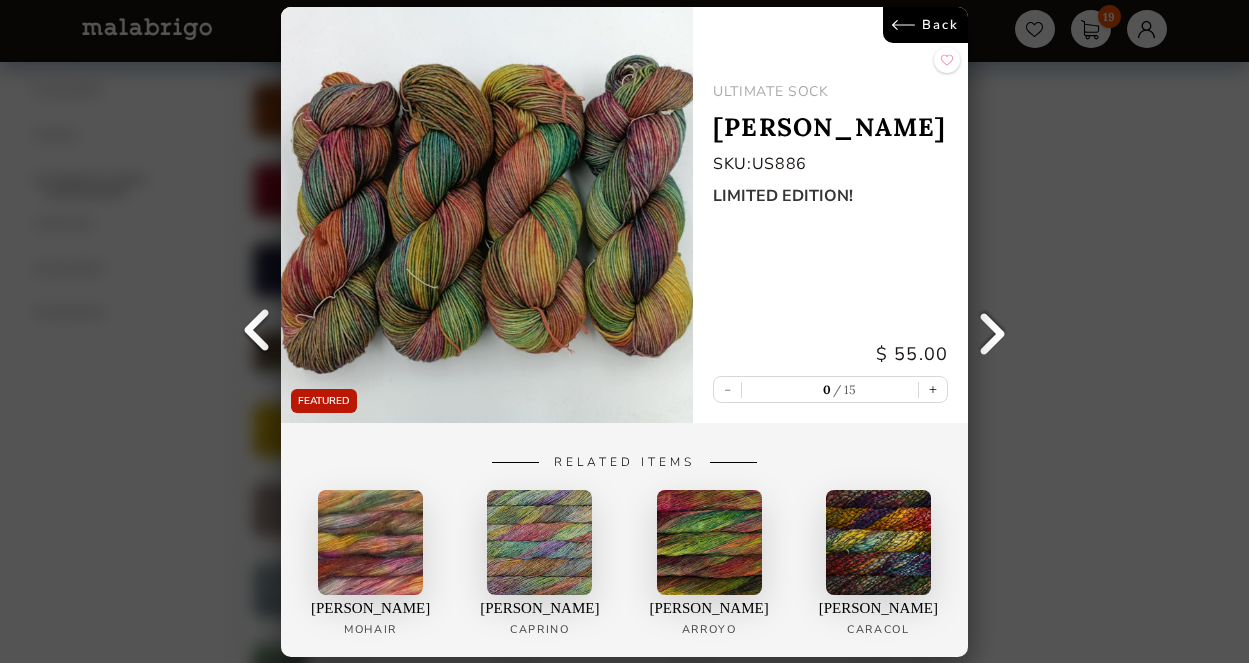 click on "Back" at bounding box center (925, 25) 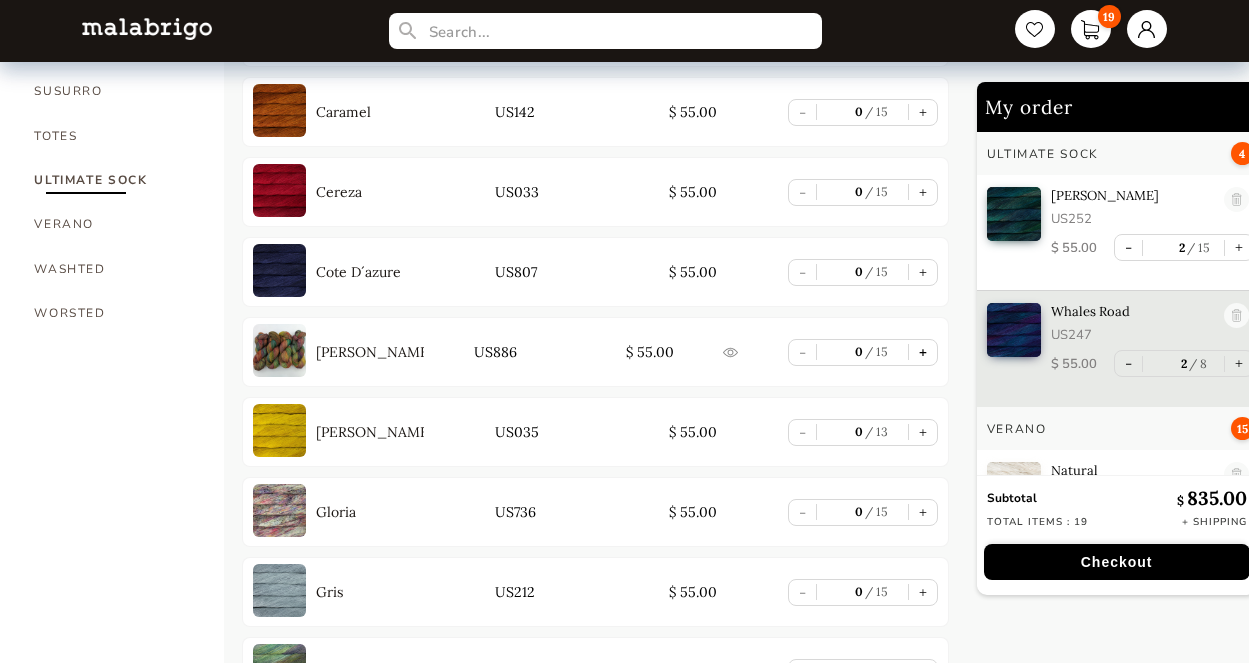 click on "+" at bounding box center [923, 352] 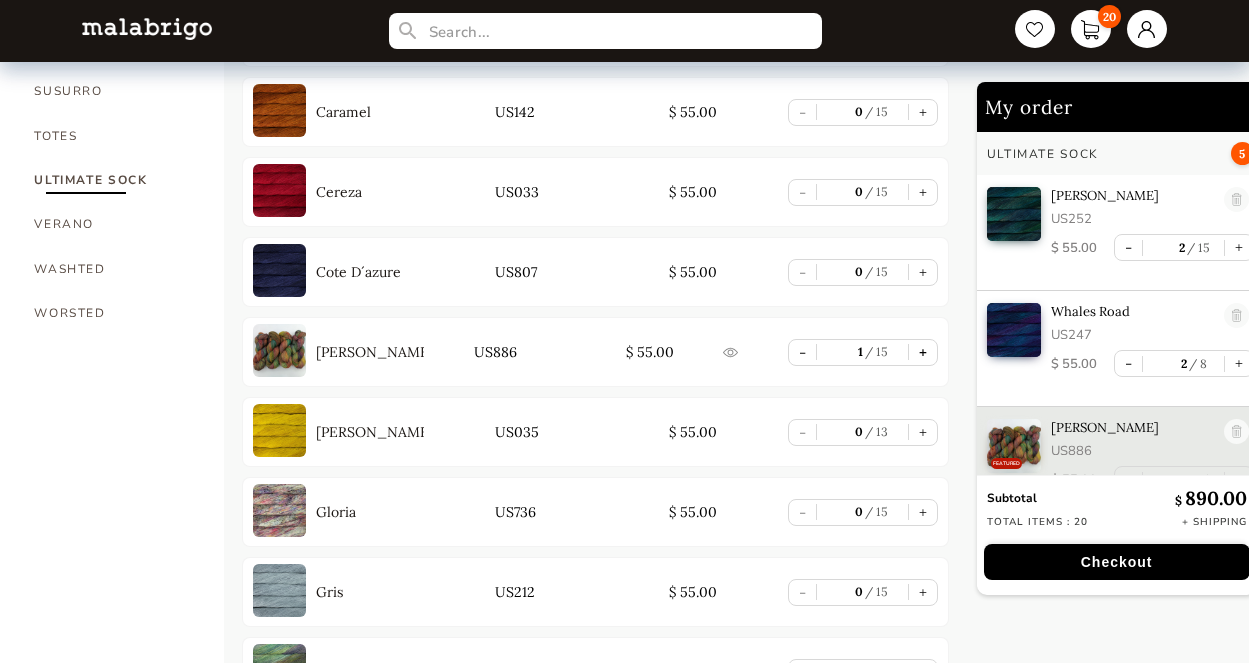 scroll, scrollTop: 24, scrollLeft: 0, axis: vertical 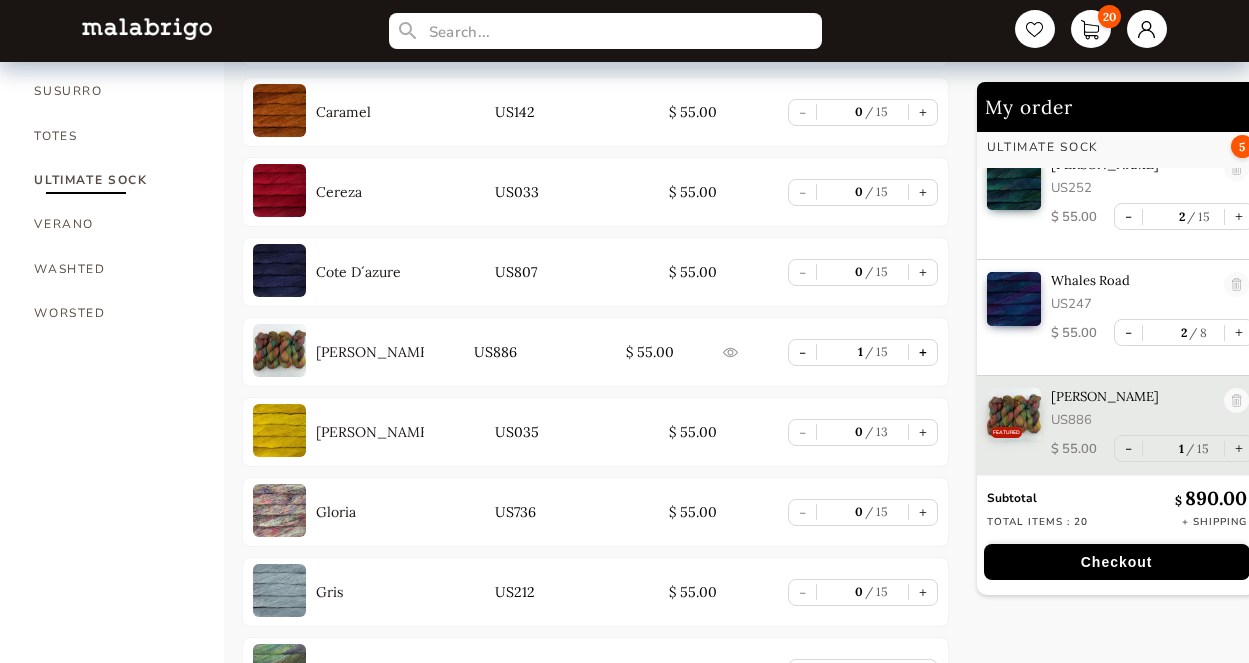 click on "+" at bounding box center (923, 352) 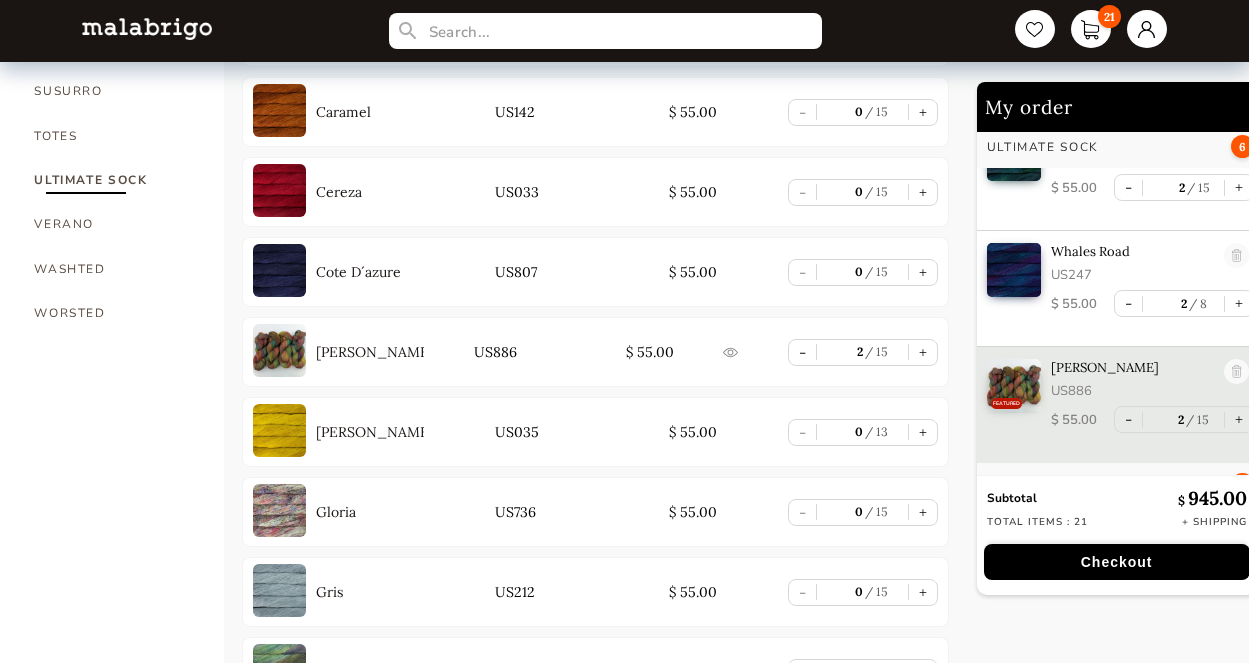 scroll, scrollTop: 0, scrollLeft: 0, axis: both 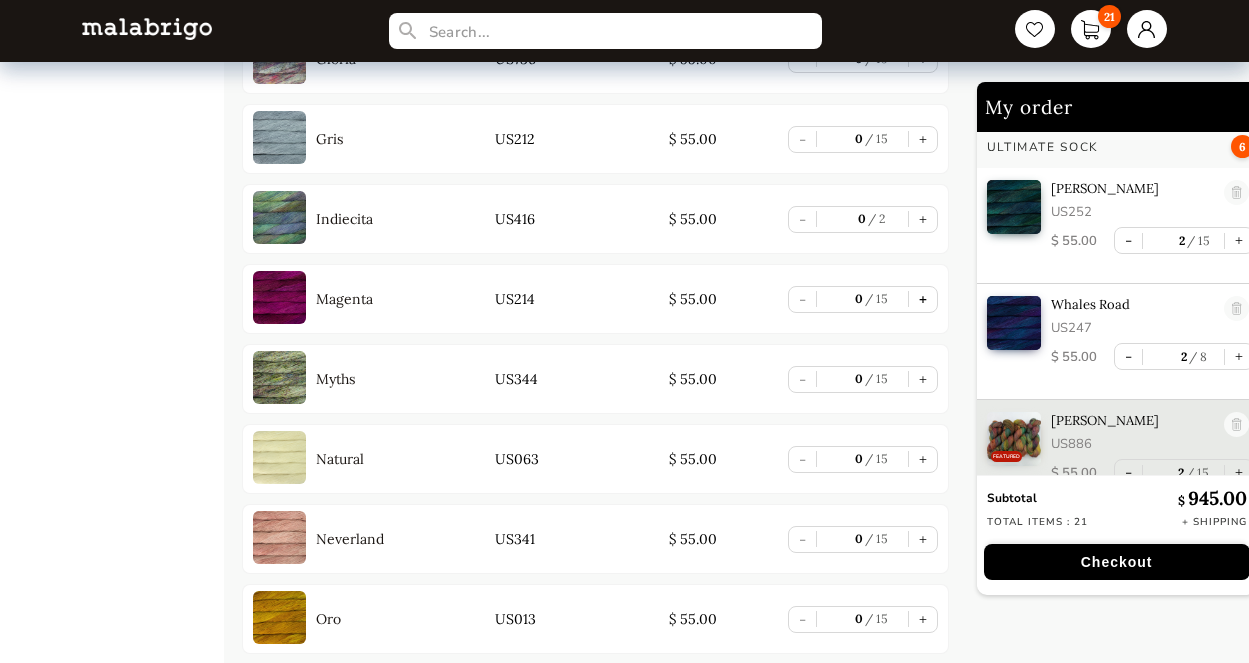 click on "+" at bounding box center (923, 299) 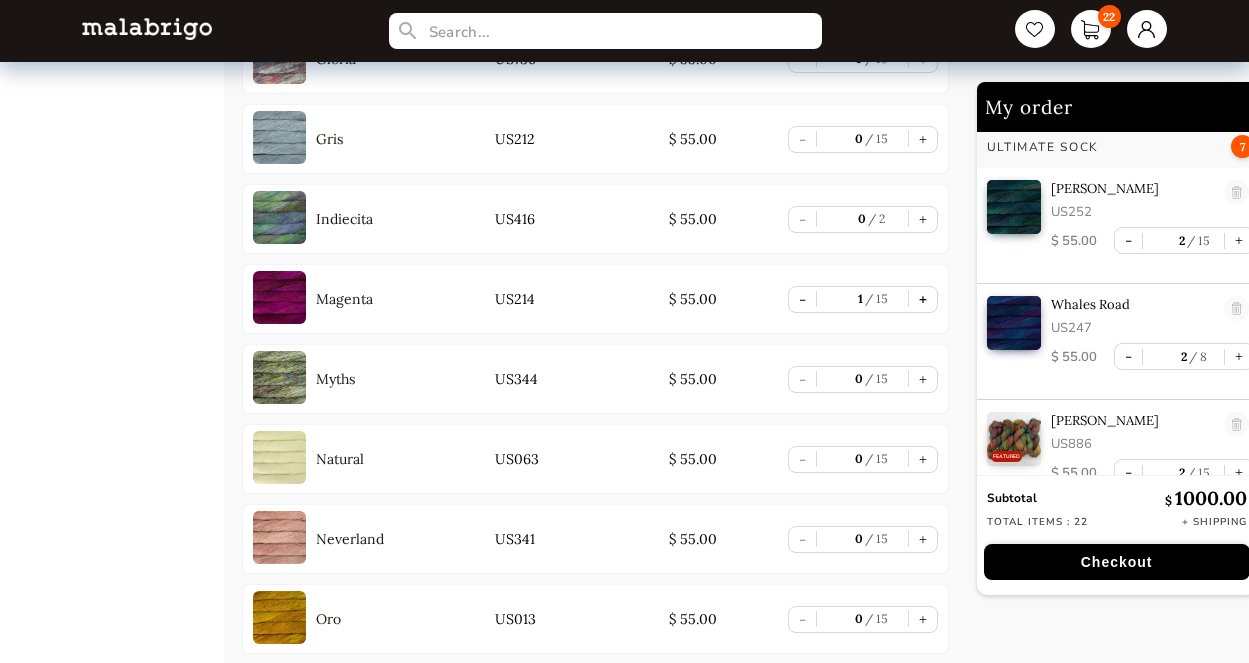 click on "+" at bounding box center (923, 299) 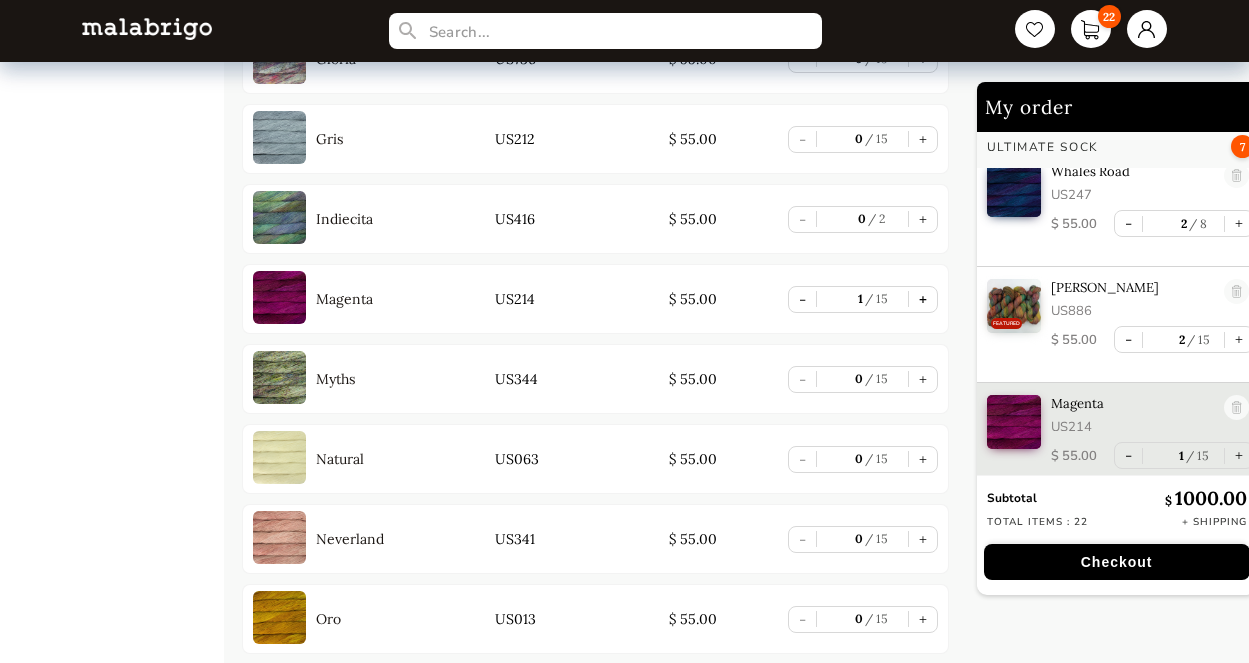 type on "2" 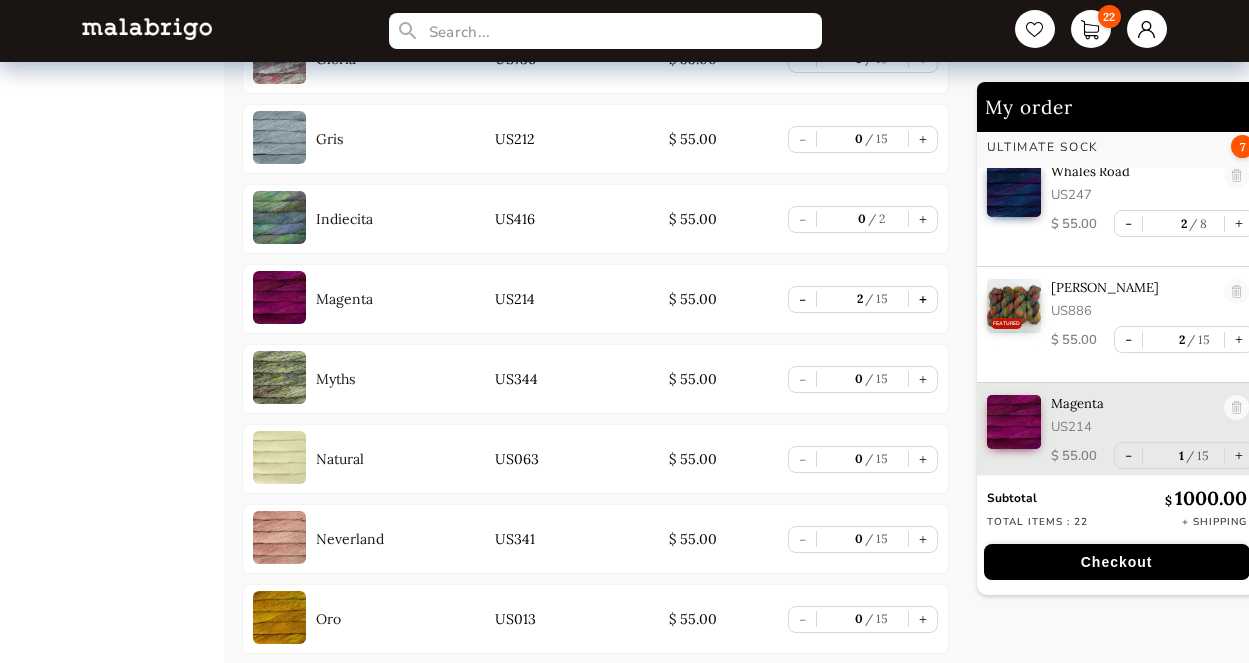 type on "2" 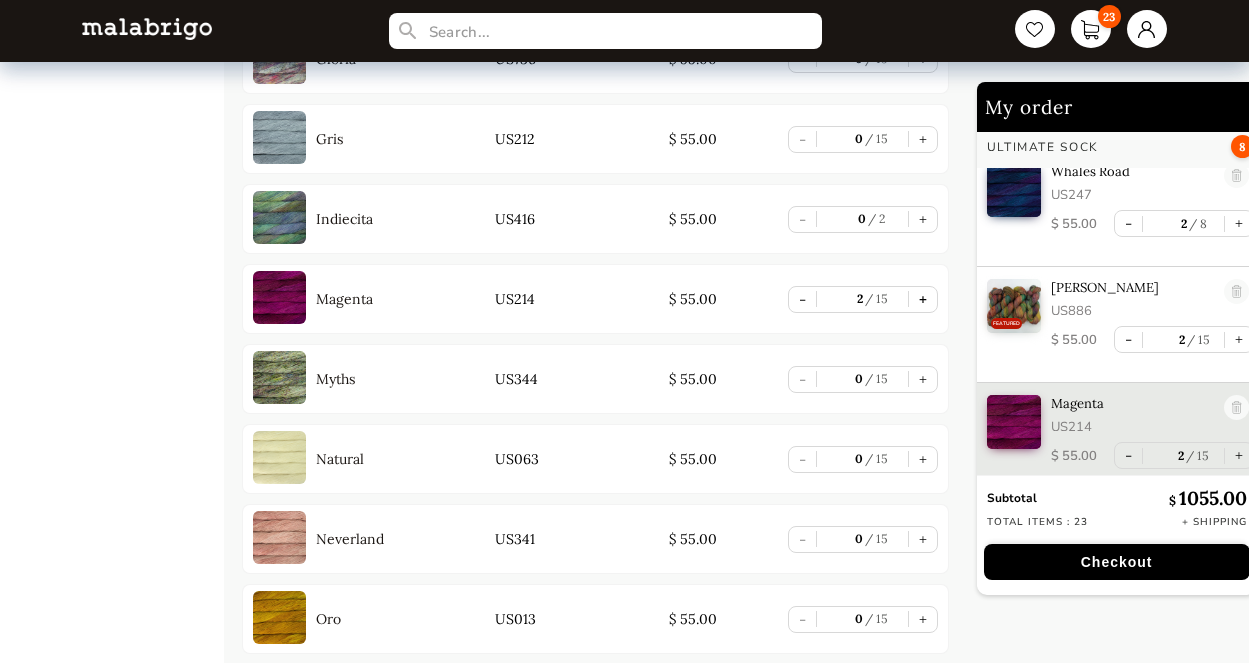scroll, scrollTop: 156, scrollLeft: 0, axis: vertical 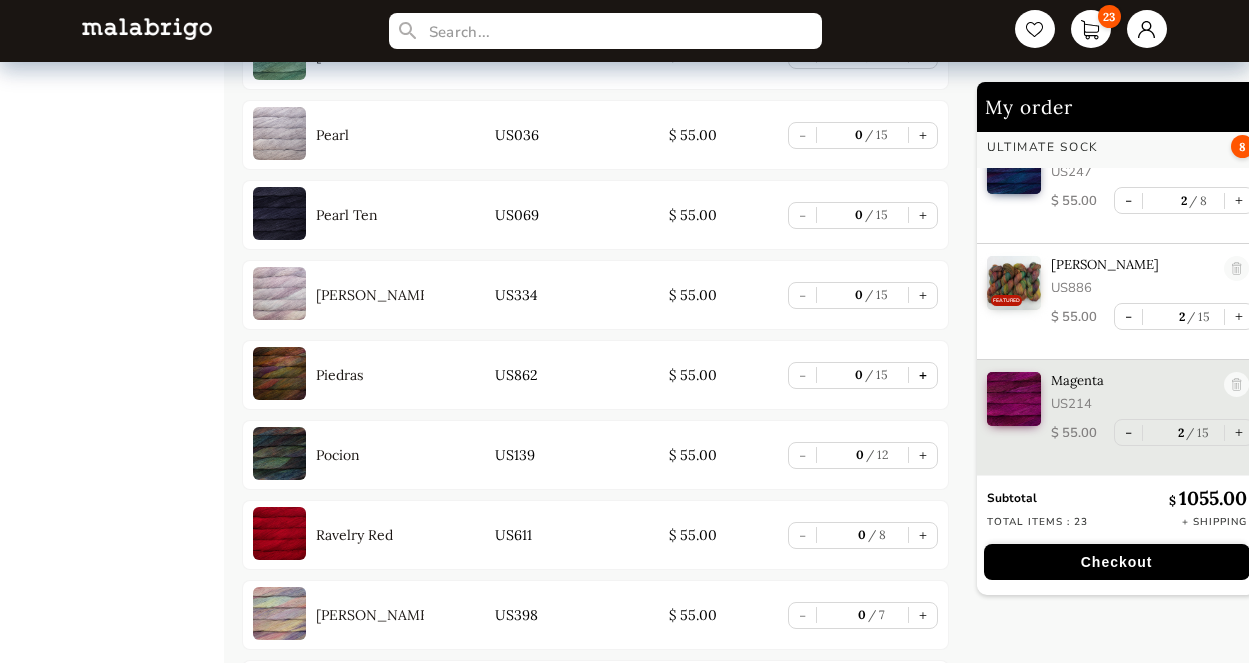 click on "+" at bounding box center [923, 375] 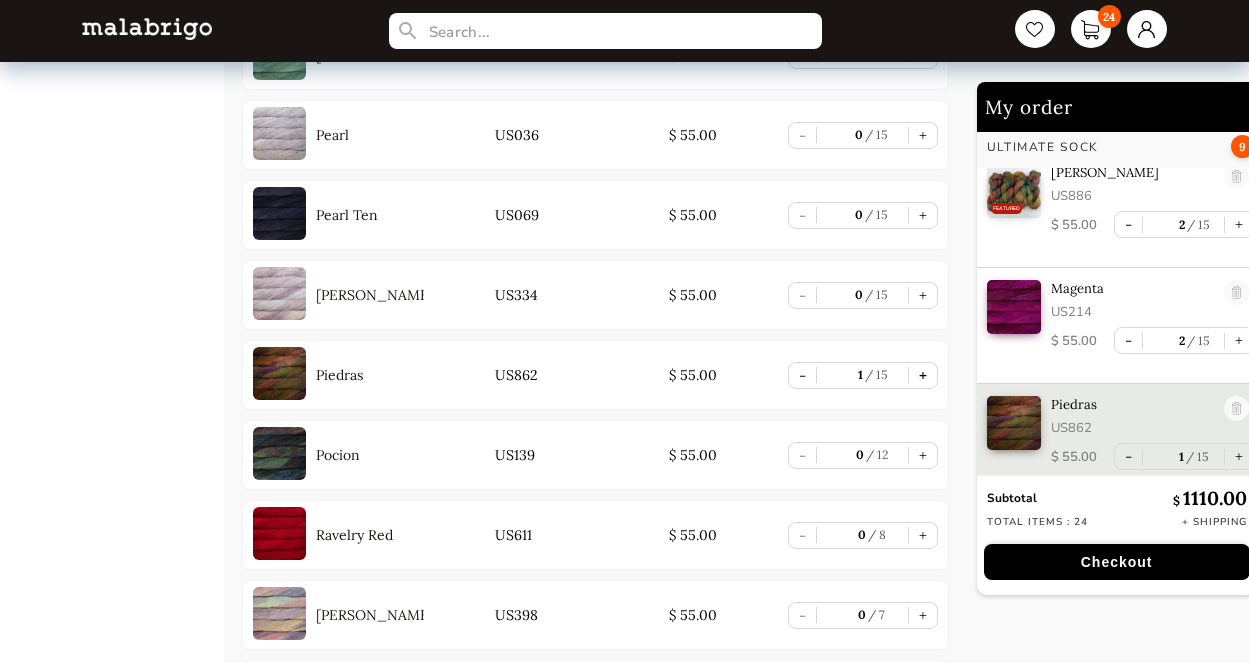 click on "+" at bounding box center [923, 375] 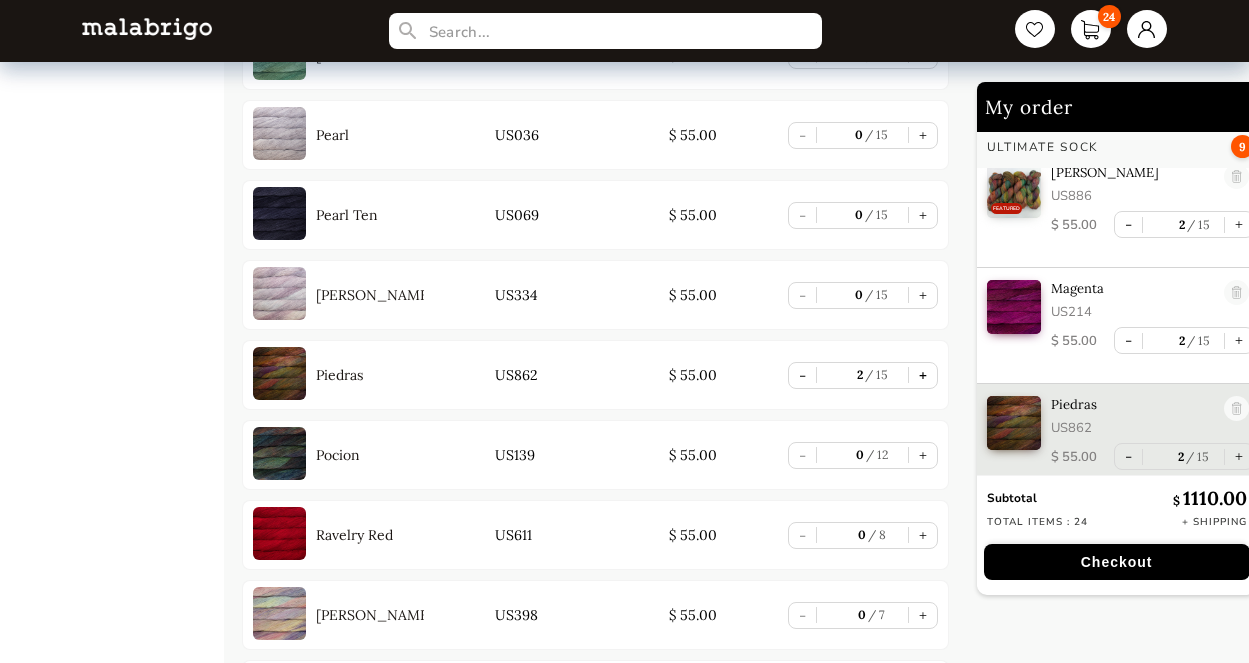 scroll, scrollTop: 273, scrollLeft: 0, axis: vertical 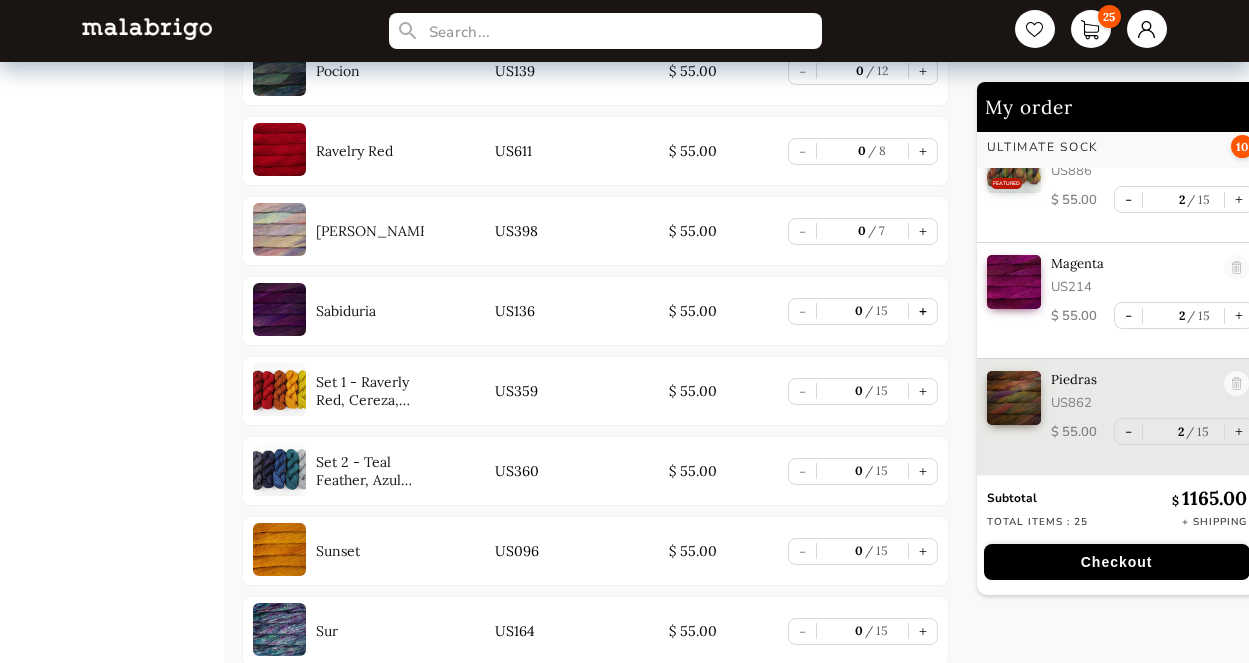 click on "+" at bounding box center (923, 311) 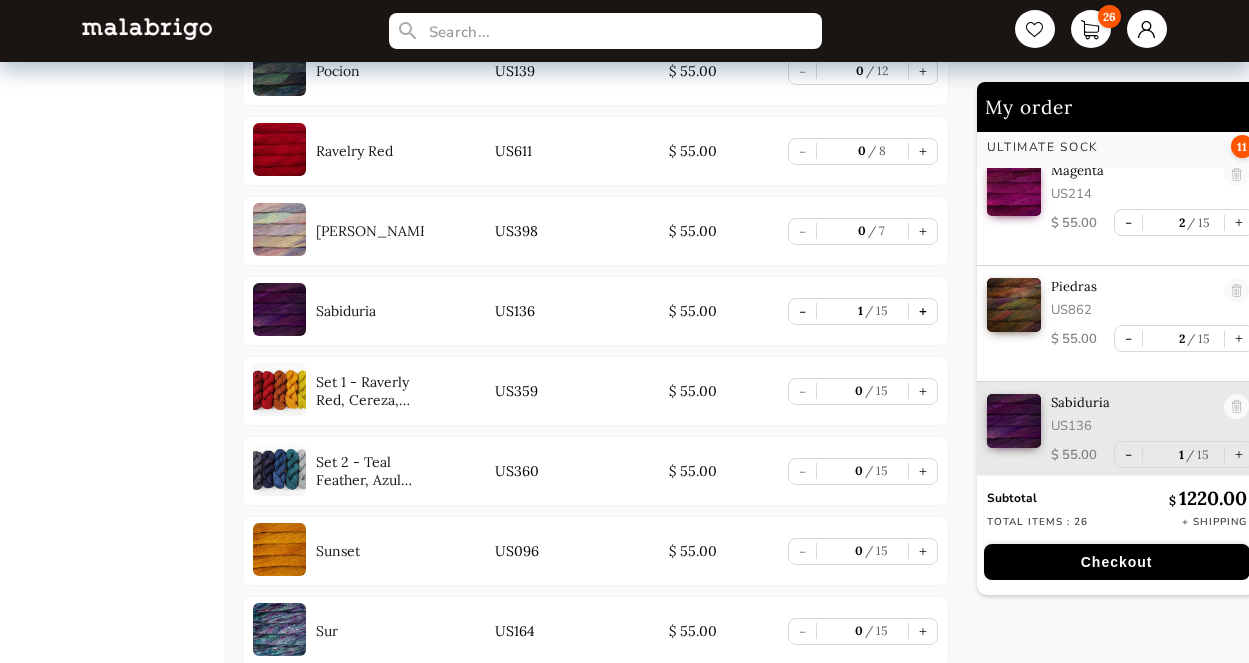 click on "+" at bounding box center (923, 311) 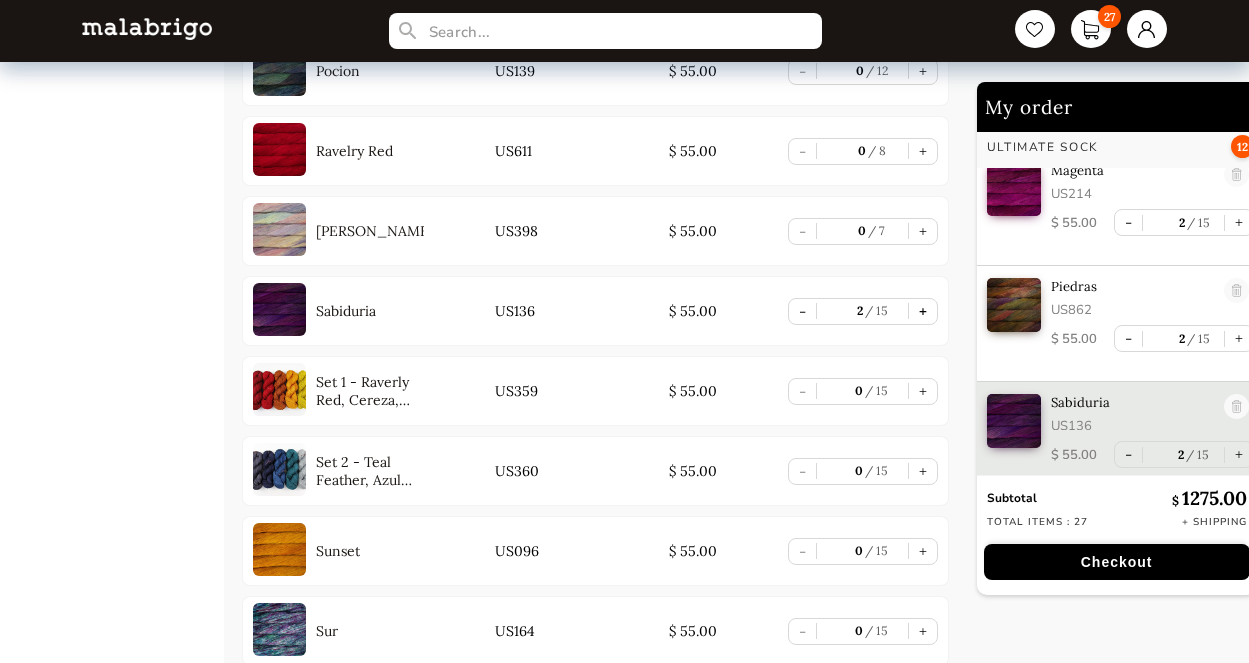 scroll, scrollTop: 388, scrollLeft: 0, axis: vertical 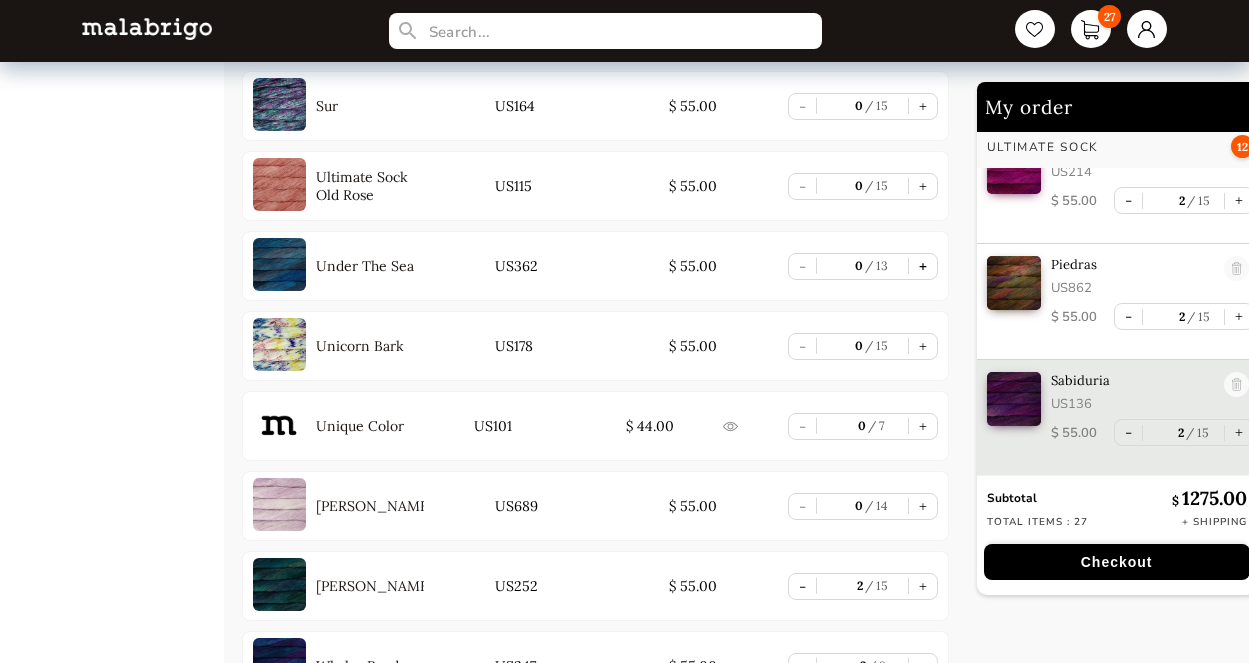 click on "+" at bounding box center [923, 266] 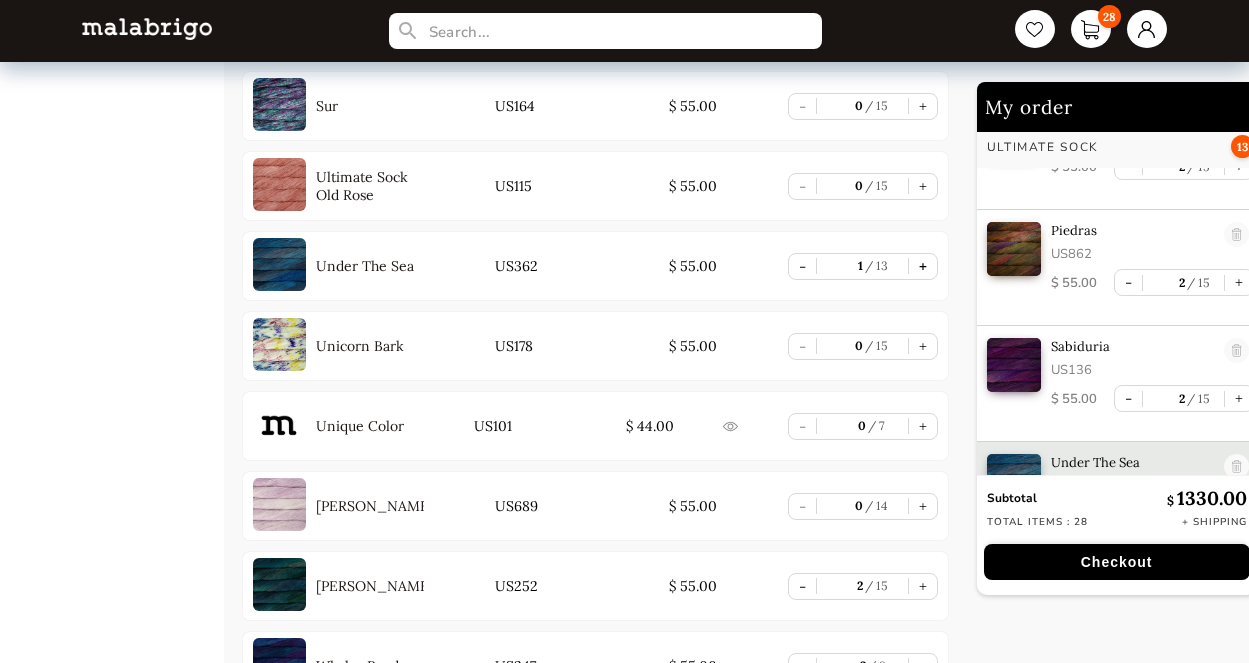 click on "+" at bounding box center [923, 266] 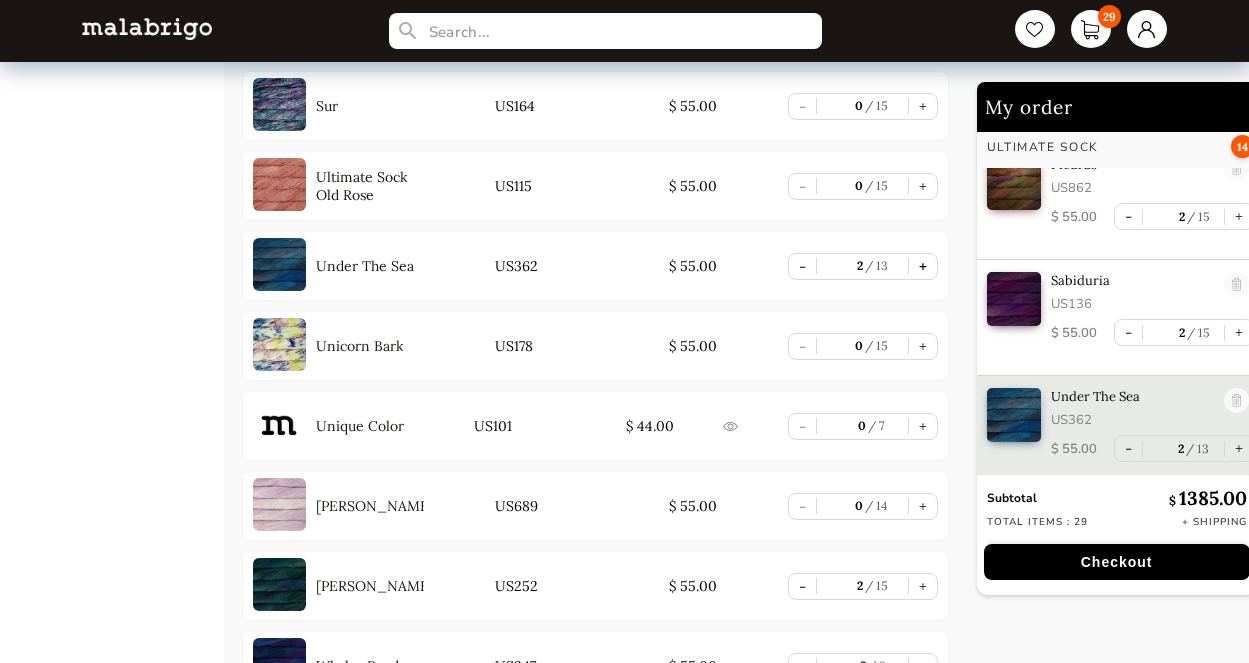 scroll, scrollTop: 505, scrollLeft: 0, axis: vertical 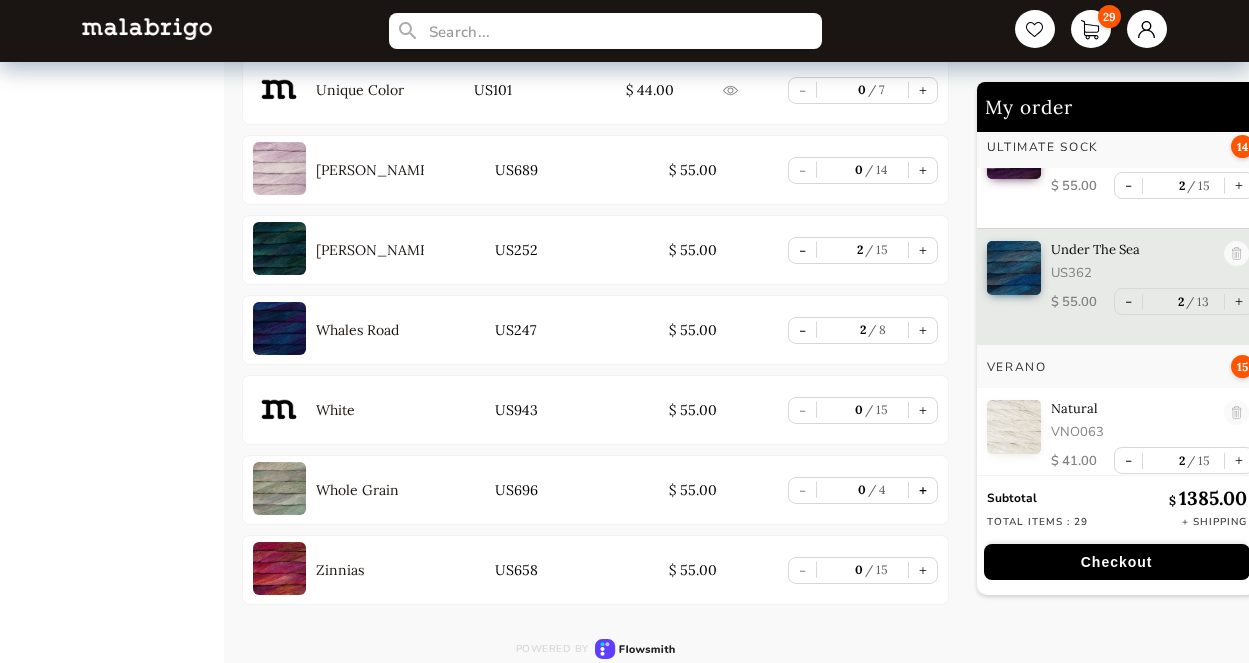 click on "+" at bounding box center (923, 490) 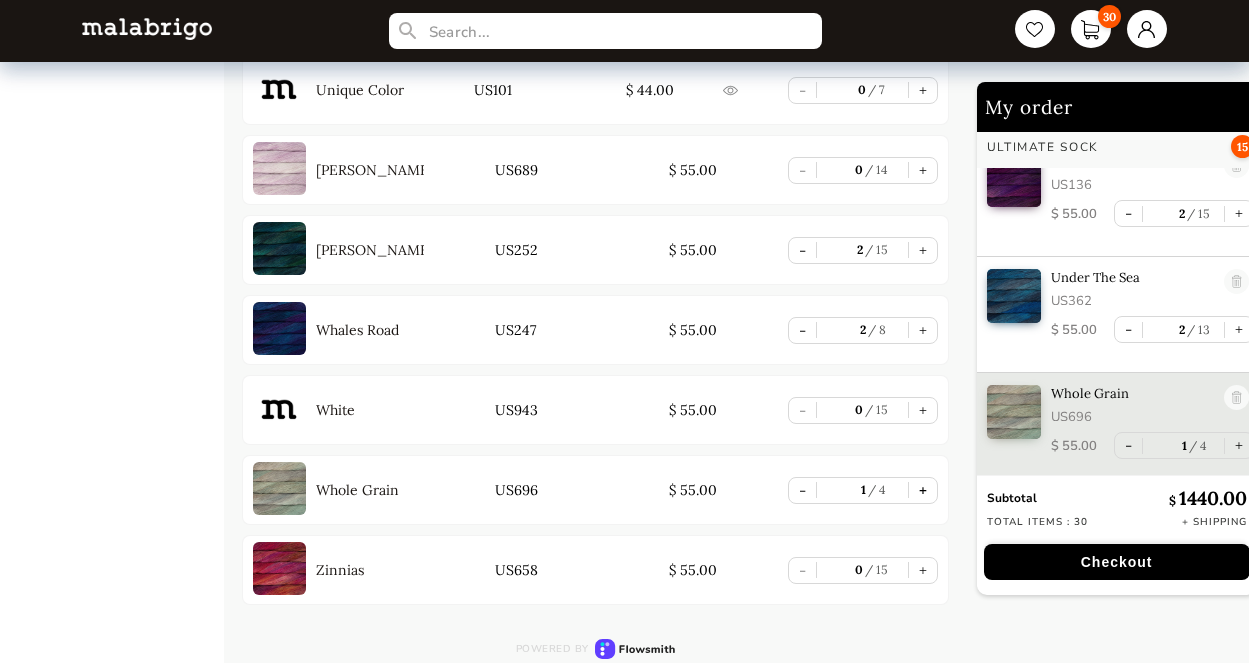 click on "+" at bounding box center [923, 490] 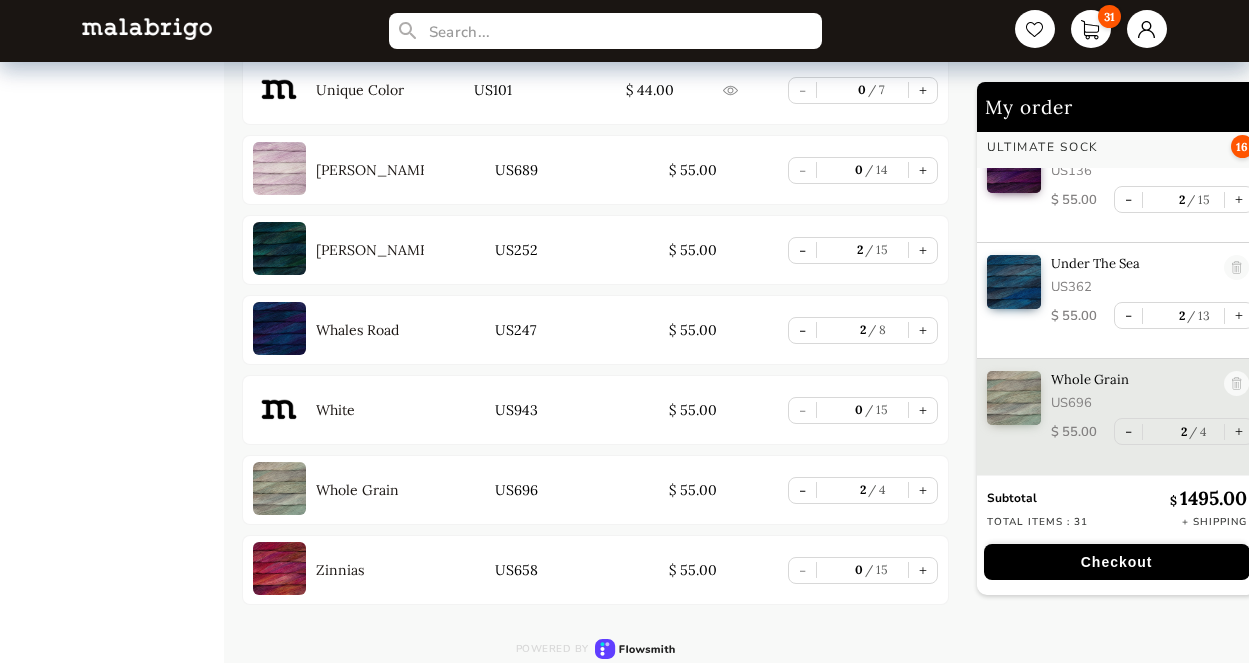 scroll, scrollTop: 0, scrollLeft: 0, axis: both 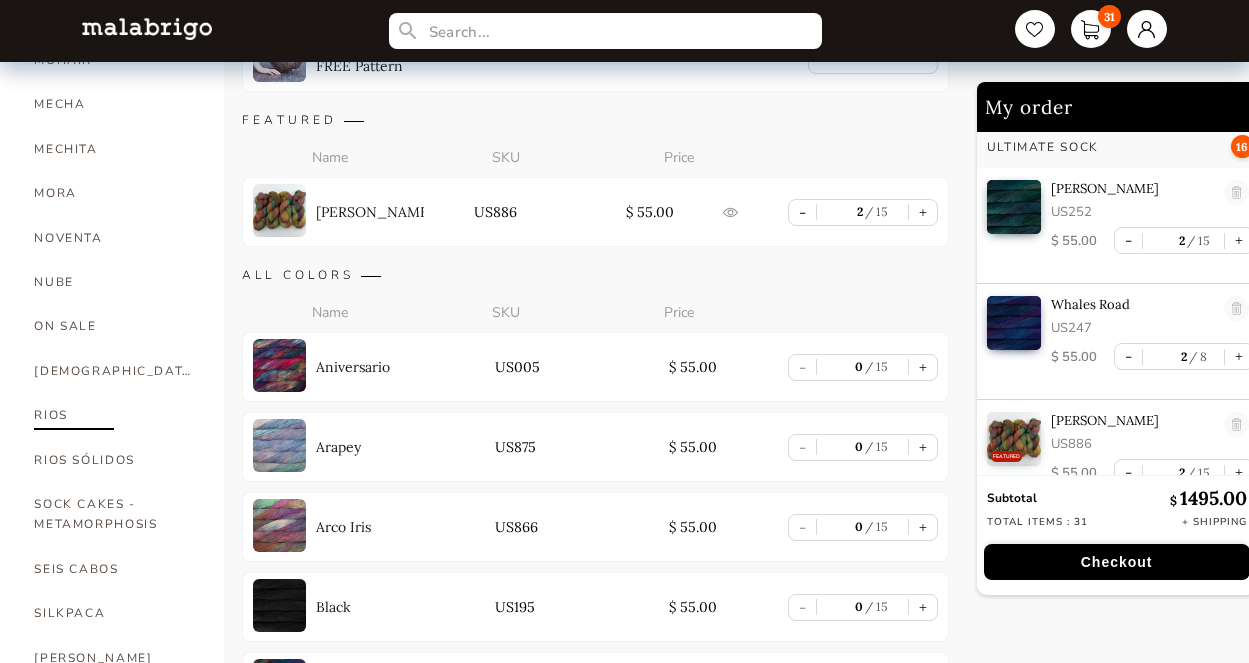 click on "RIOS" at bounding box center [114, 415] 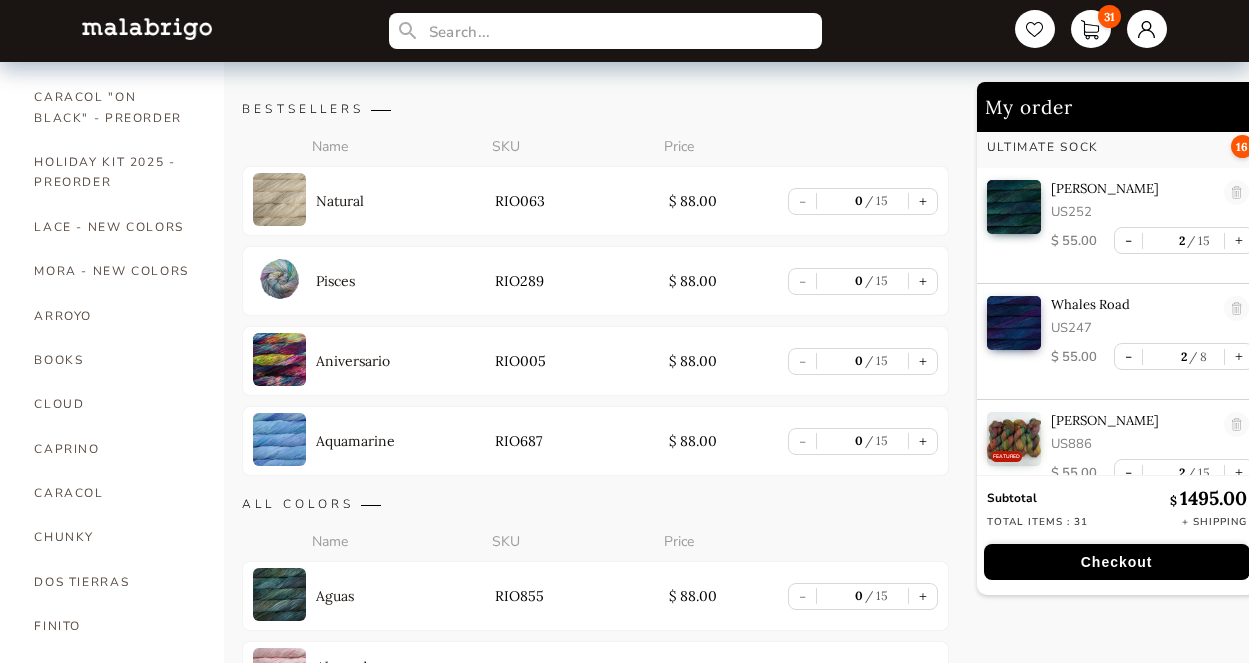 scroll, scrollTop: 234, scrollLeft: 0, axis: vertical 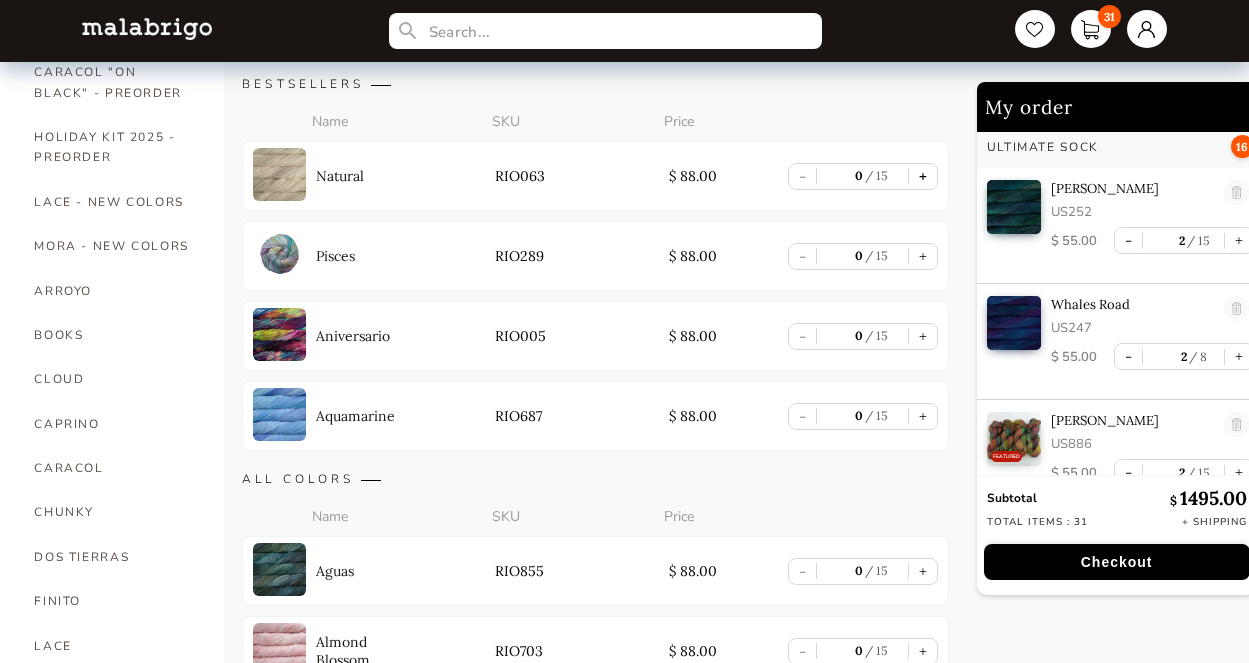 click on "+" at bounding box center (923, 176) 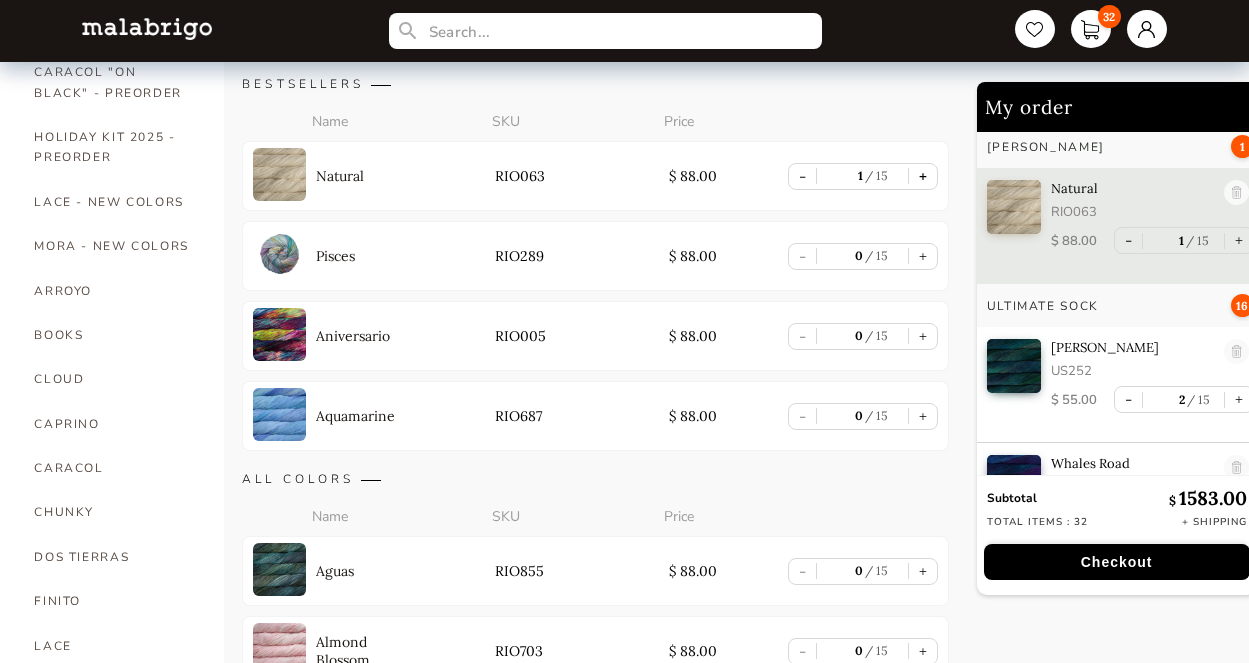 scroll, scrollTop: 0, scrollLeft: 0, axis: both 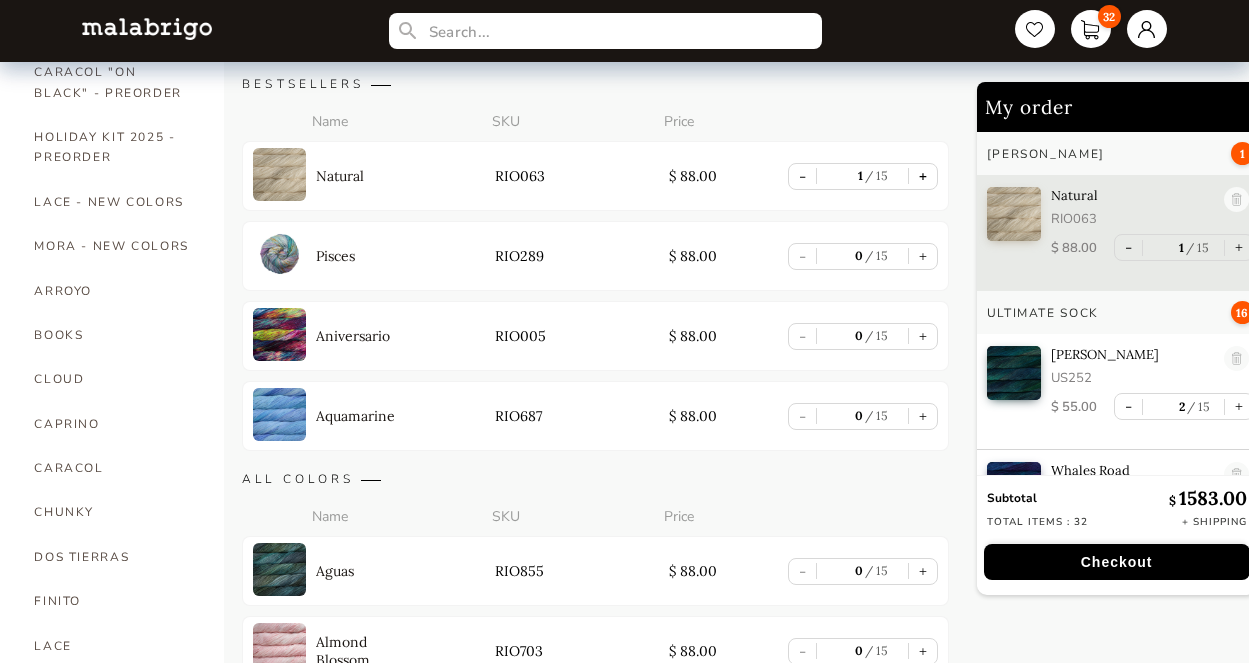 click on "+" at bounding box center [923, 176] 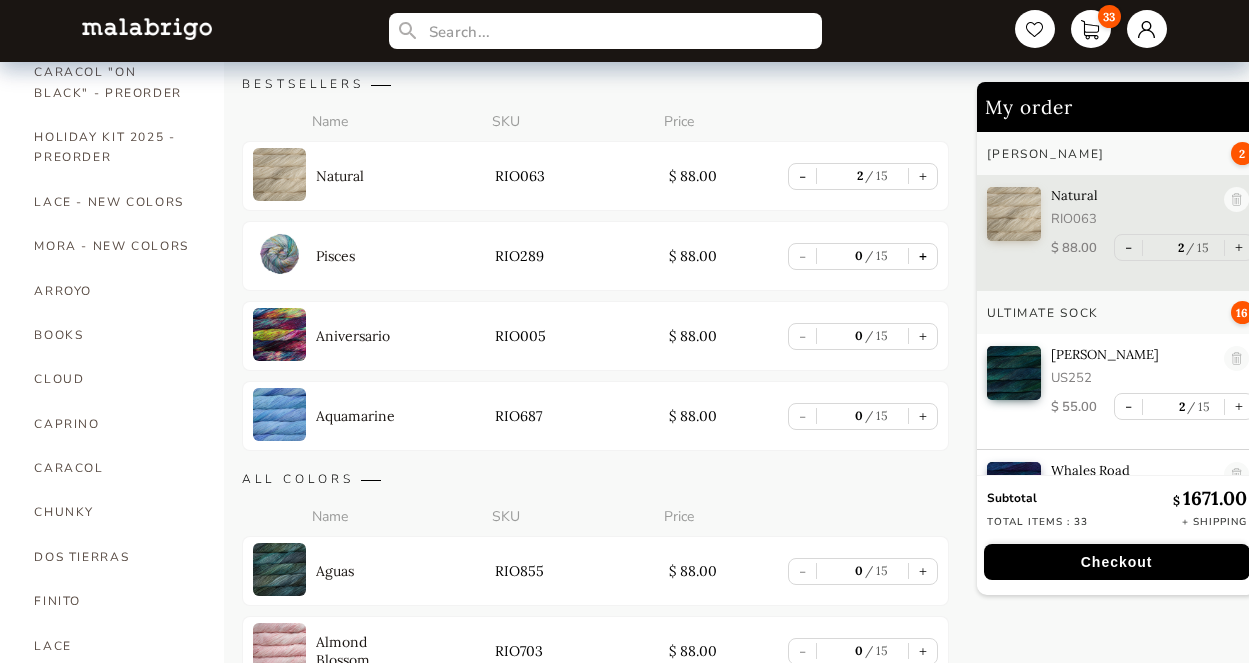 click on "+" at bounding box center (923, 256) 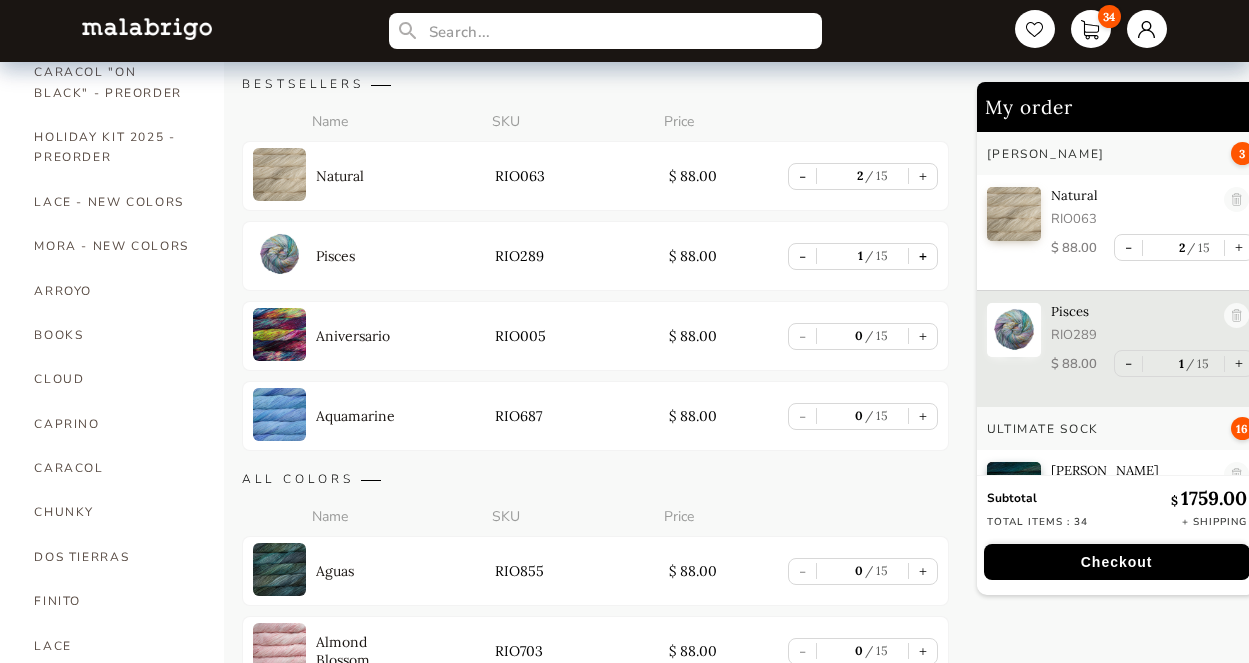 type on "1" 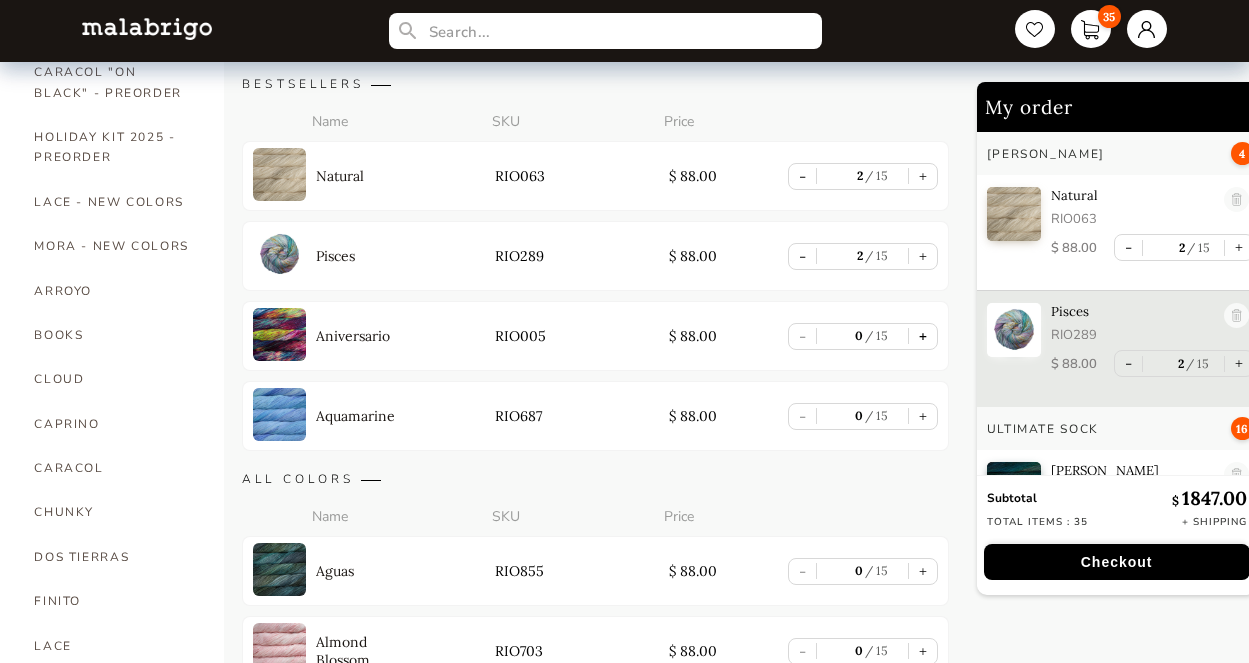 click on "+" at bounding box center (923, 336) 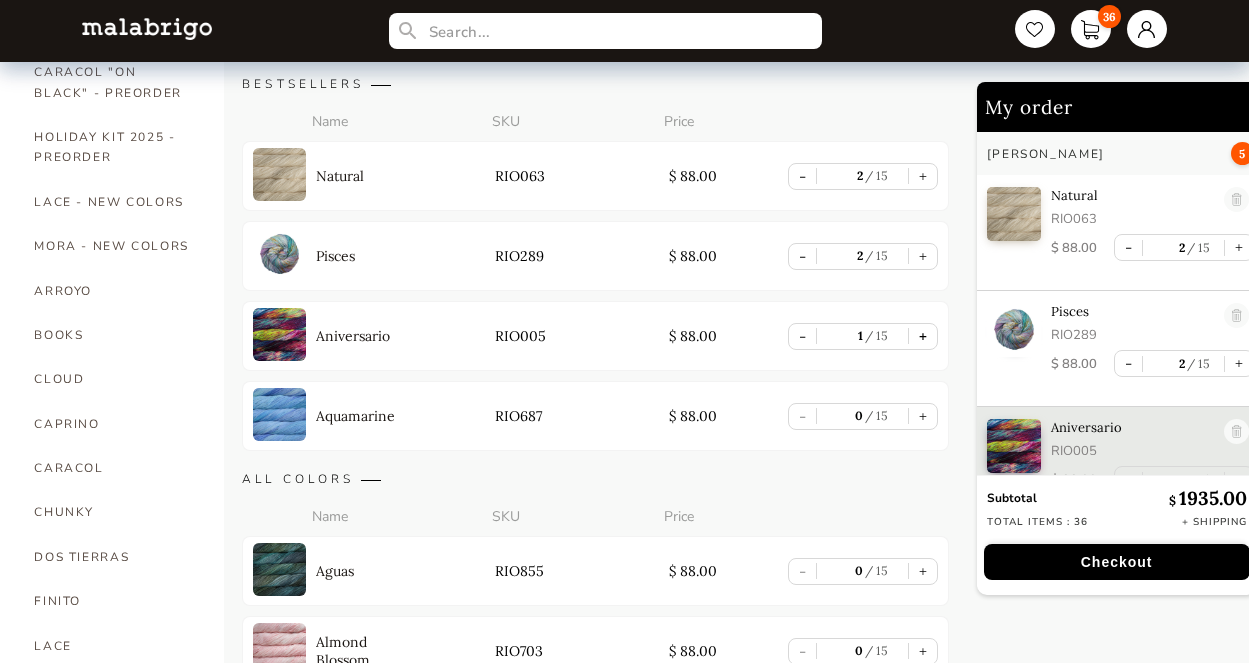 scroll 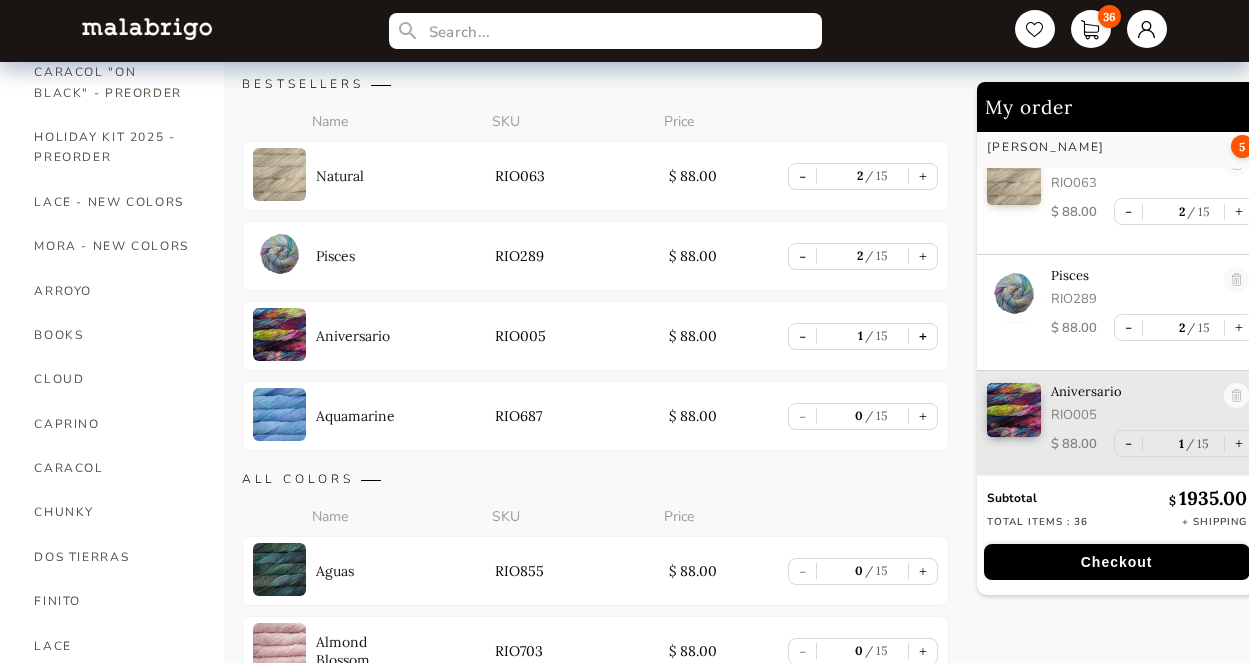 click on "+" at bounding box center (923, 336) 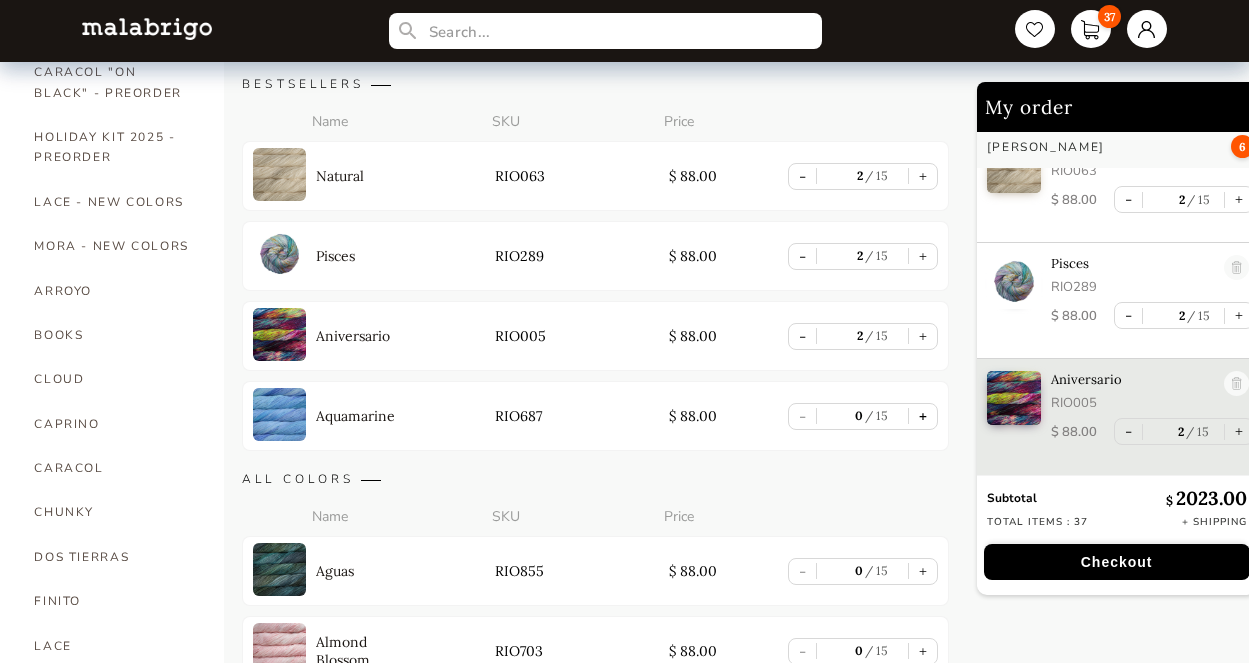 click on "+" at bounding box center [923, 416] 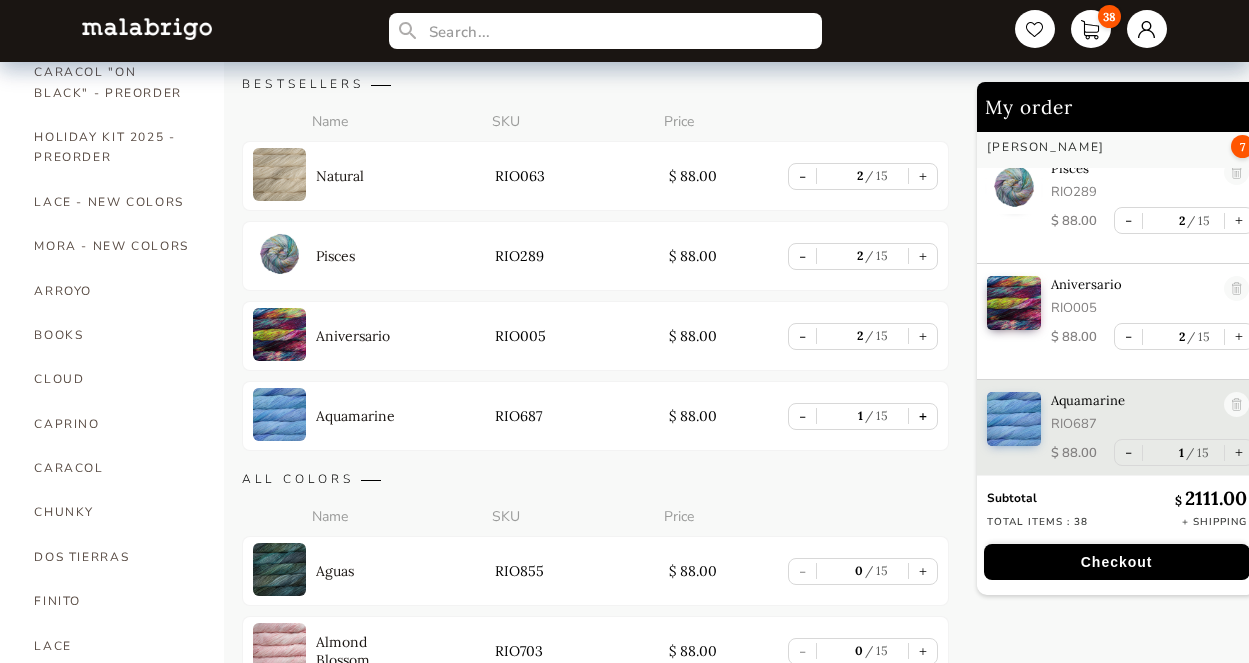 click on "+" at bounding box center [923, 416] 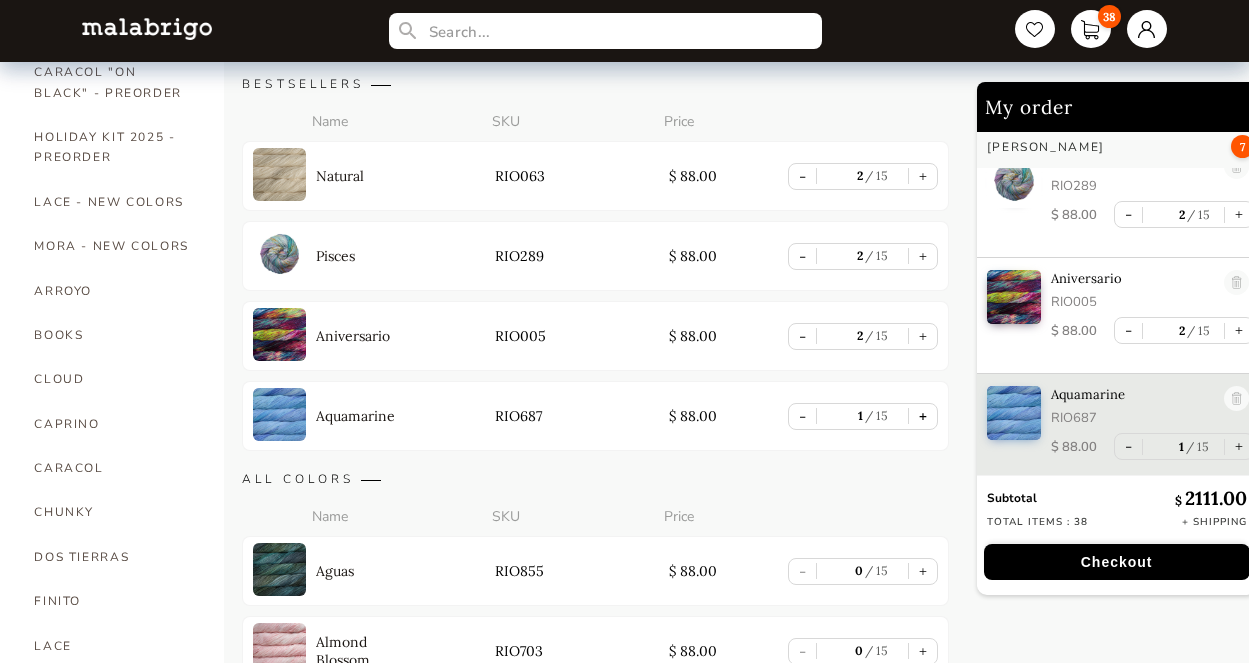 type on "2" 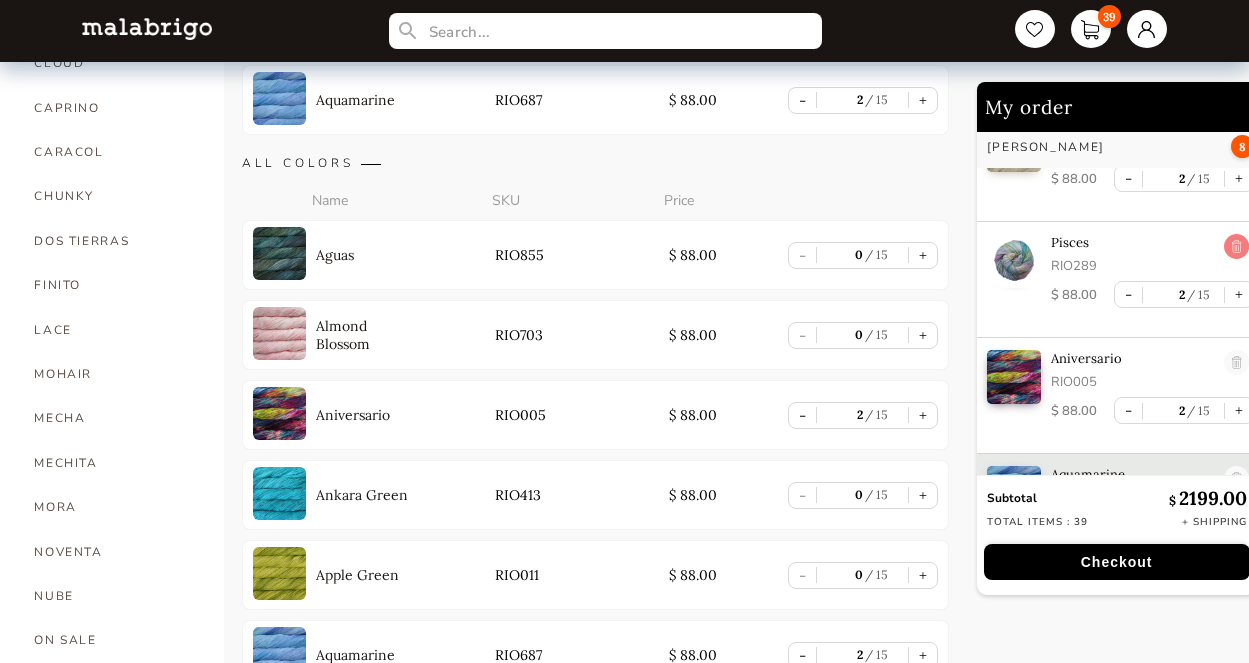 click at bounding box center (1236, 247) 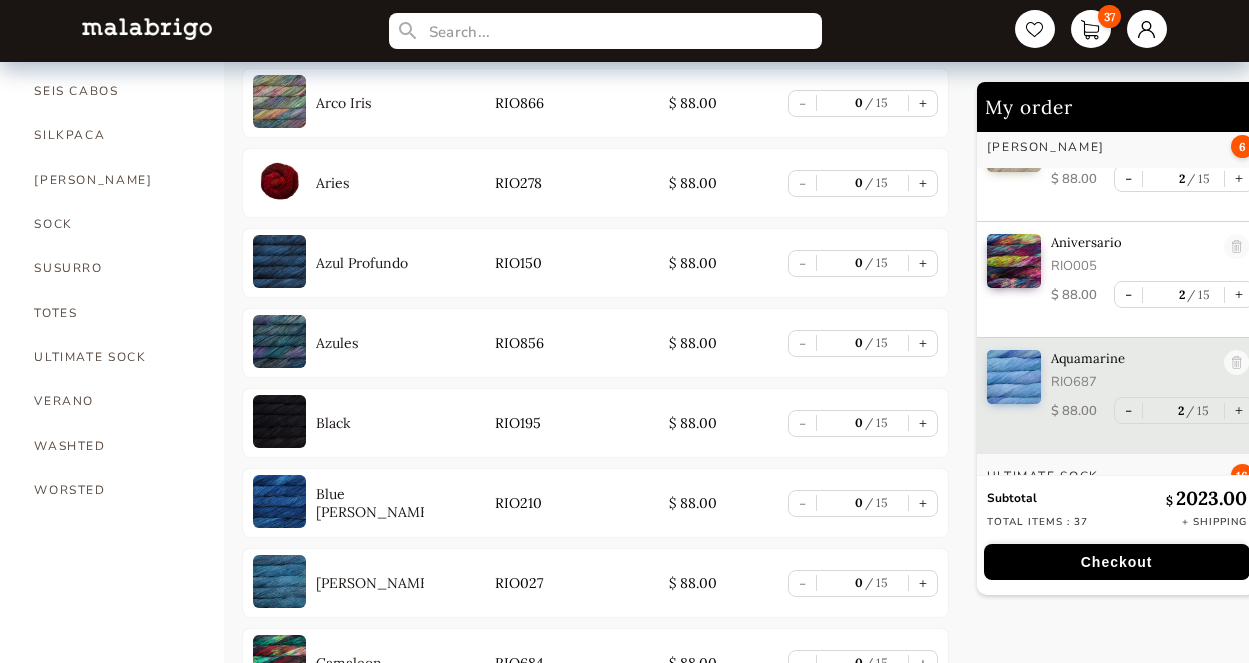 scroll, scrollTop: 1343, scrollLeft: 0, axis: vertical 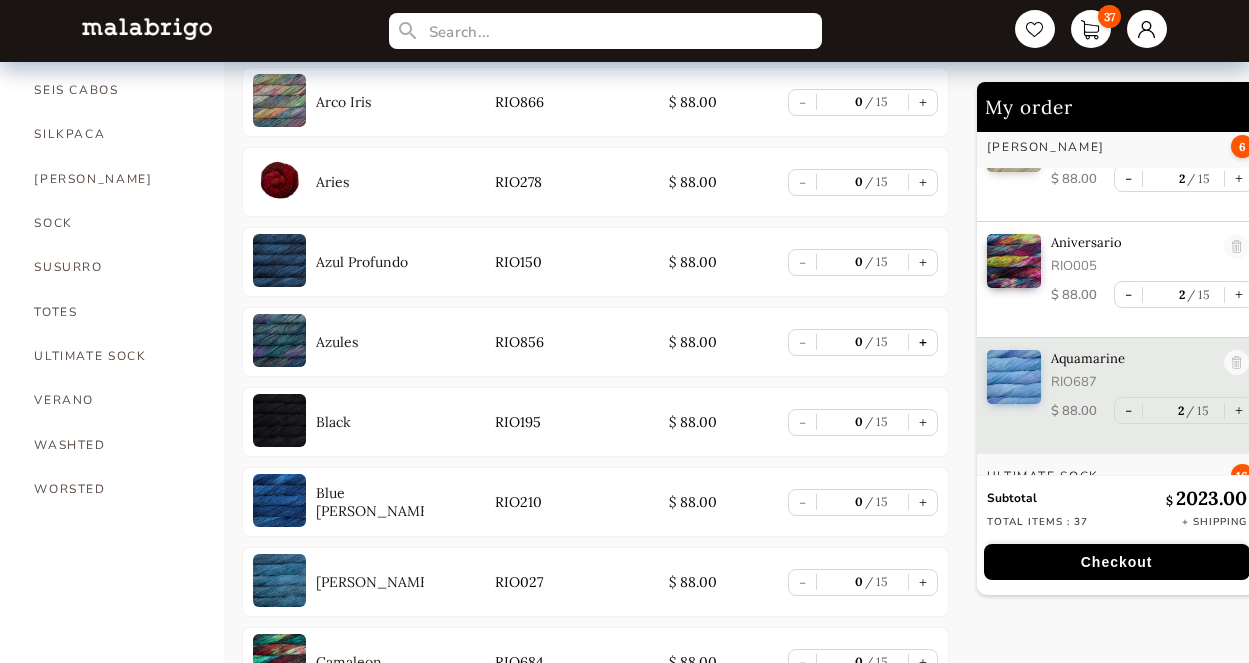 click on "+" at bounding box center [923, 342] 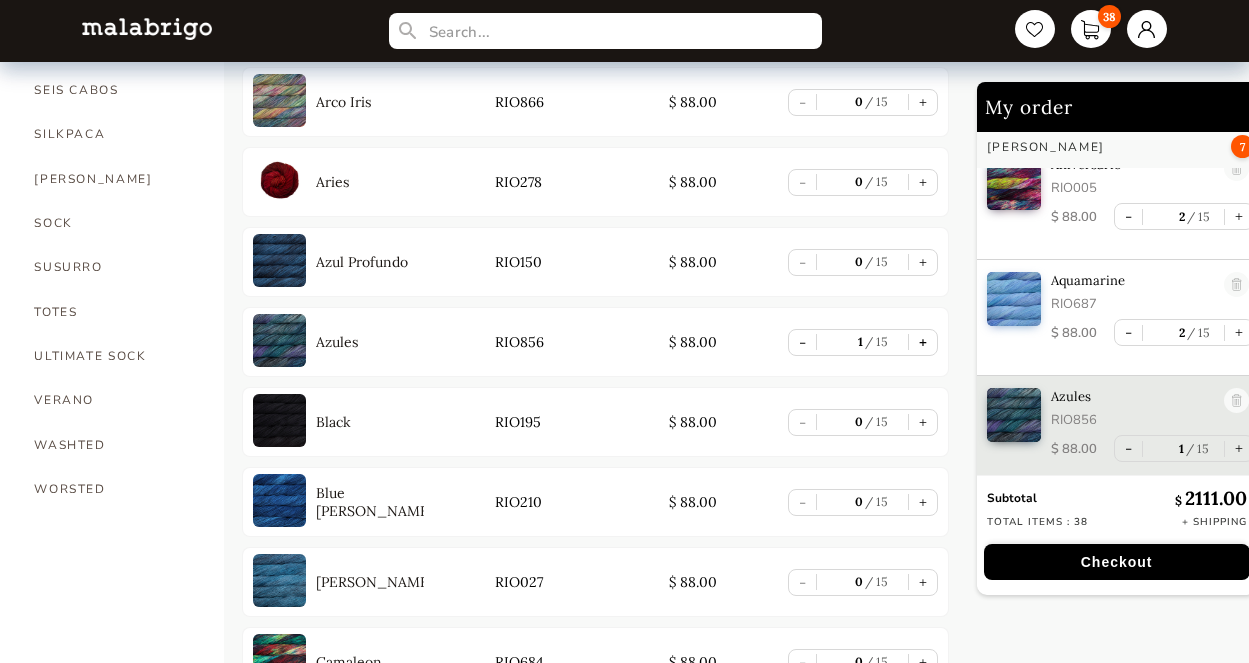 click on "+" at bounding box center [923, 342] 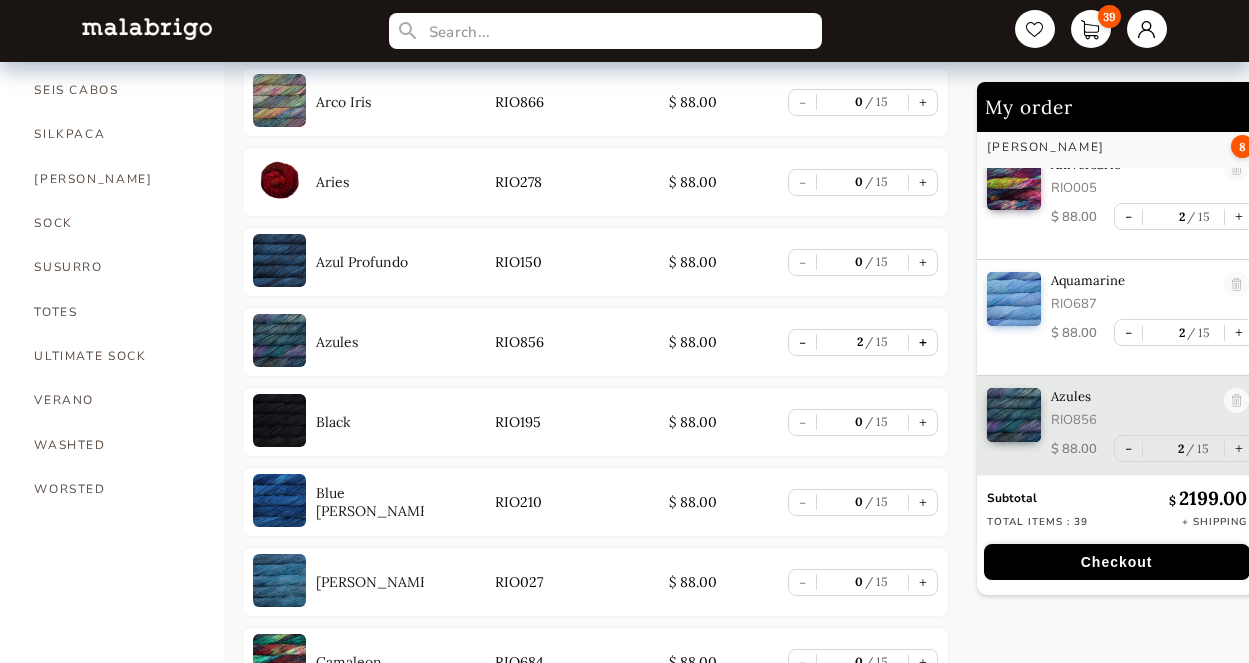scroll, scrollTop: 157, scrollLeft: 0, axis: vertical 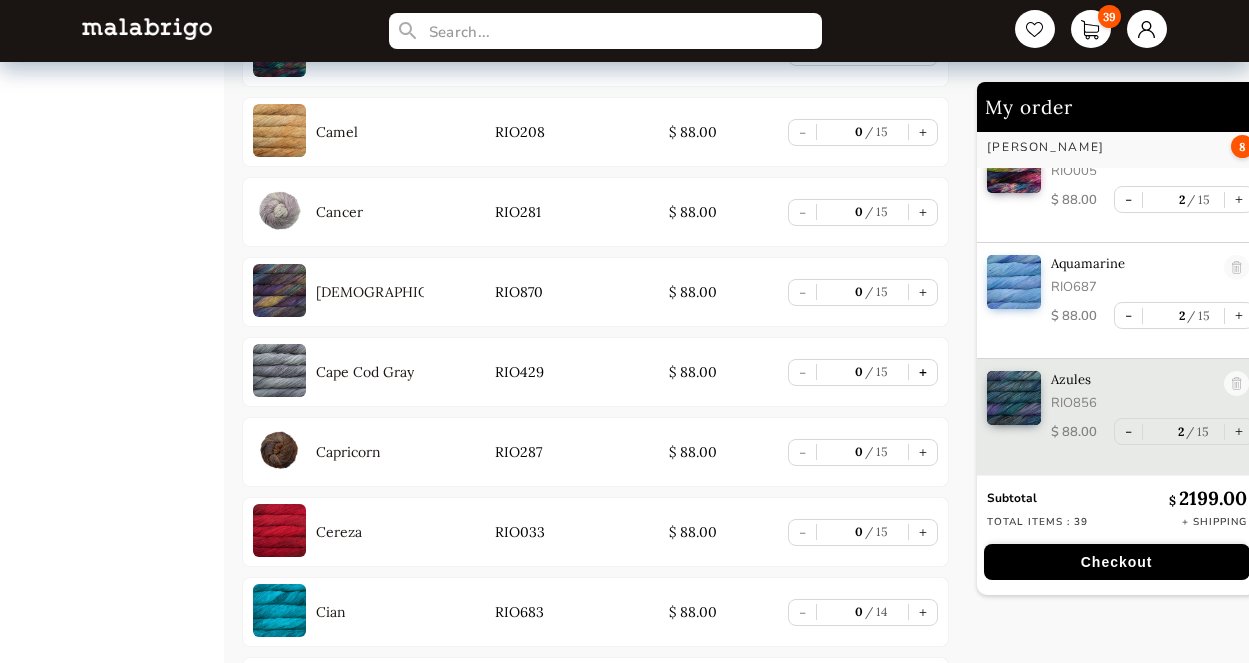 click on "+" at bounding box center [923, 372] 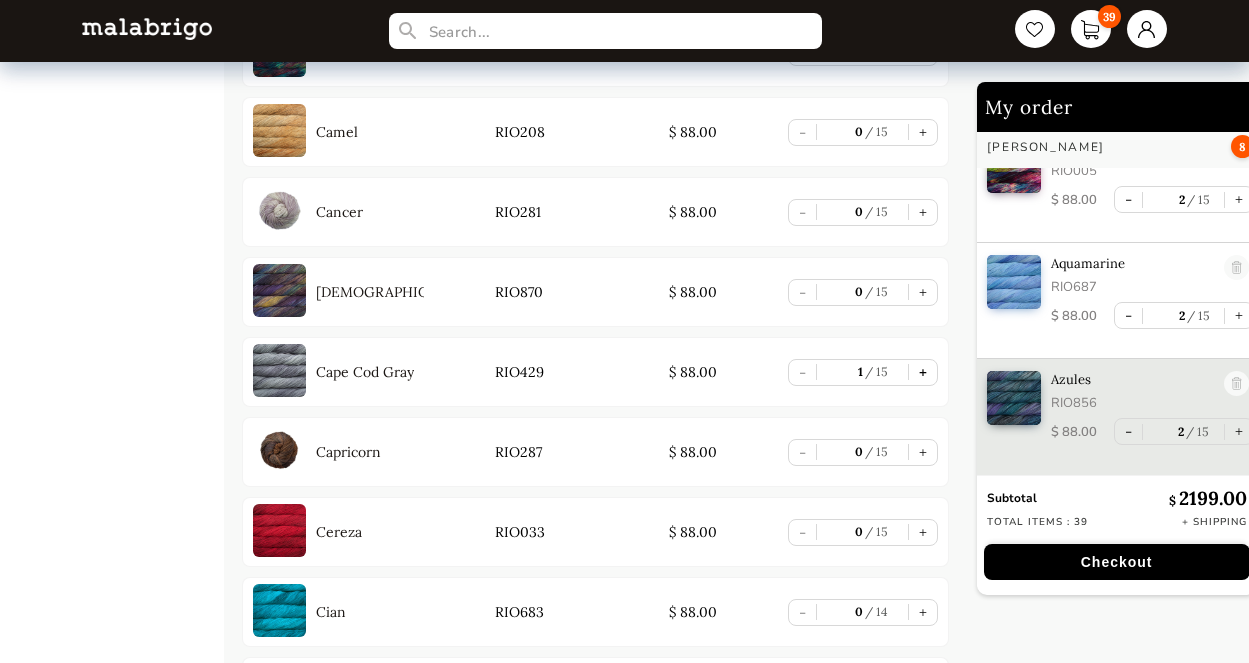 click on "+" at bounding box center [923, 372] 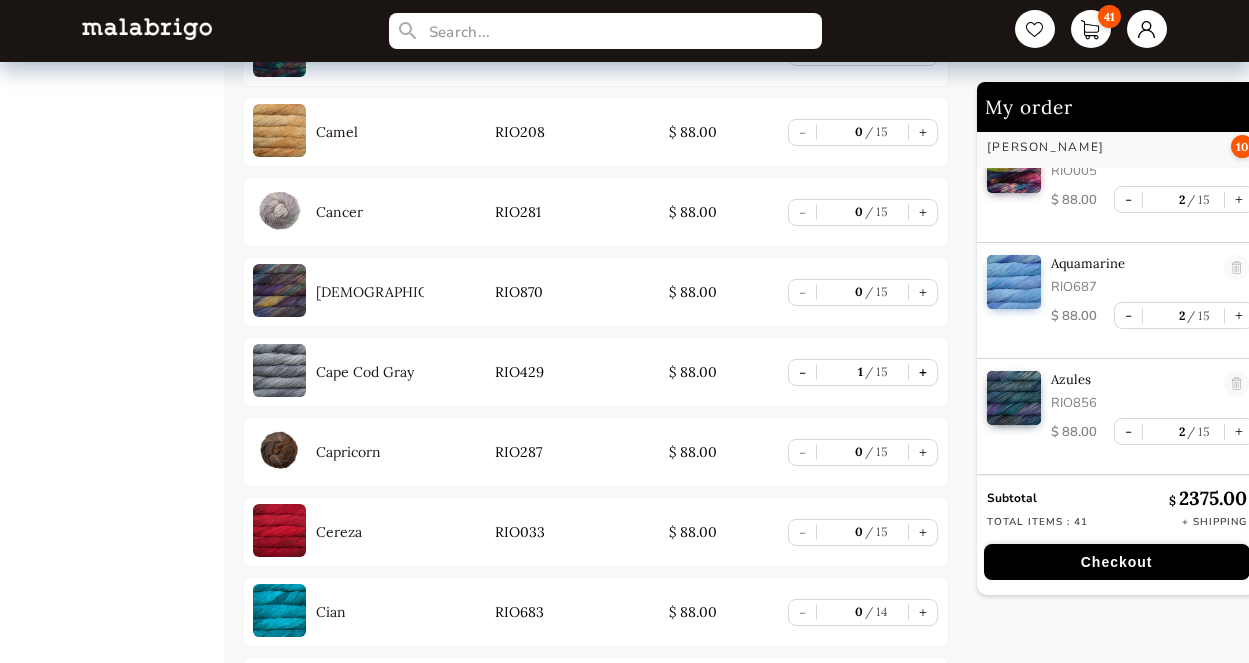 type on "2" 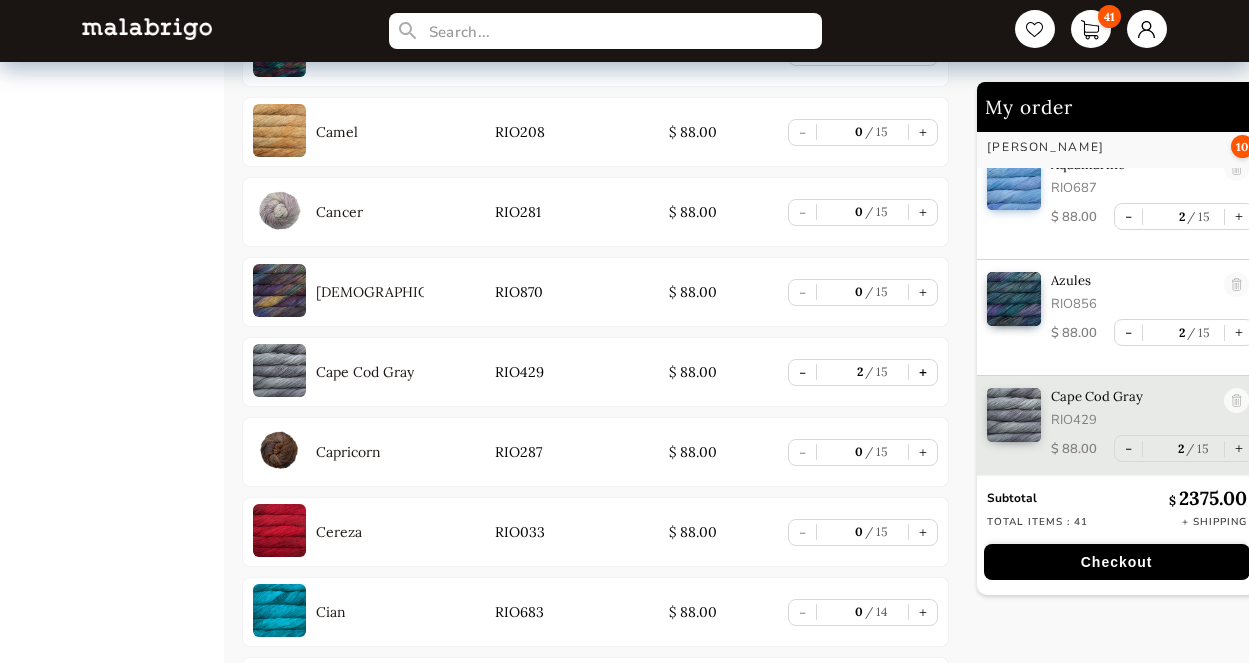 scroll, scrollTop: 273, scrollLeft: 0, axis: vertical 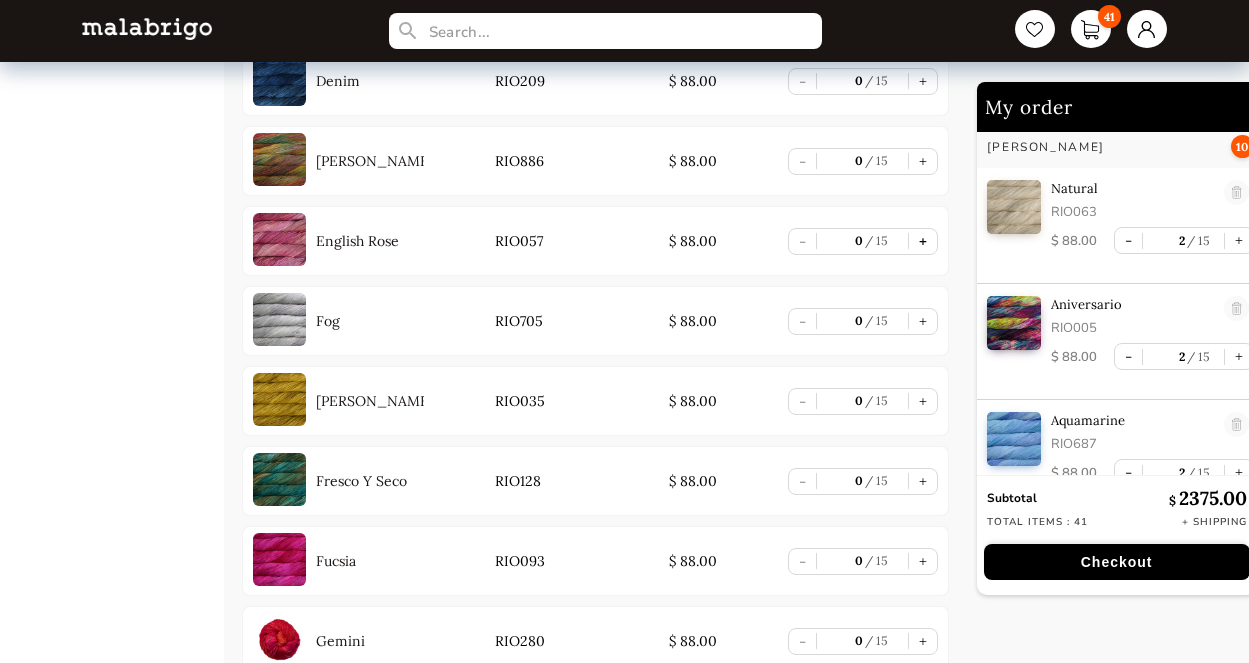 click on "+" at bounding box center [923, 241] 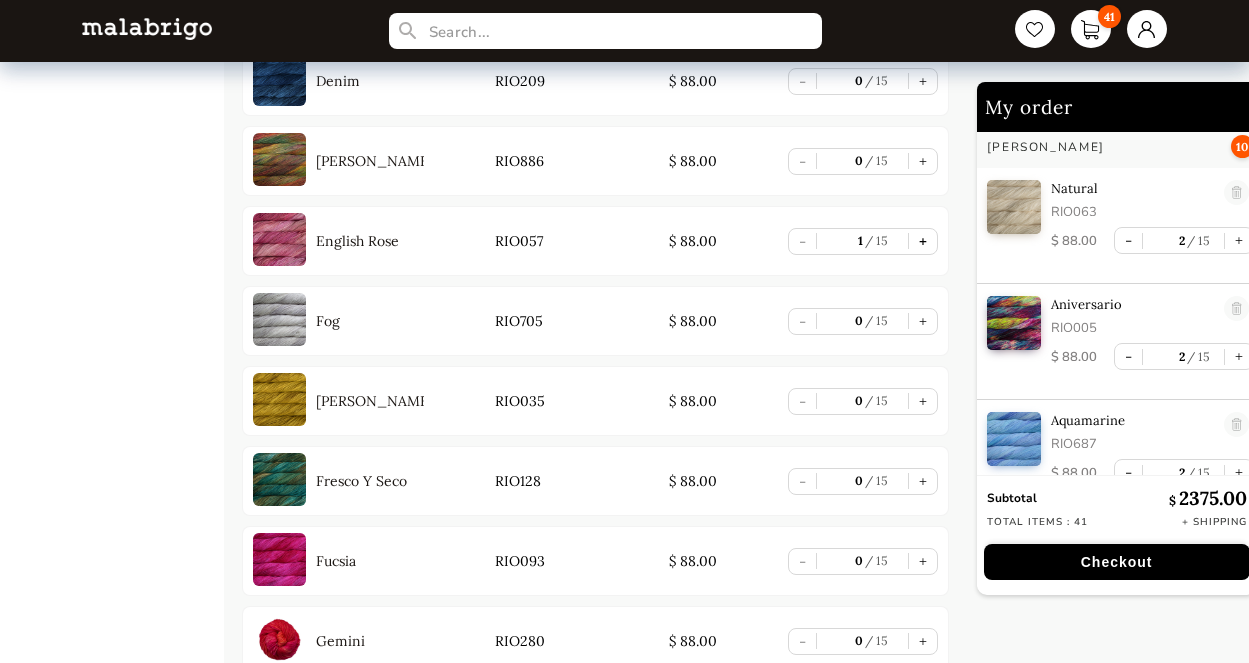 click on "+" at bounding box center [923, 241] 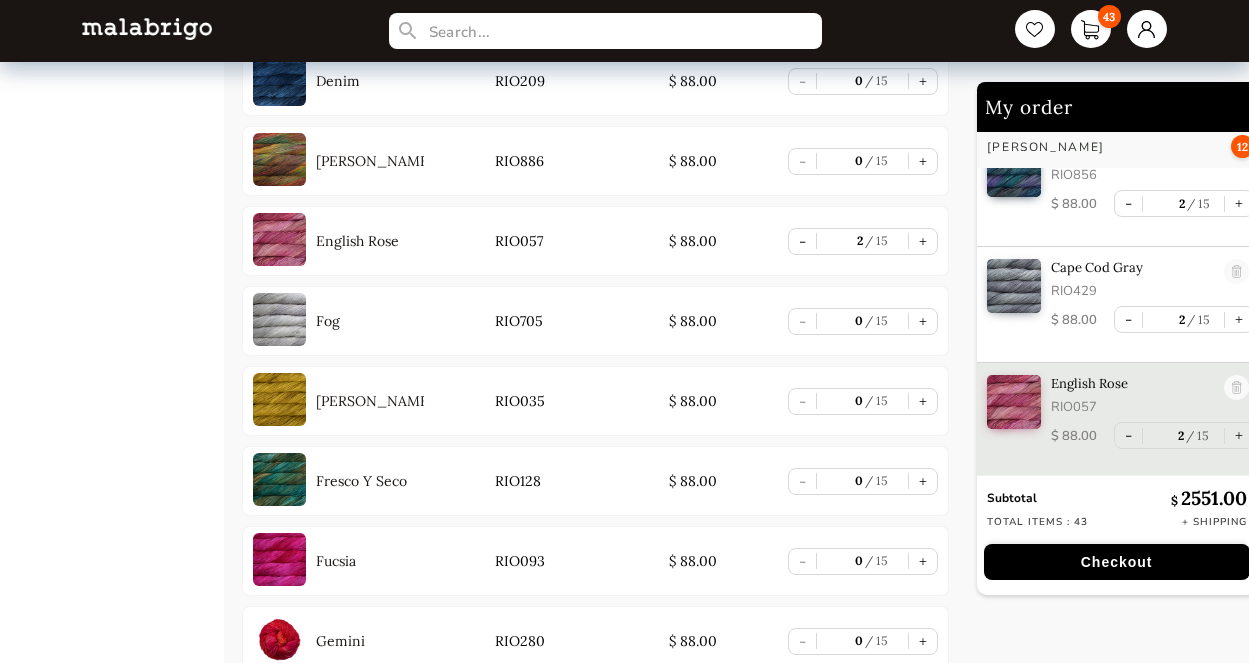 scroll, scrollTop: 386, scrollLeft: 0, axis: vertical 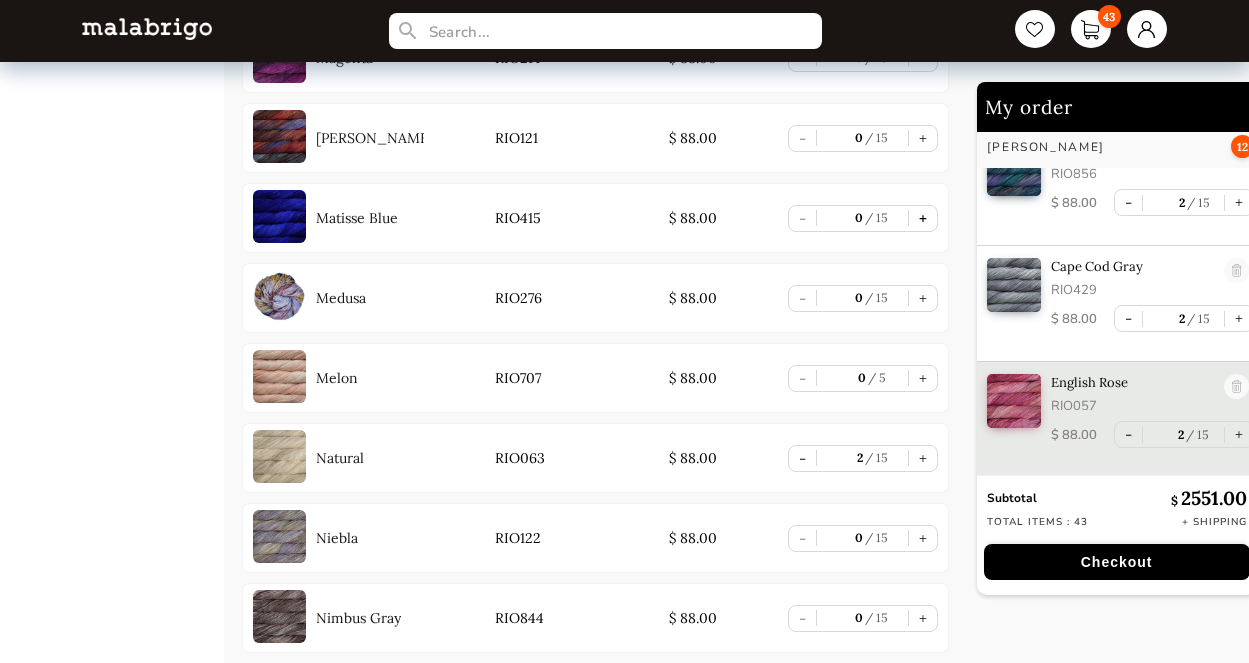 click on "+" at bounding box center [923, 218] 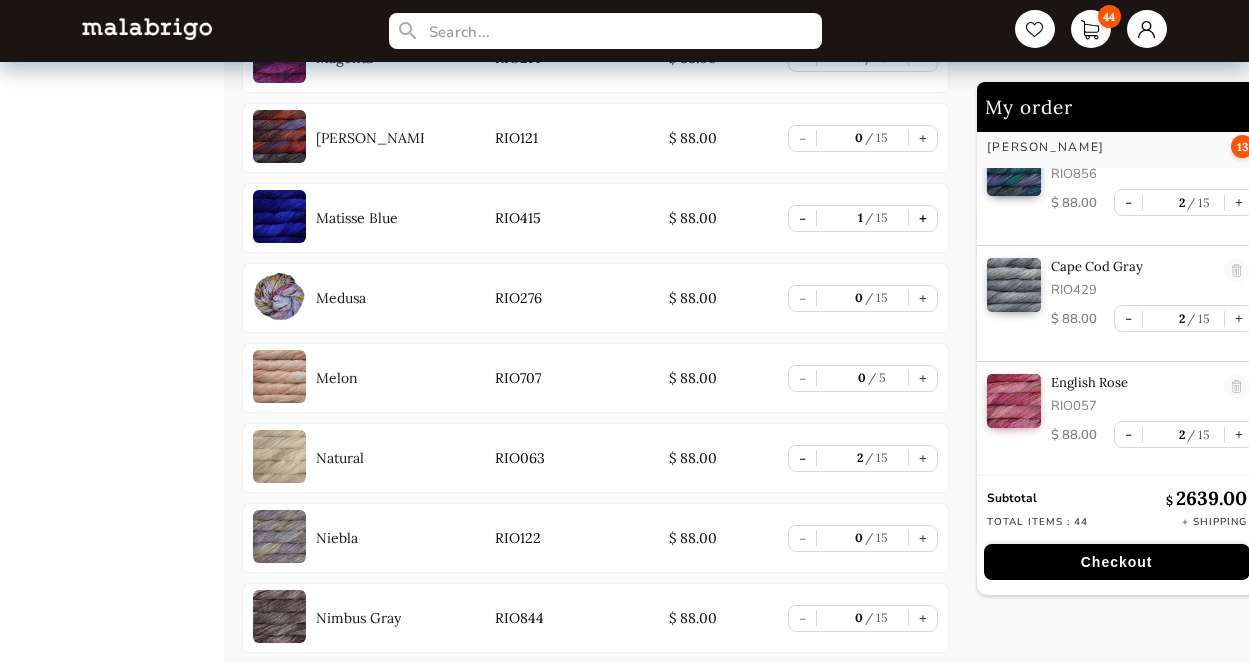 click on "+" at bounding box center (923, 218) 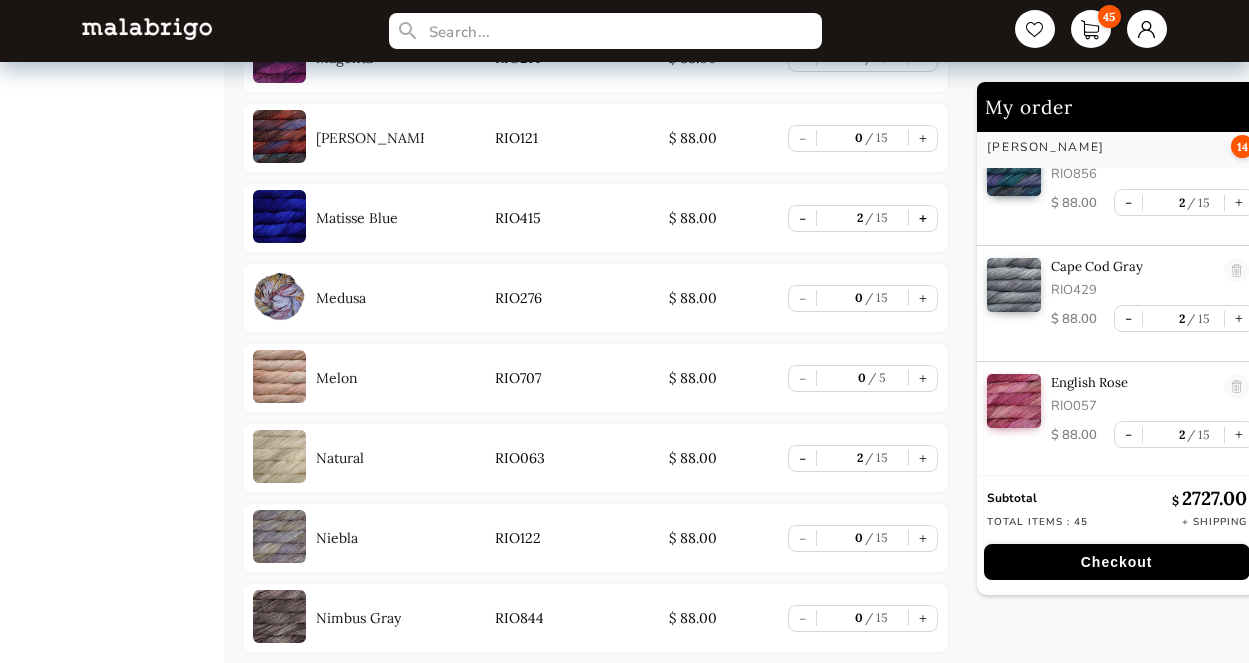 scroll, scrollTop: 504, scrollLeft: 0, axis: vertical 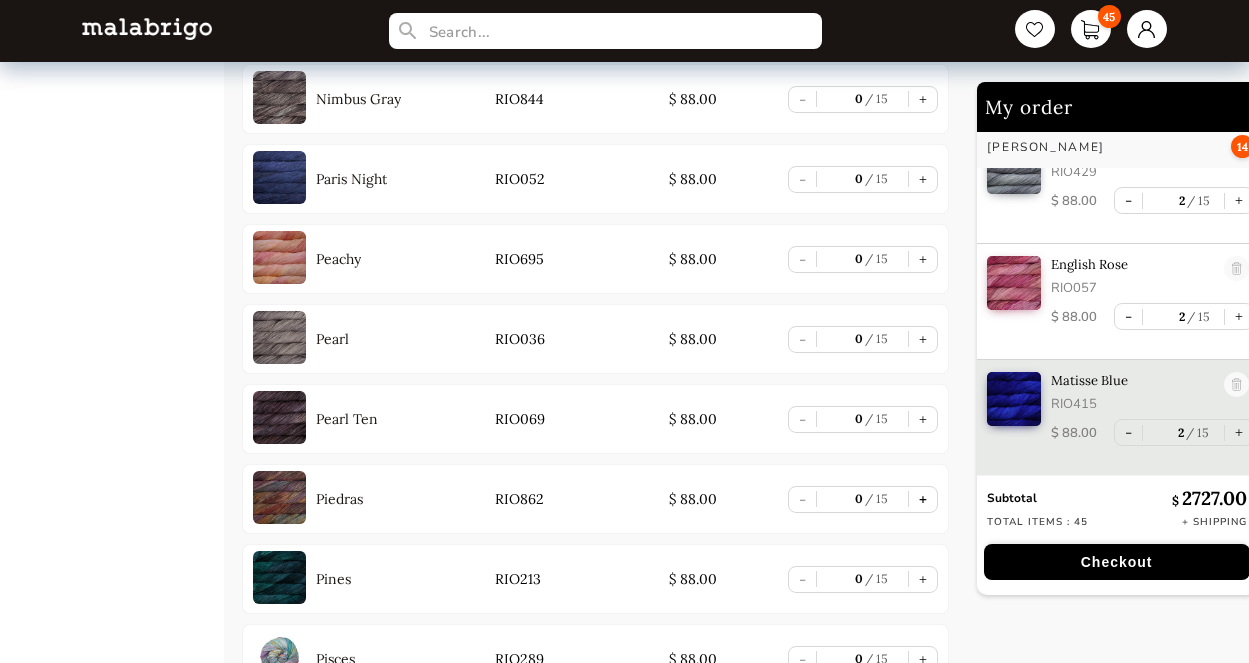 click on "+" at bounding box center (923, 499) 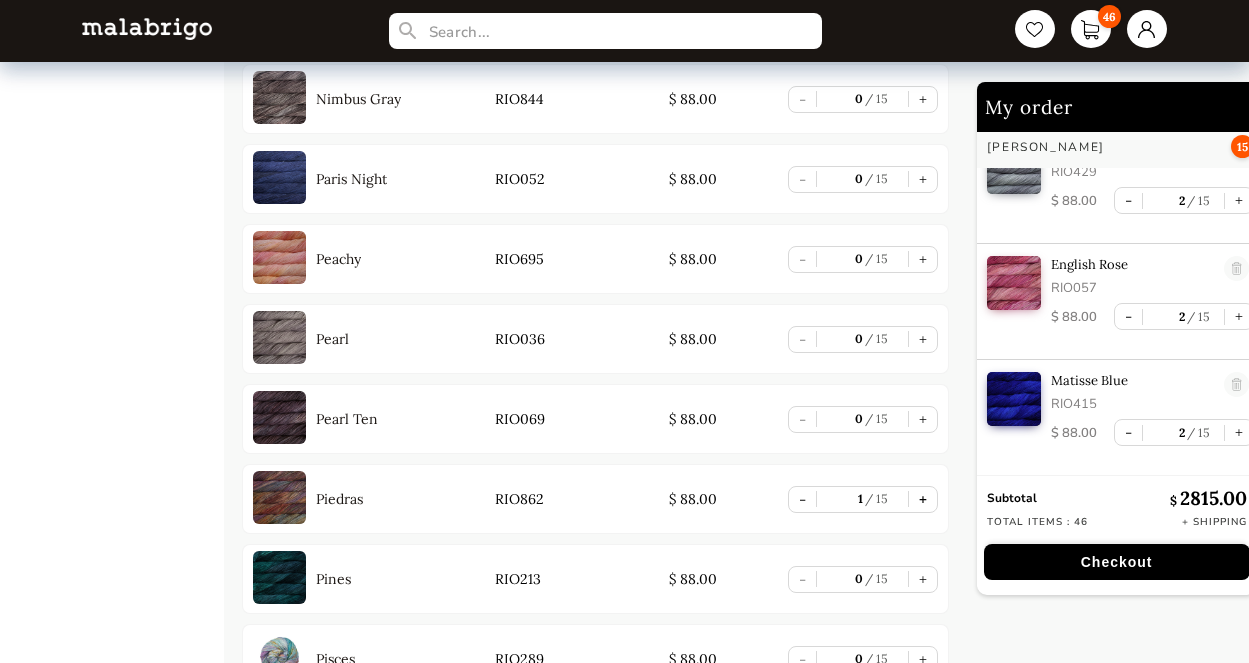 click on "+" at bounding box center [923, 499] 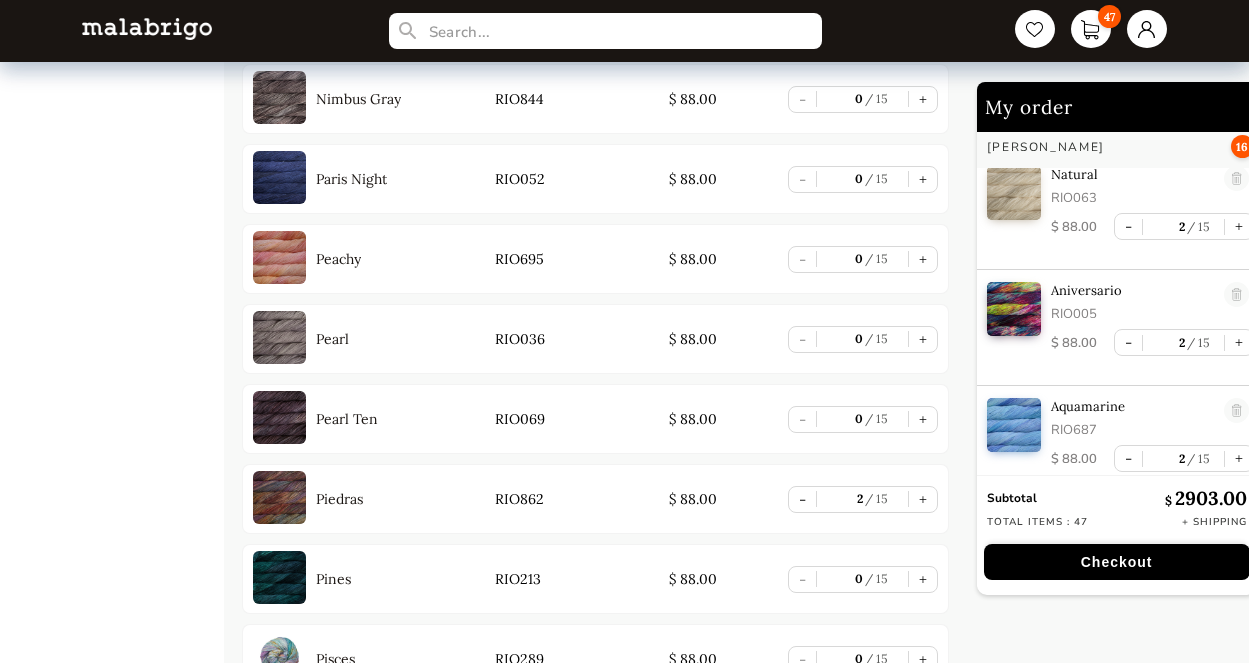 scroll, scrollTop: 0, scrollLeft: 0, axis: both 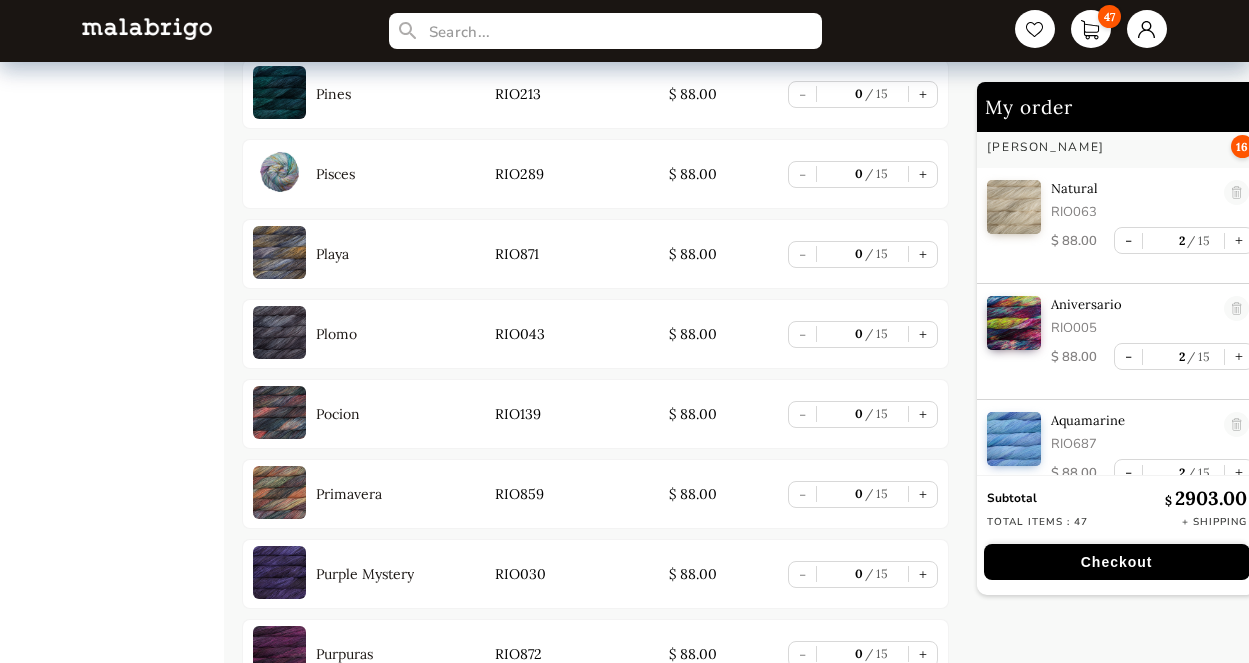 click at bounding box center [279, 252] 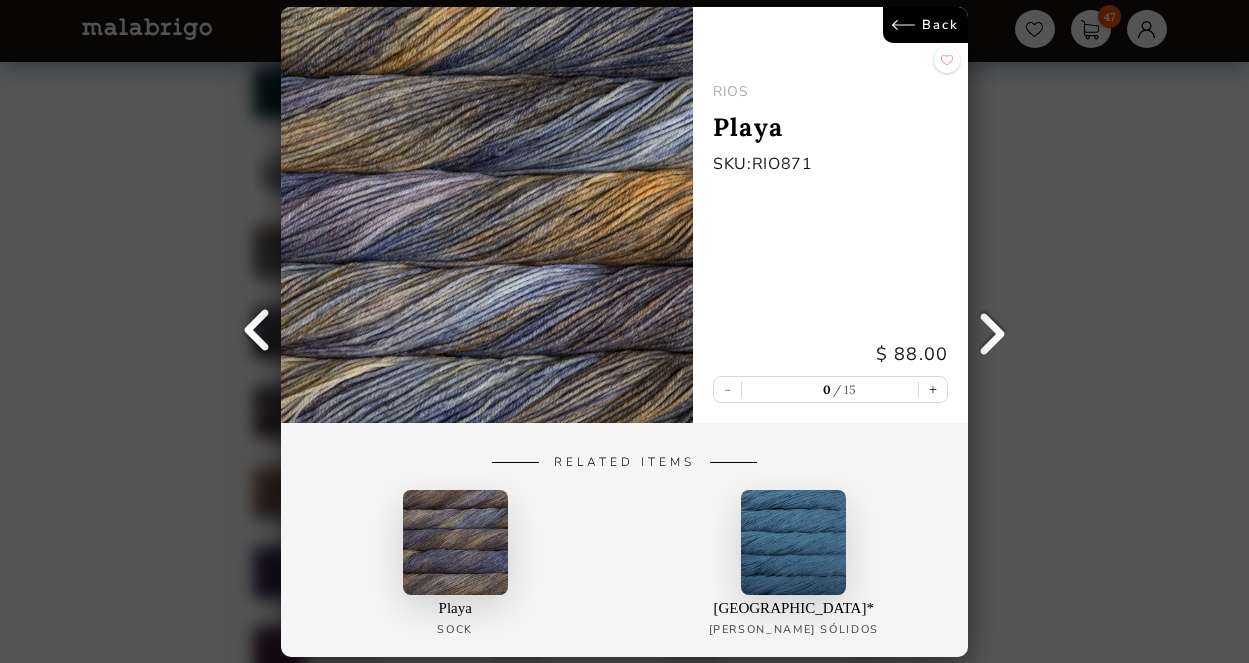 click on "Back" at bounding box center (925, 25) 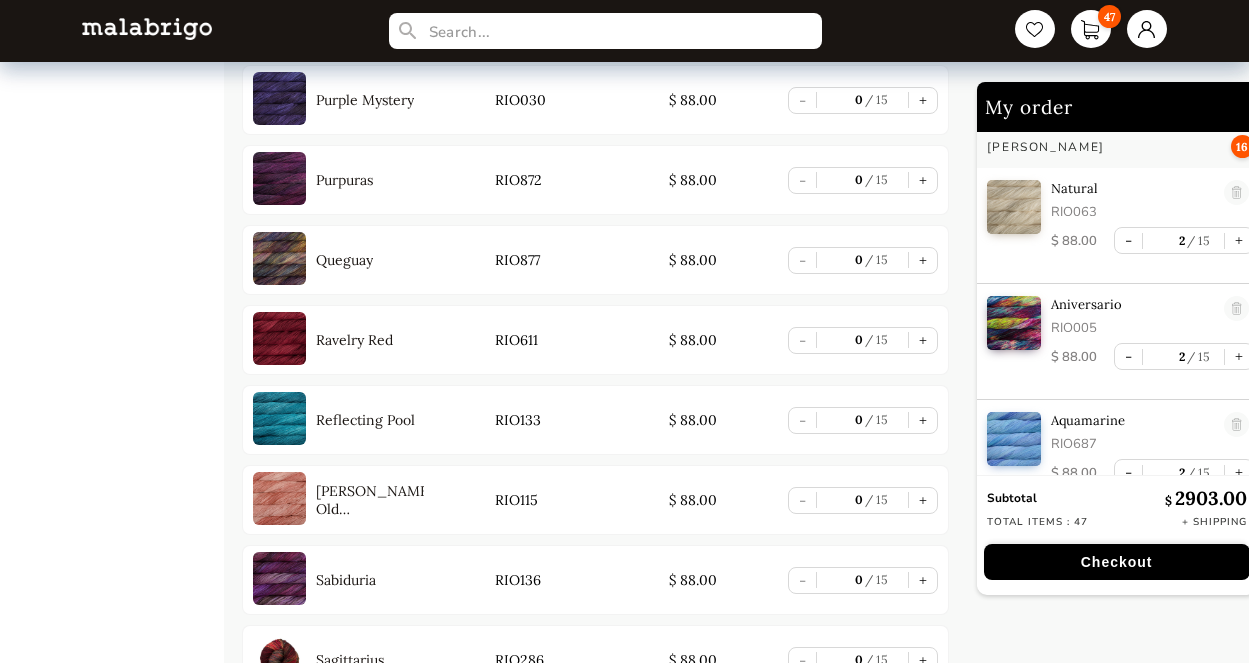 scroll, scrollTop: 6707, scrollLeft: 0, axis: vertical 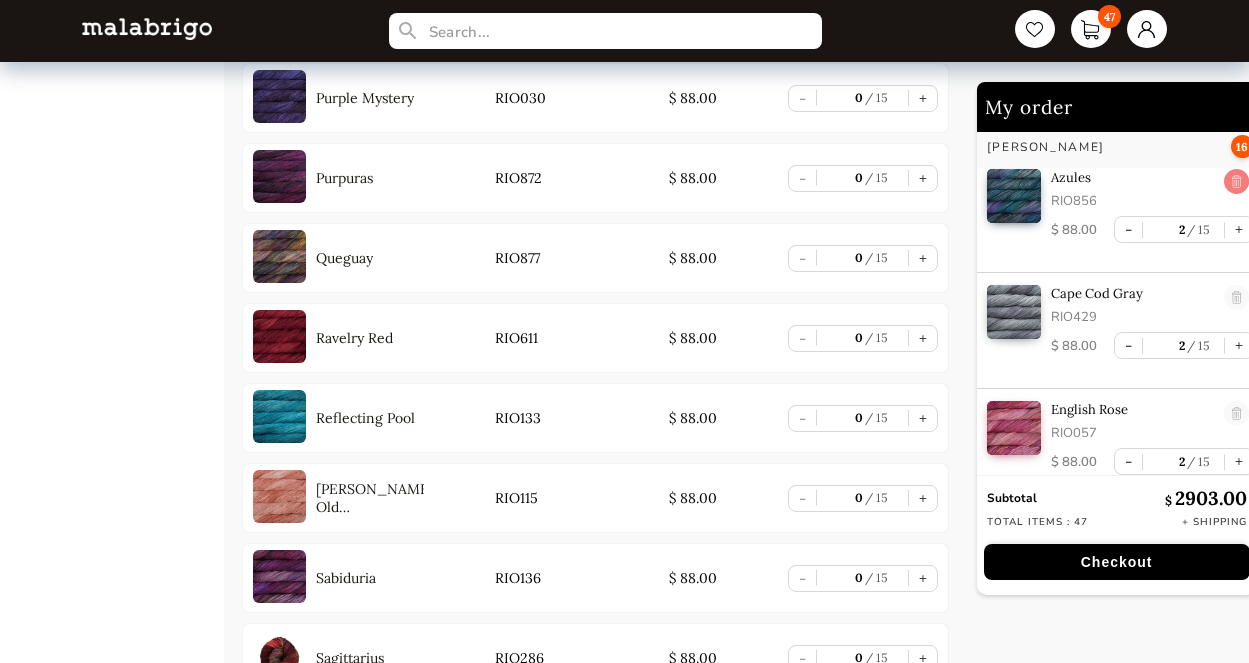 click at bounding box center [1236, 182] 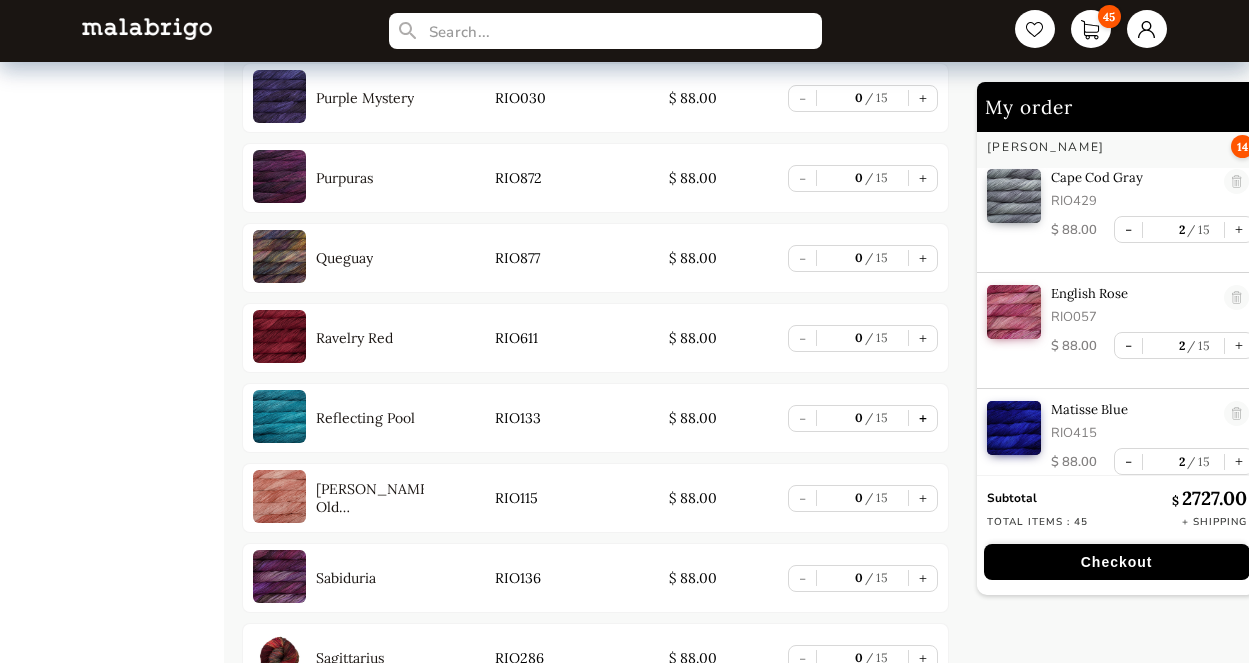 click on "+" at bounding box center [923, 418] 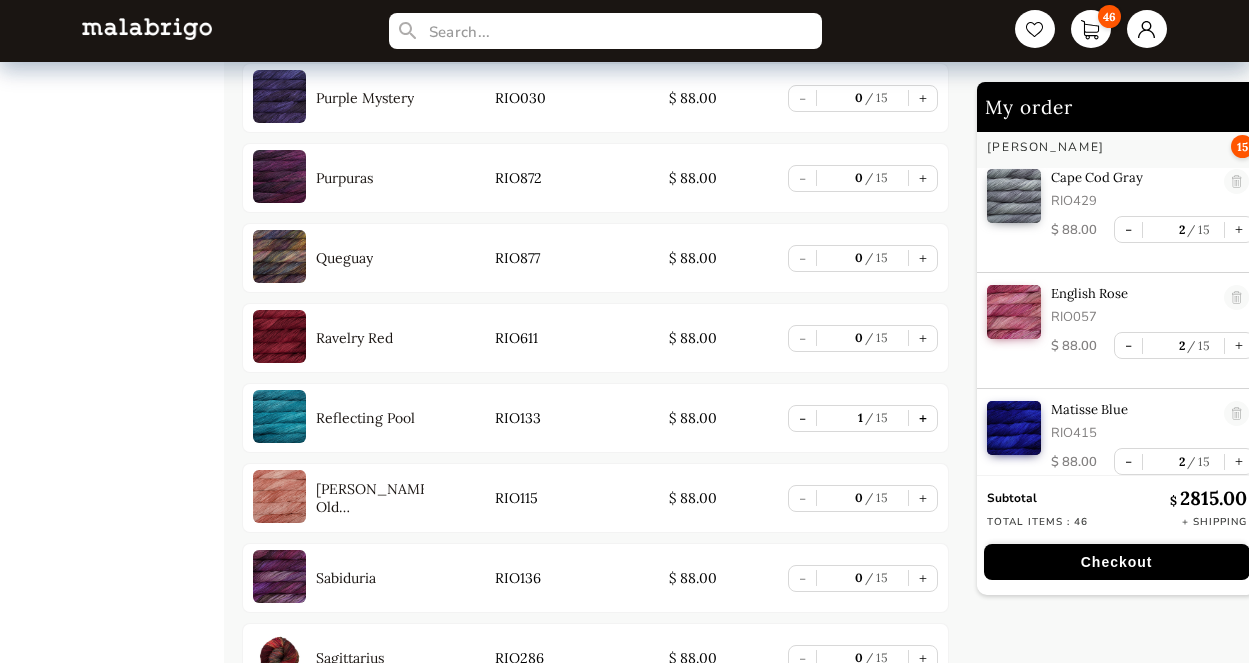 click on "+" at bounding box center (923, 418) 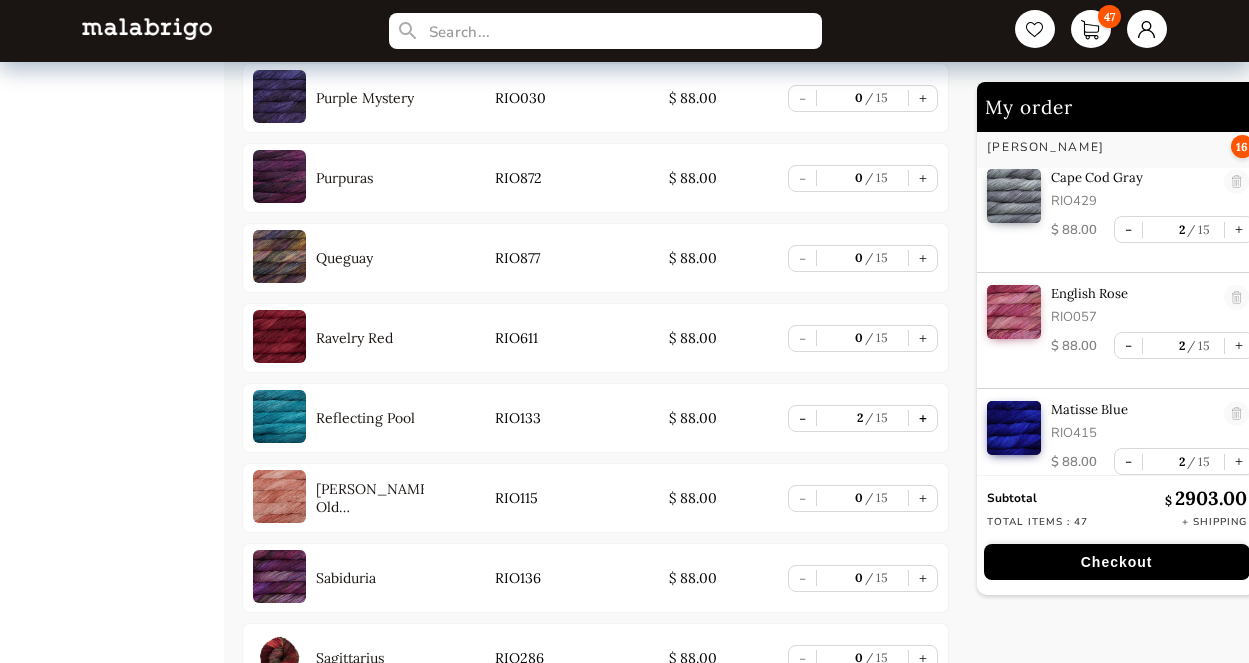 scroll, scrollTop: 620, scrollLeft: 0, axis: vertical 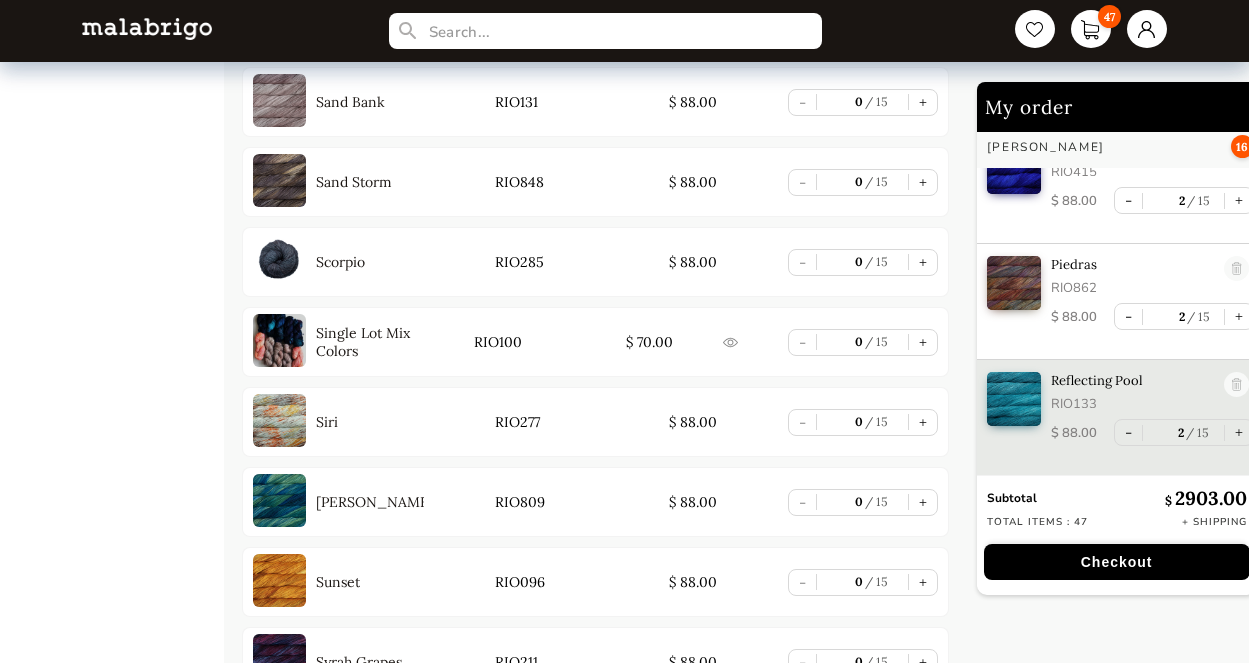 click at bounding box center [279, 100] 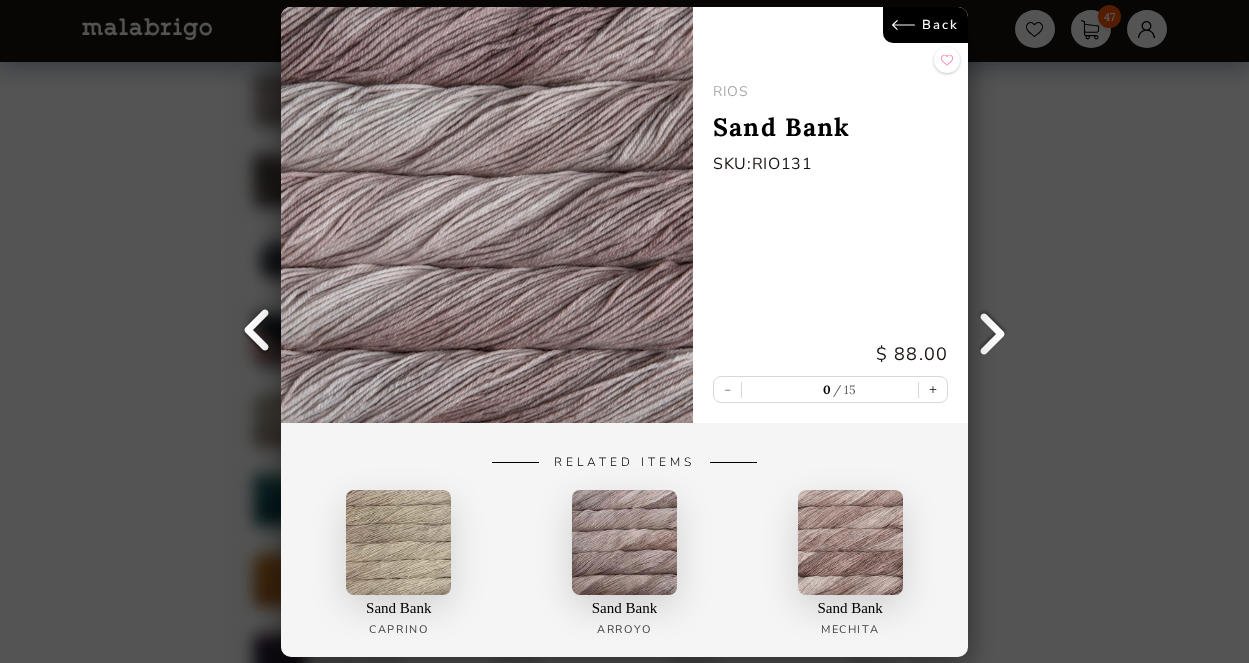 scroll, scrollTop: 0, scrollLeft: 0, axis: both 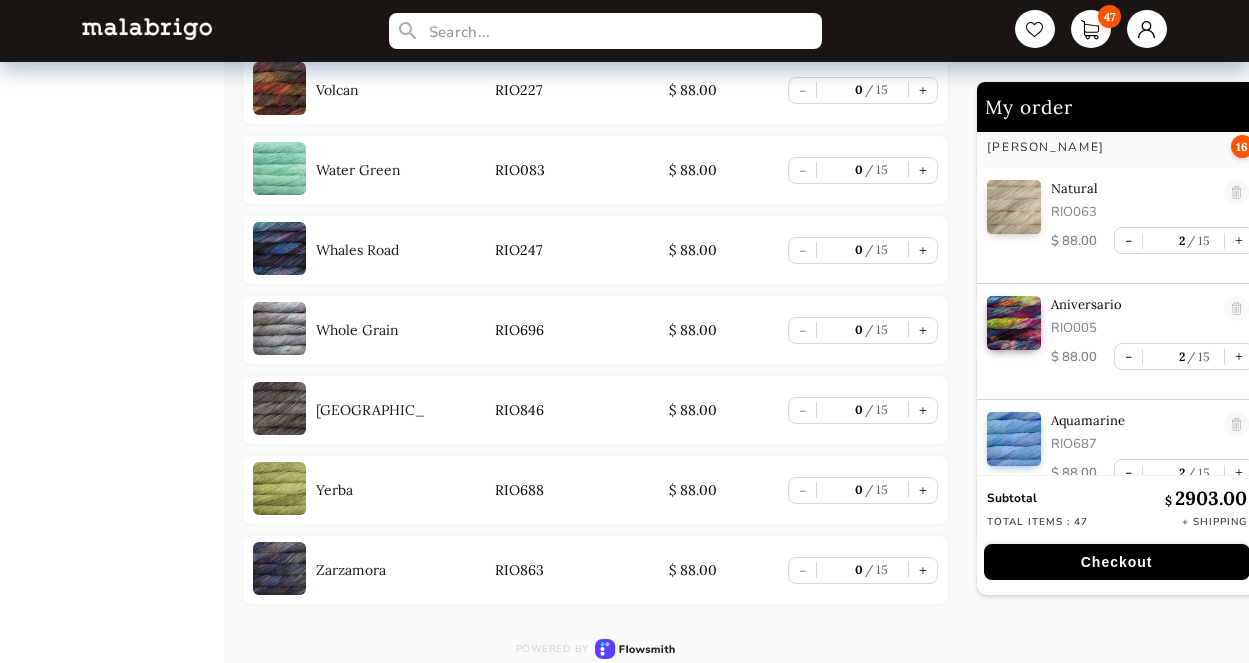 click at bounding box center (279, 328) 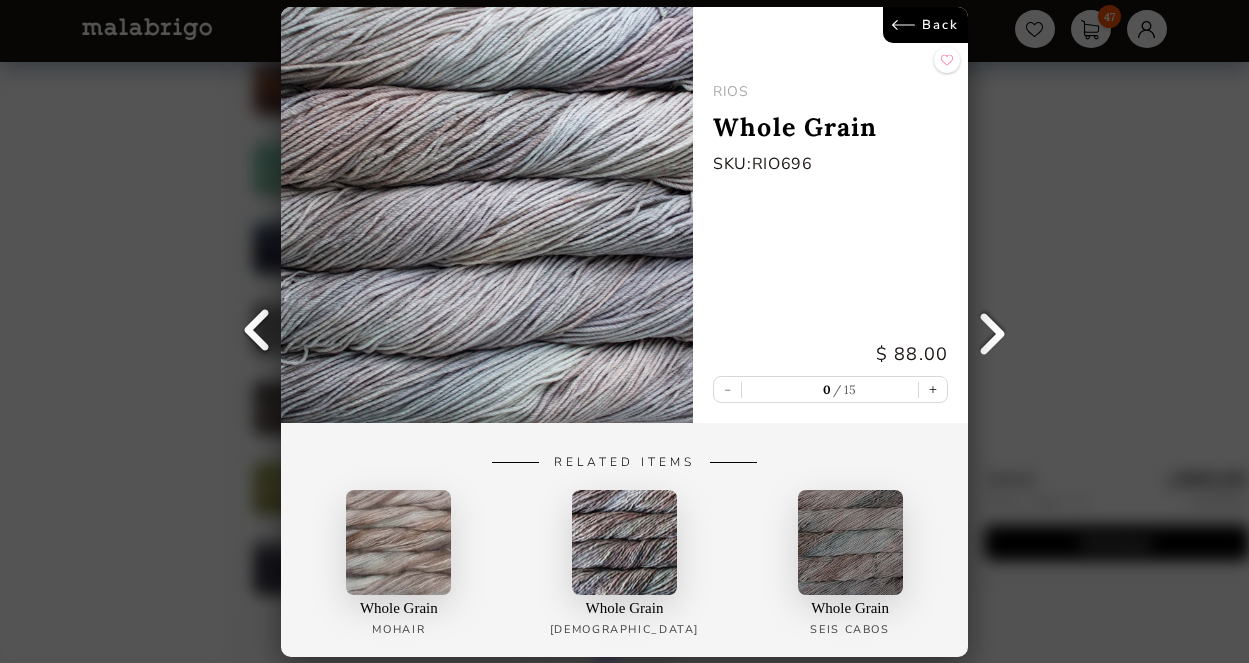 click on "Back" at bounding box center [925, 25] 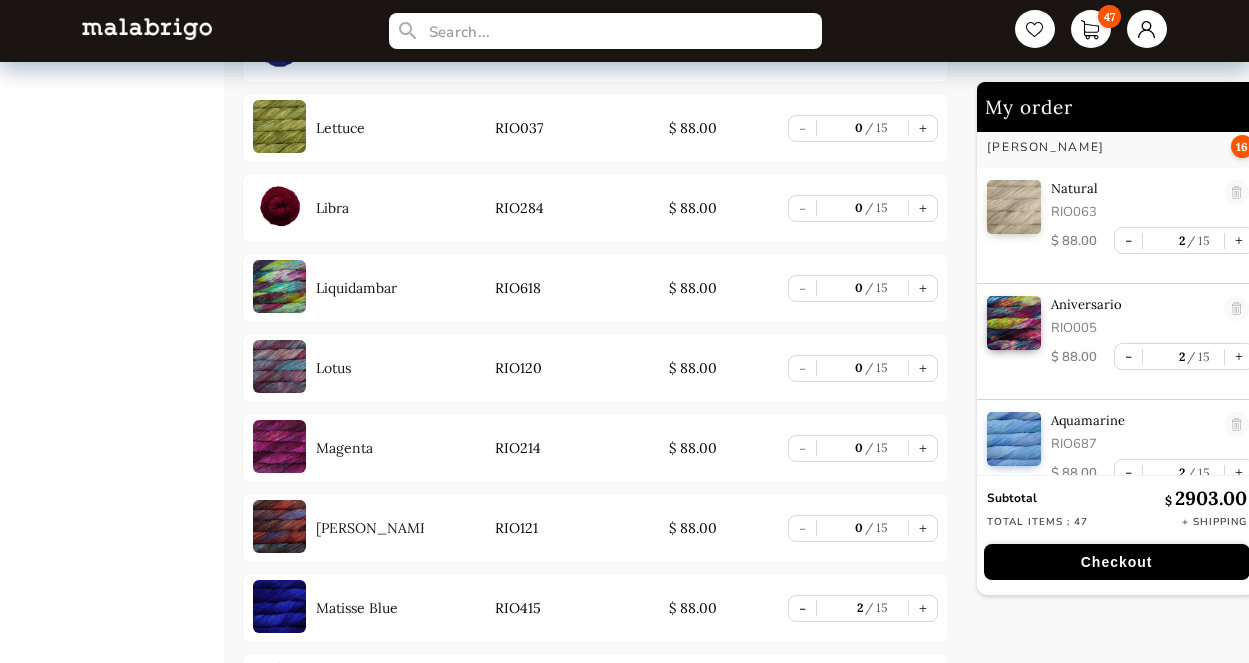 scroll, scrollTop: 4834, scrollLeft: 0, axis: vertical 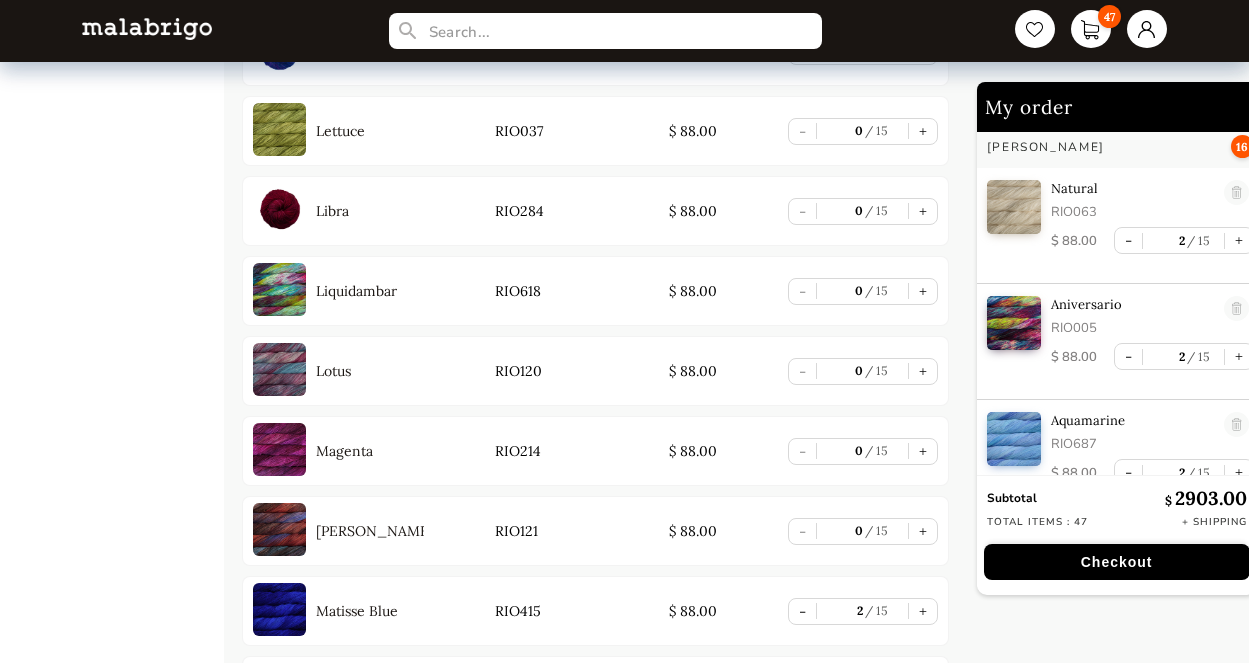 click at bounding box center (279, 369) 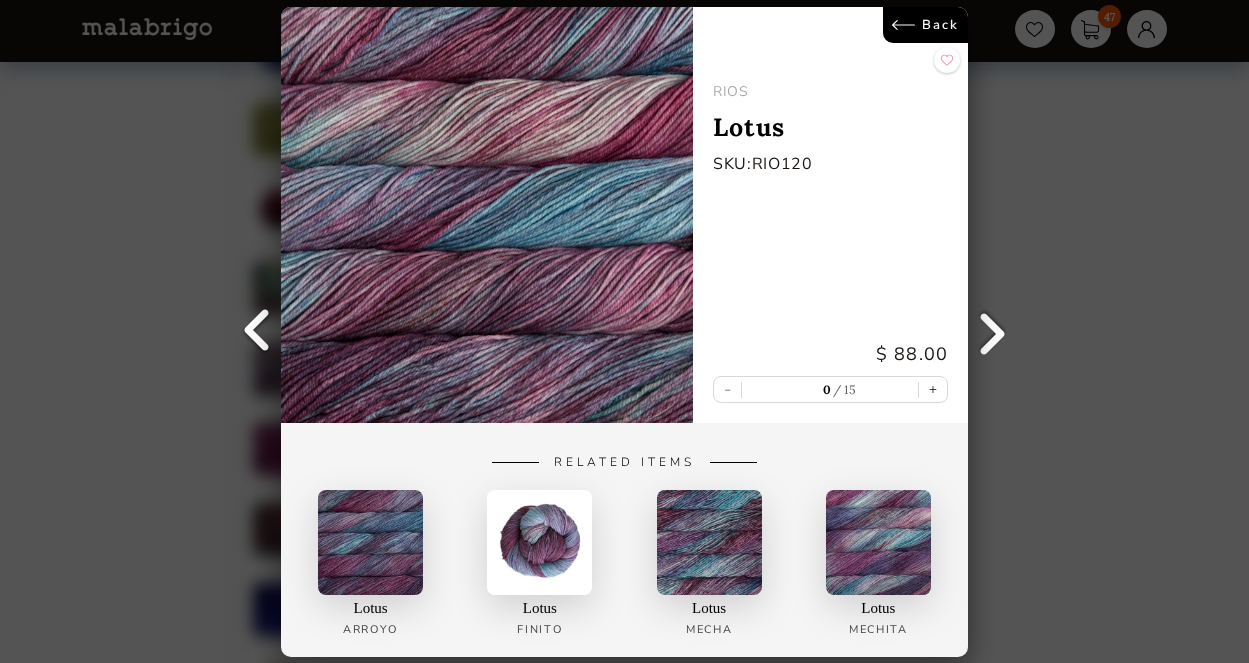 click on "Back" at bounding box center [925, 25] 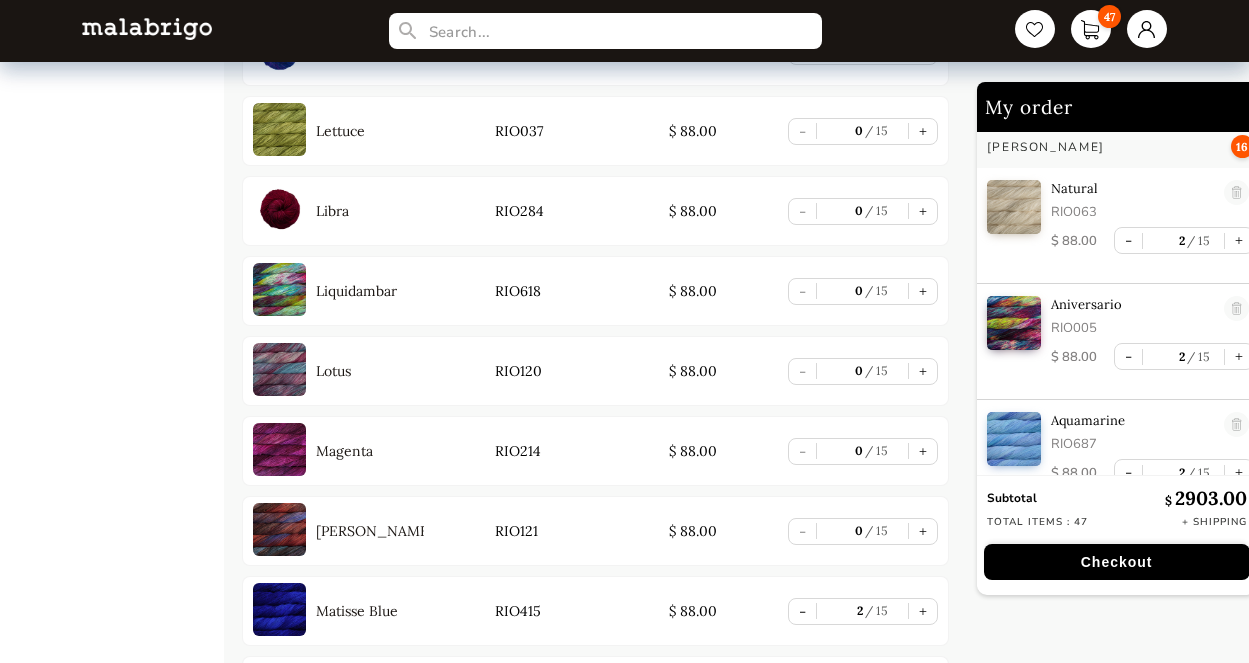 scroll, scrollTop: 4826, scrollLeft: 0, axis: vertical 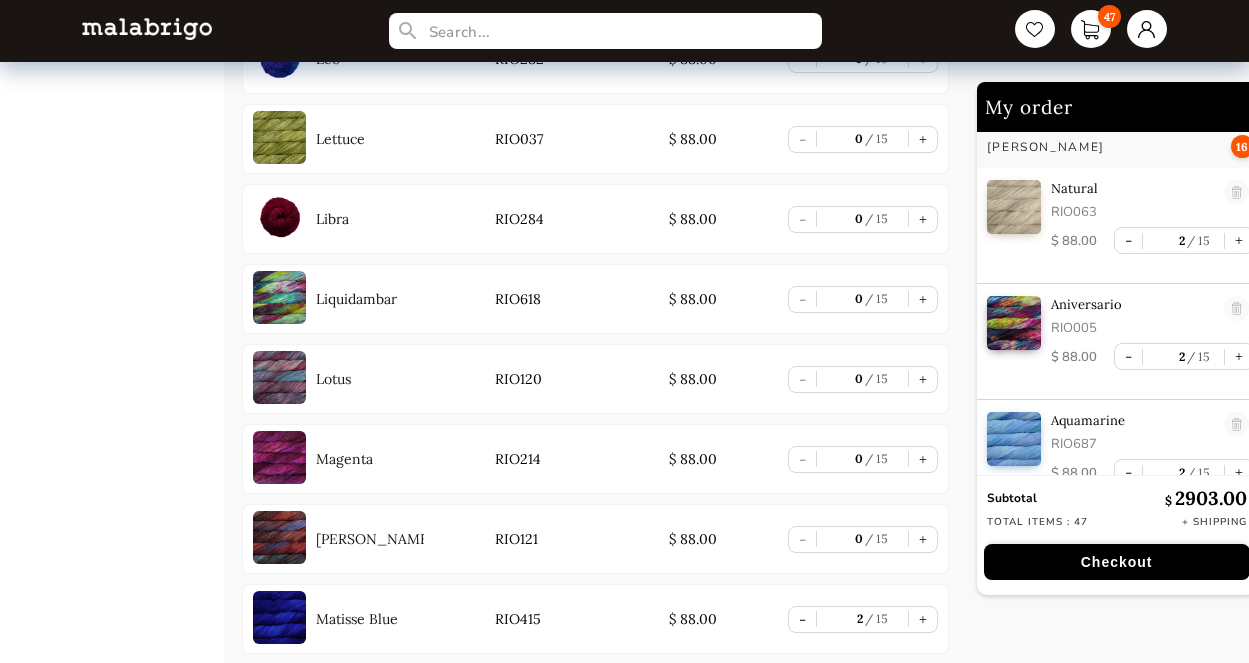 click at bounding box center [279, 297] 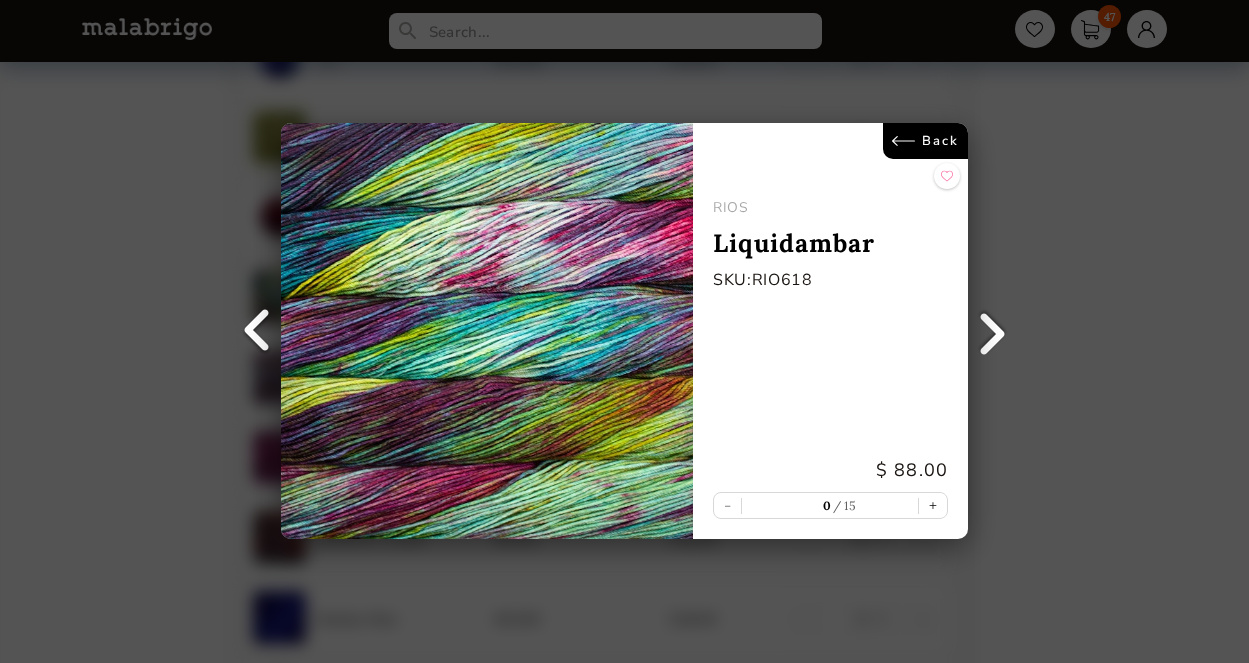 click on "Back" at bounding box center (925, 141) 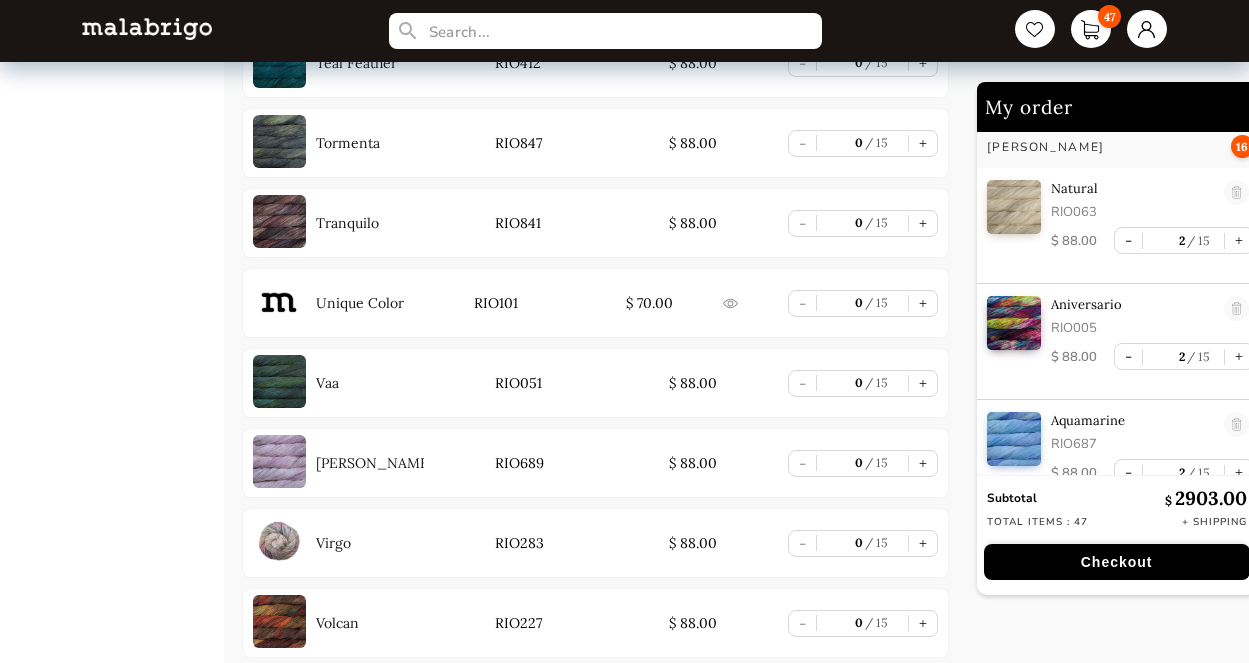 scroll, scrollTop: 8635, scrollLeft: 0, axis: vertical 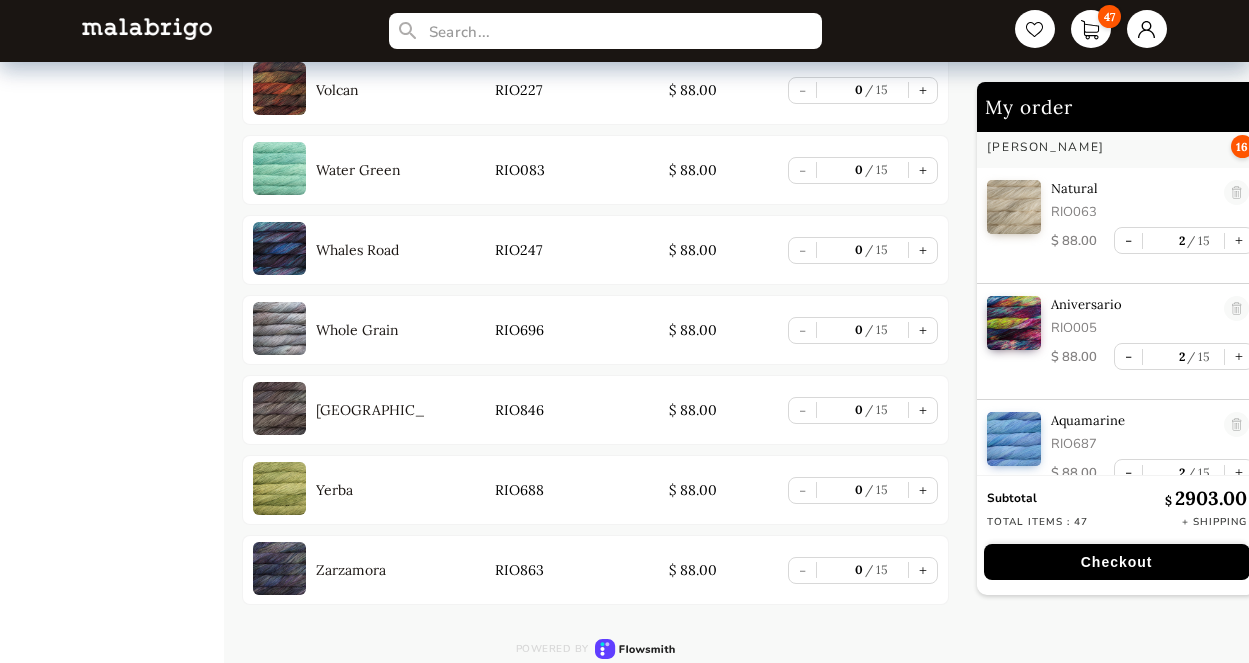 click at bounding box center (279, 488) 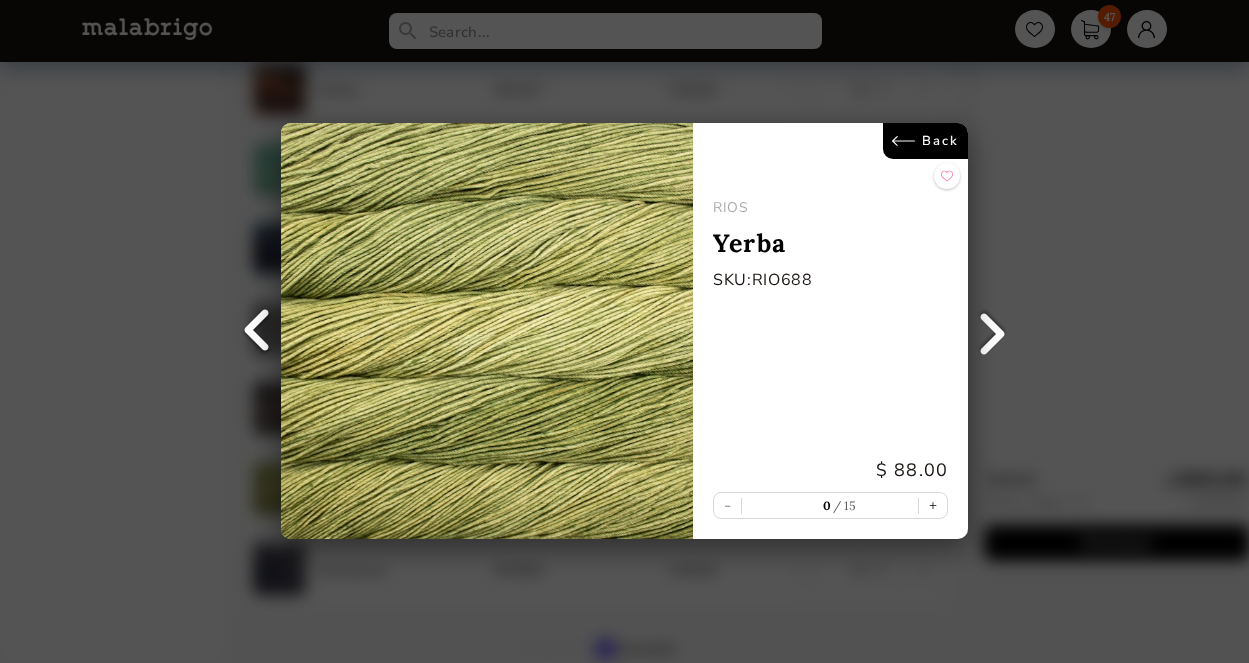 click on "Back" at bounding box center (925, 141) 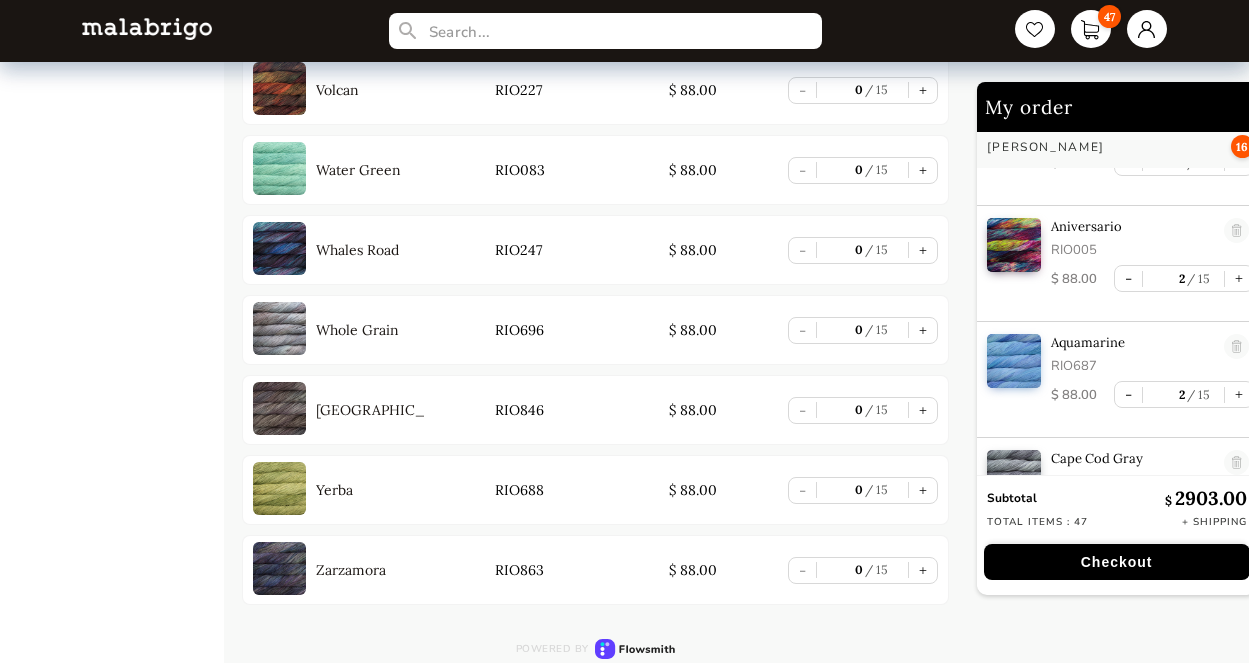 scroll, scrollTop: 0, scrollLeft: 0, axis: both 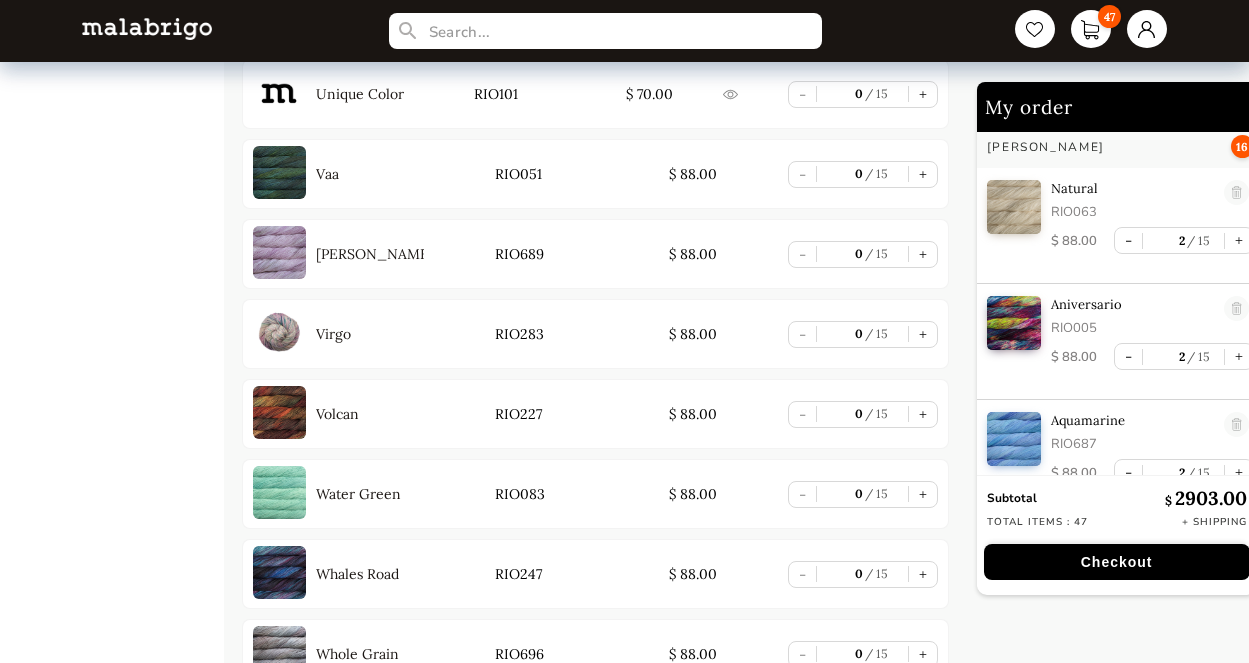 click at bounding box center (279, 412) 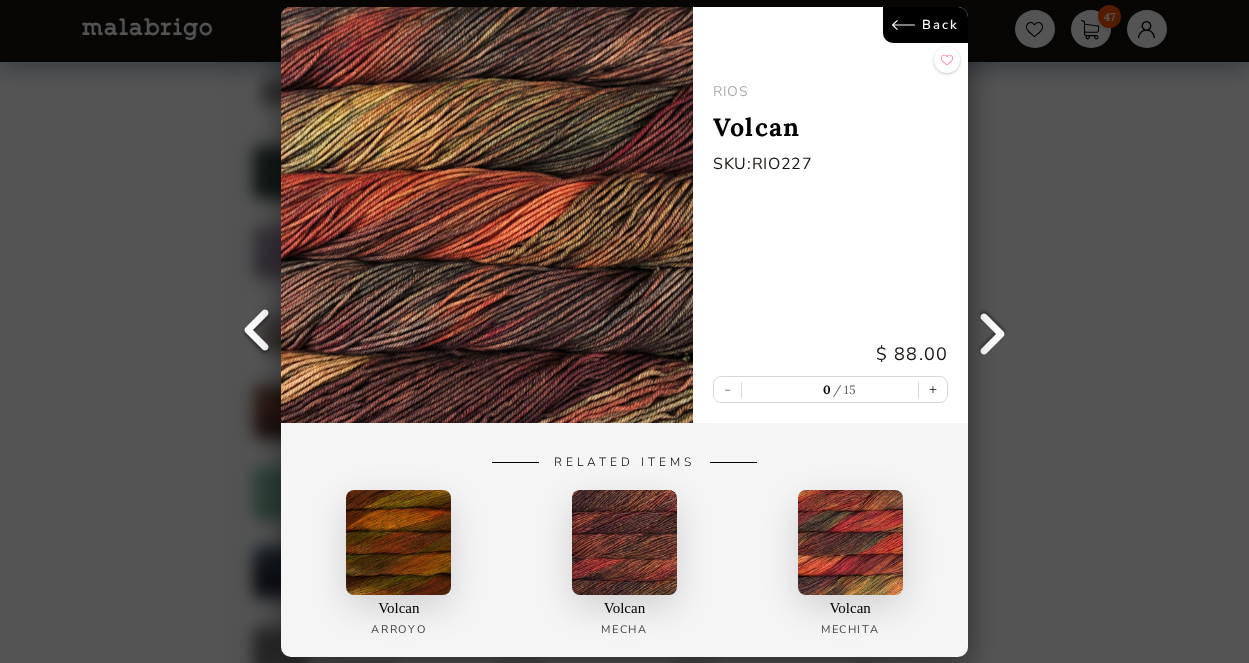 click on "Back" at bounding box center (925, 25) 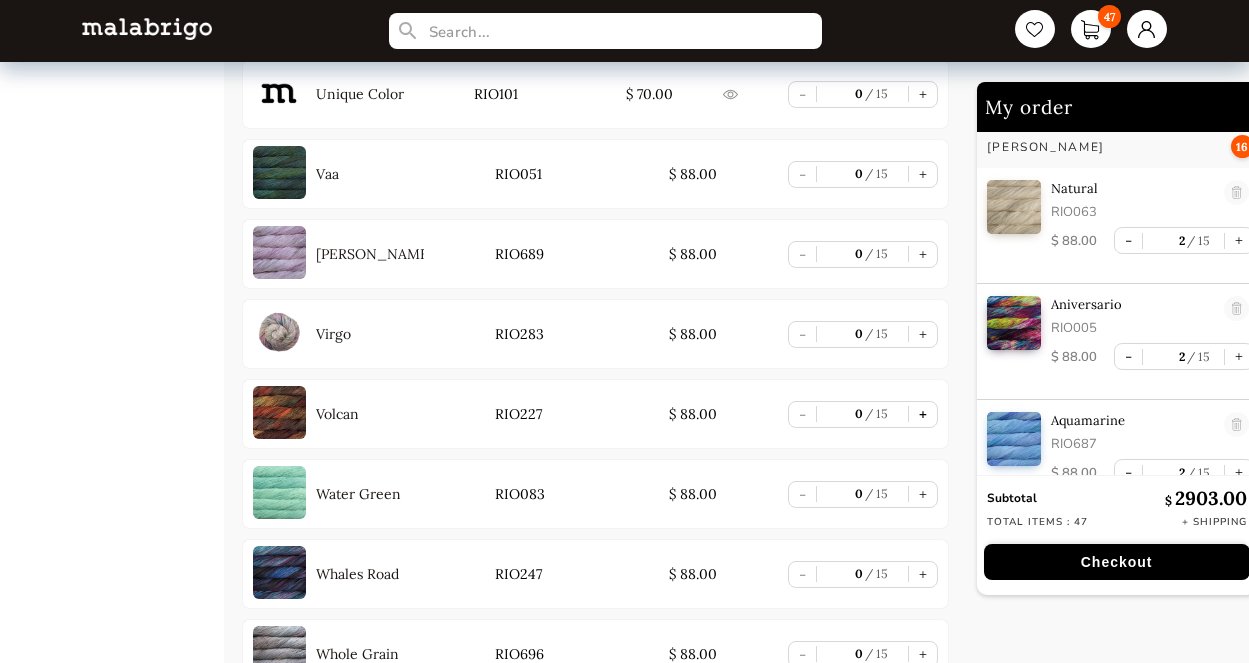 click on "+" at bounding box center (923, 414) 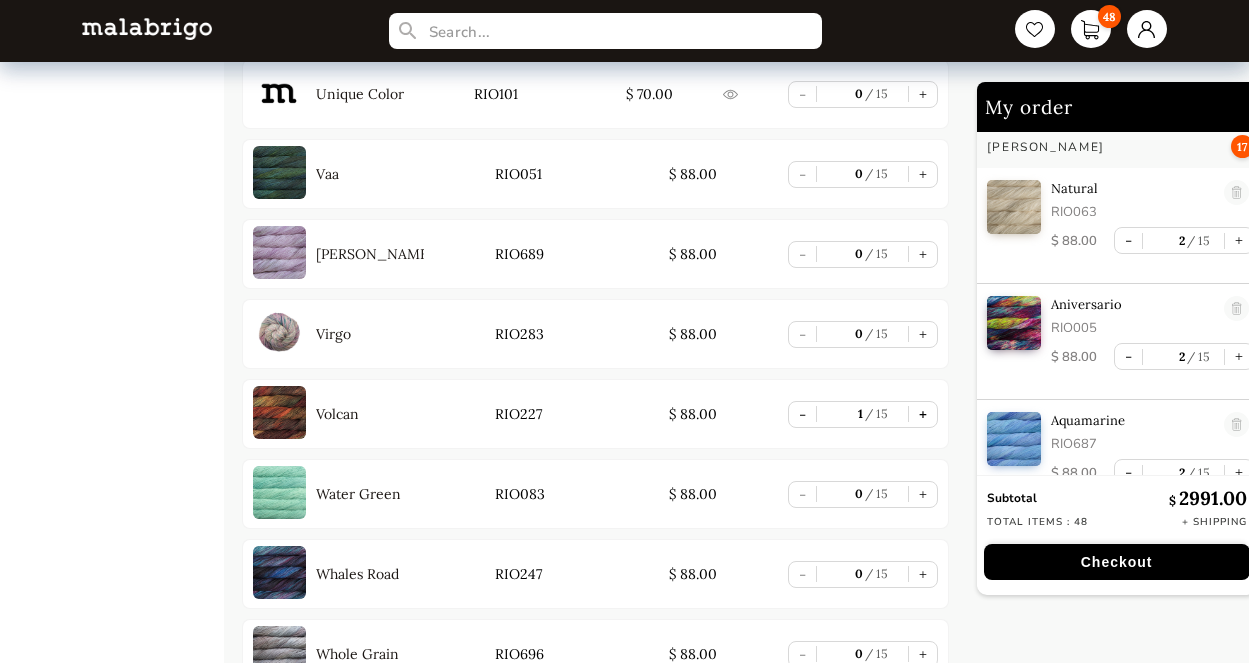 click on "+" at bounding box center [923, 414] 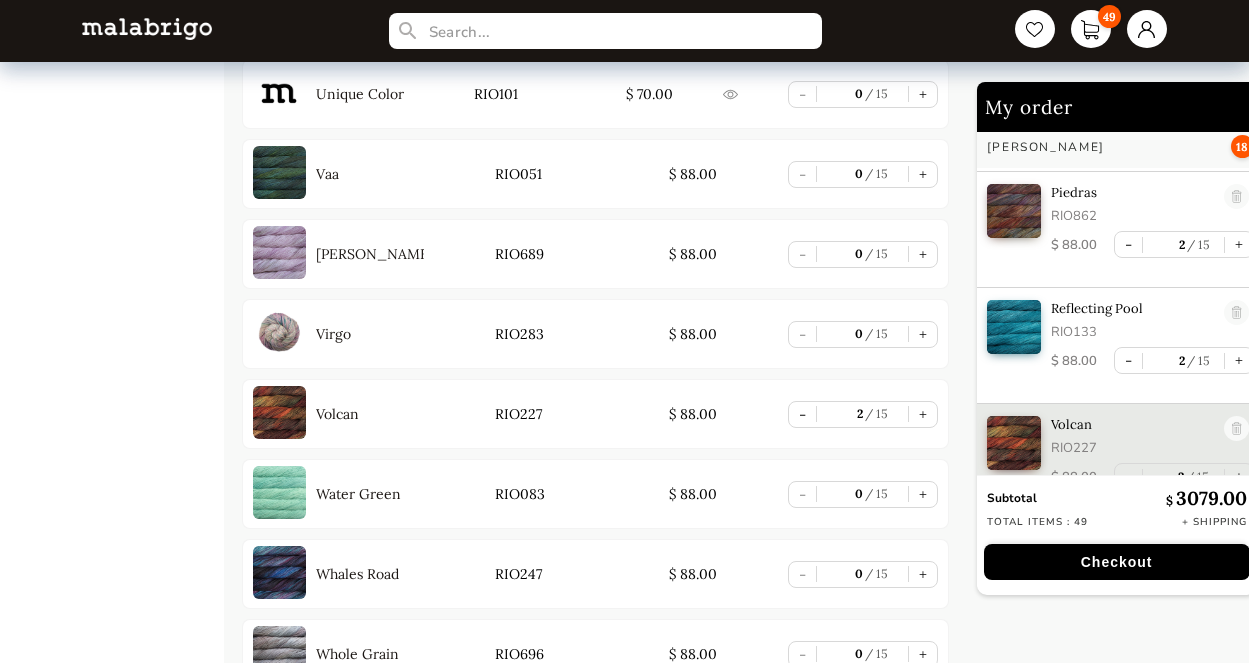 scroll, scrollTop: 737, scrollLeft: 0, axis: vertical 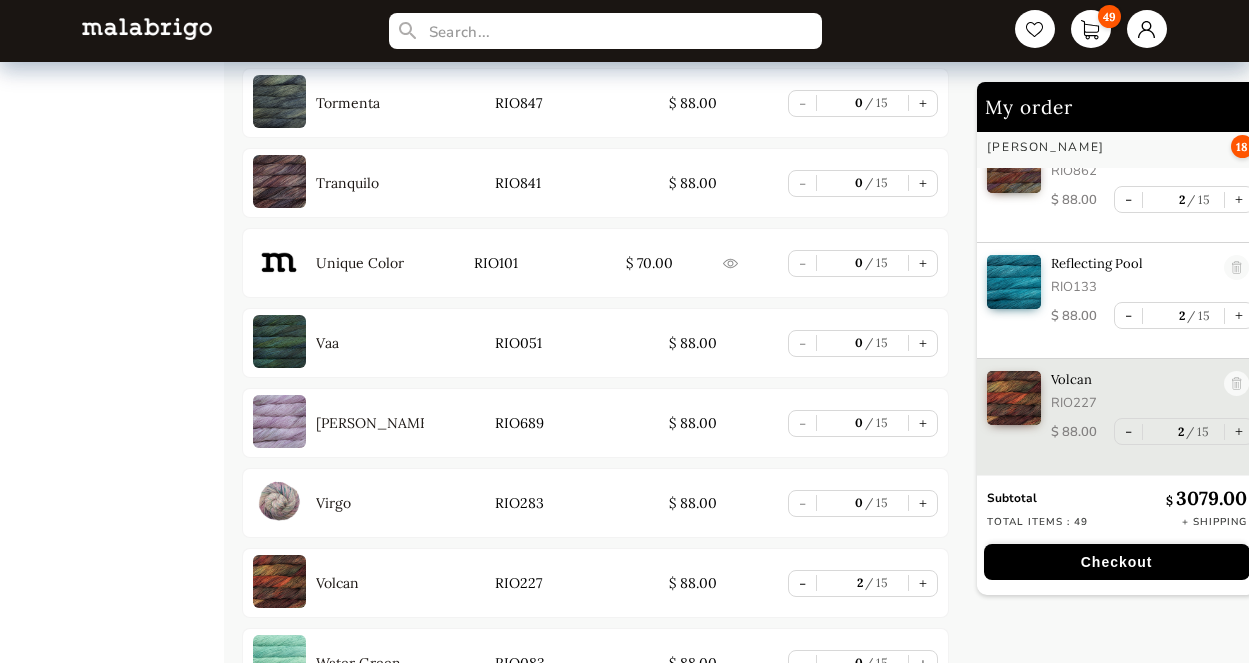 click at bounding box center (279, 341) 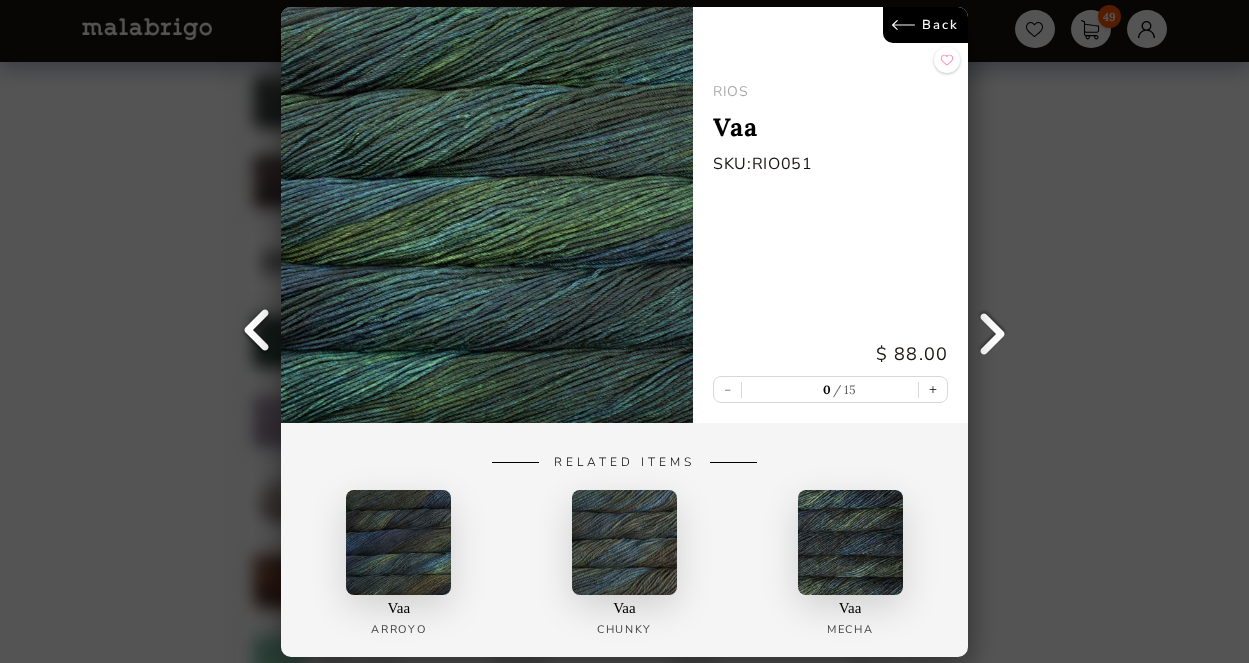 click on "Back" at bounding box center [925, 25] 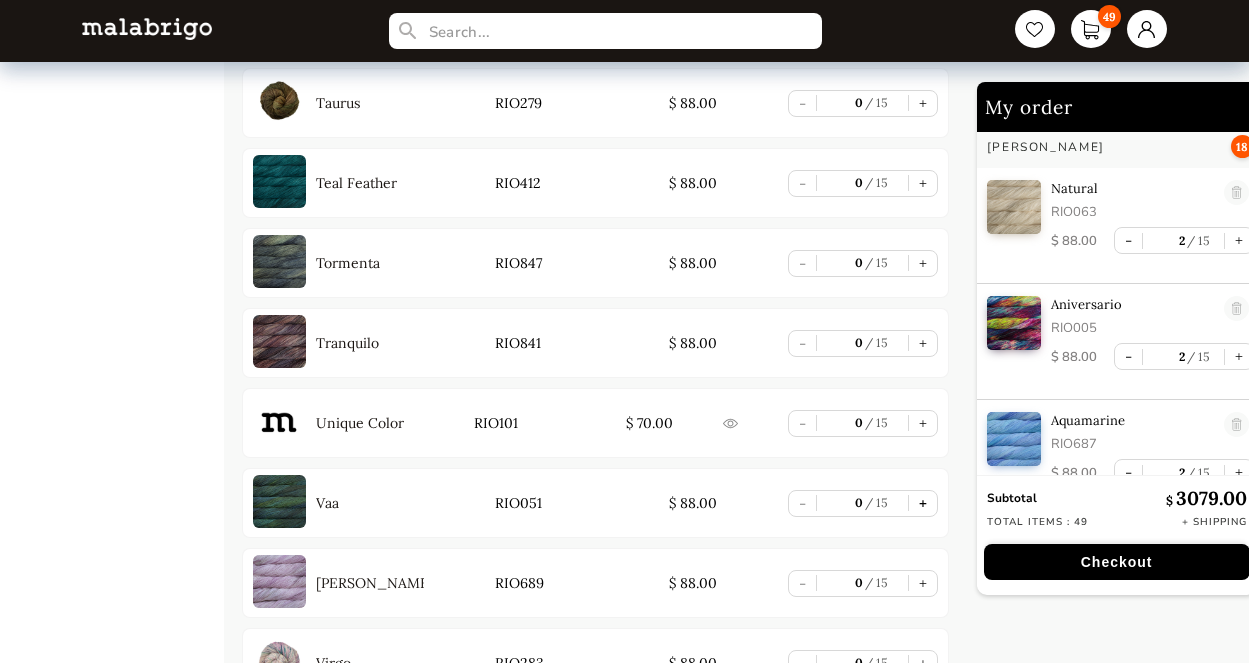 scroll, scrollTop: 7981, scrollLeft: 0, axis: vertical 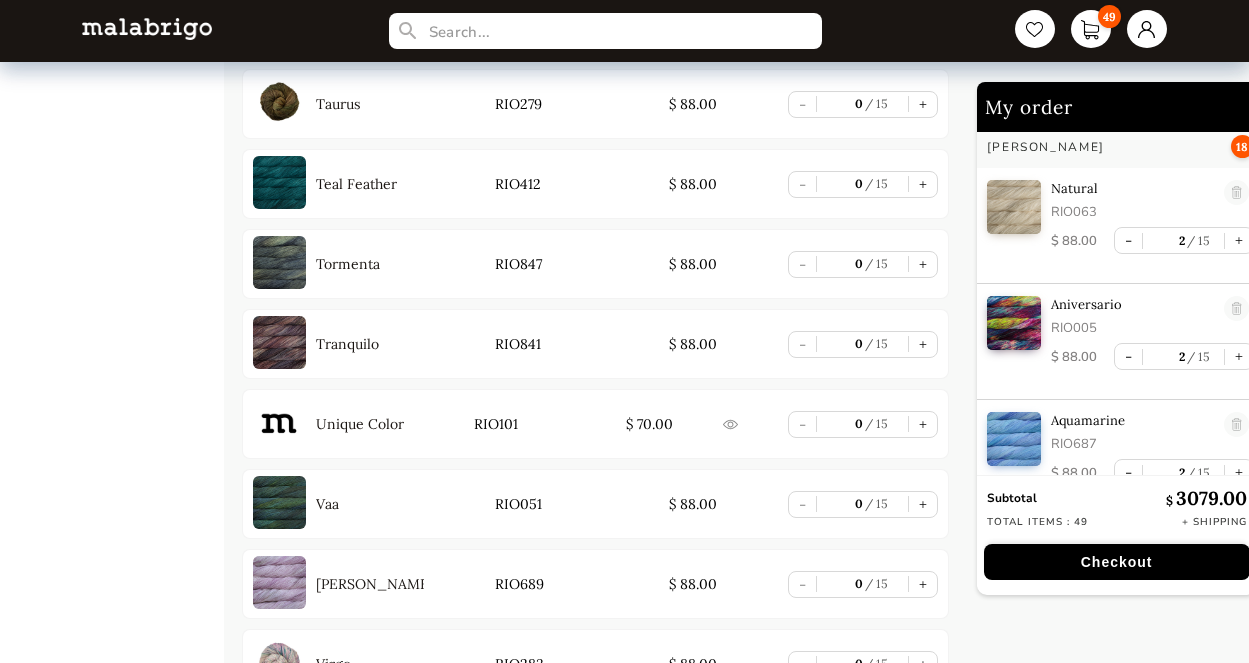 click at bounding box center [279, 182] 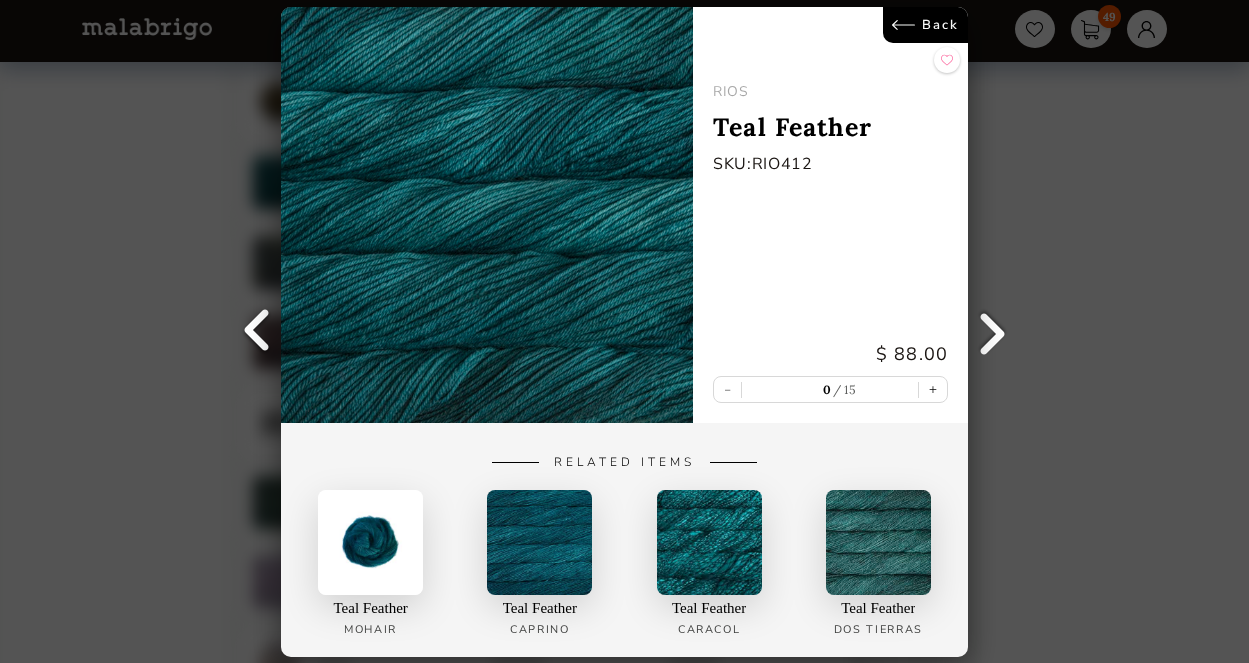 click on "Back RIOS Teal Feather SKU:  RIO412 $   88.00 - 0 15 + Related Items Teal Feather MOHAIR Teal Feather [PERSON_NAME] Teal Feather Caracol Teal Feather Dos Tierras" at bounding box center (624, 331) 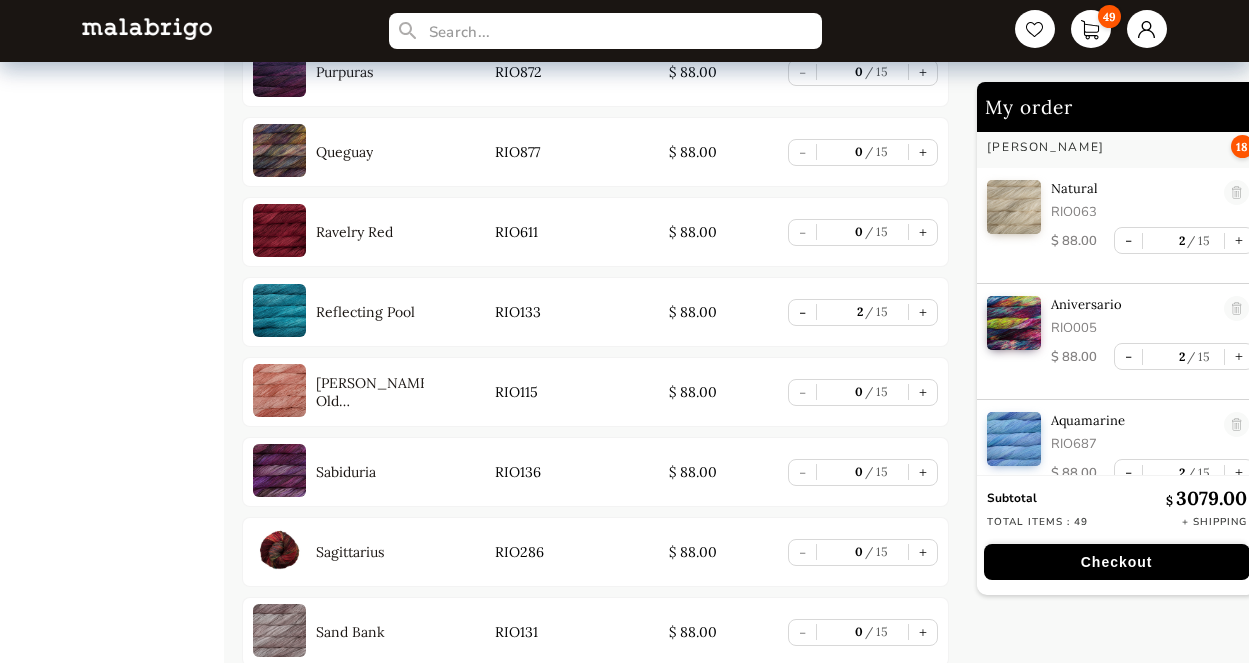 scroll, scrollTop: 6812, scrollLeft: 0, axis: vertical 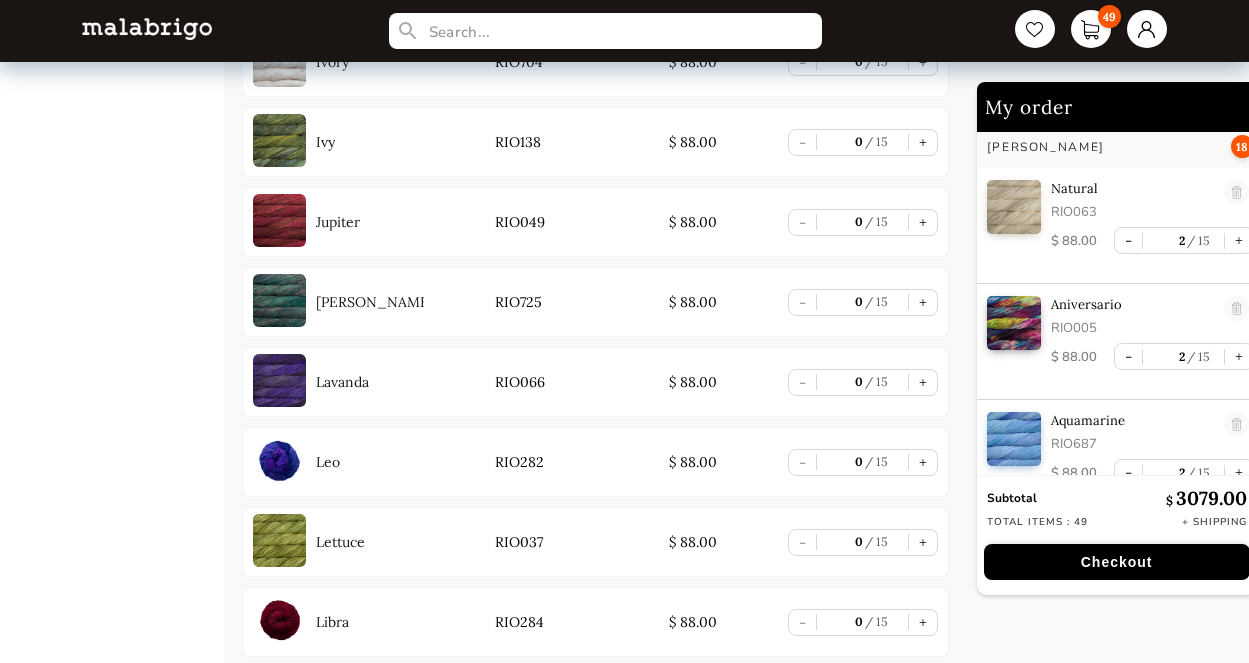 click at bounding box center [279, 140] 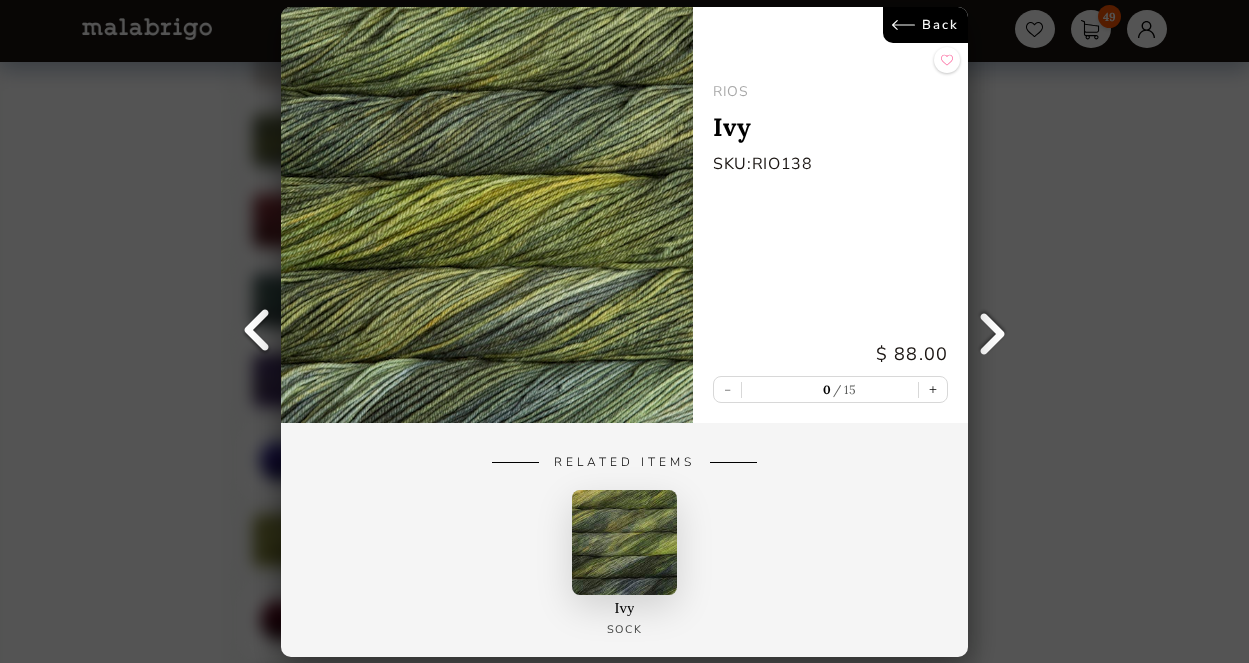click on "Back" at bounding box center [925, 25] 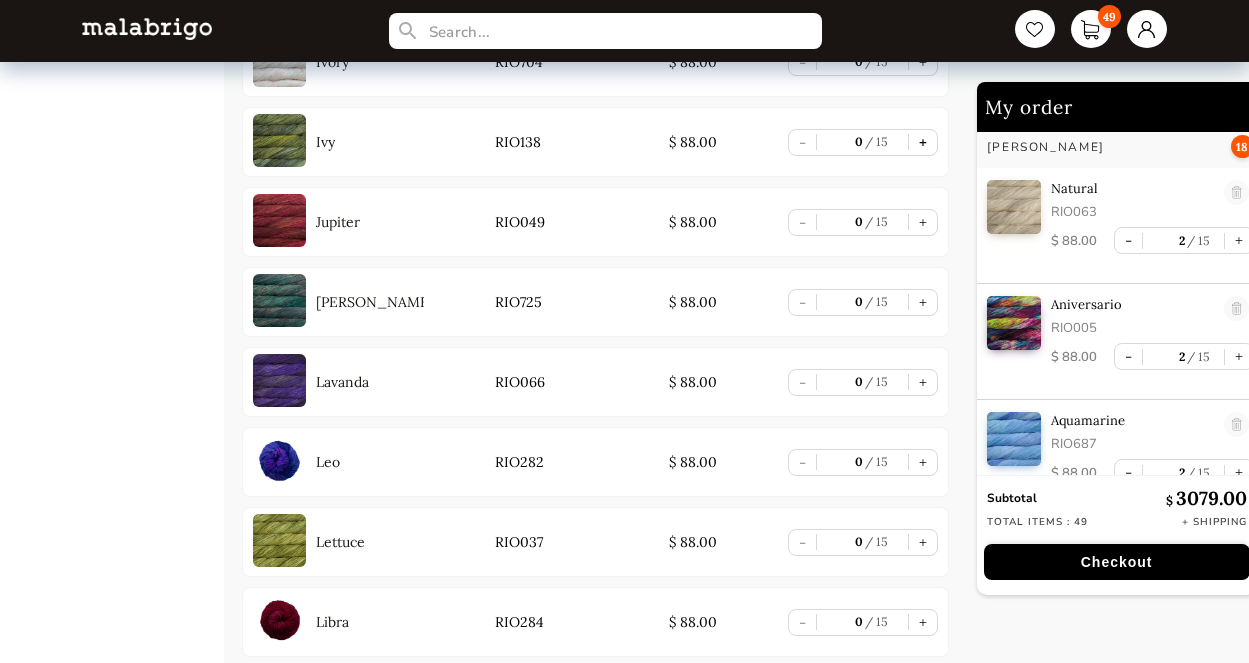click on "+" at bounding box center (923, 142) 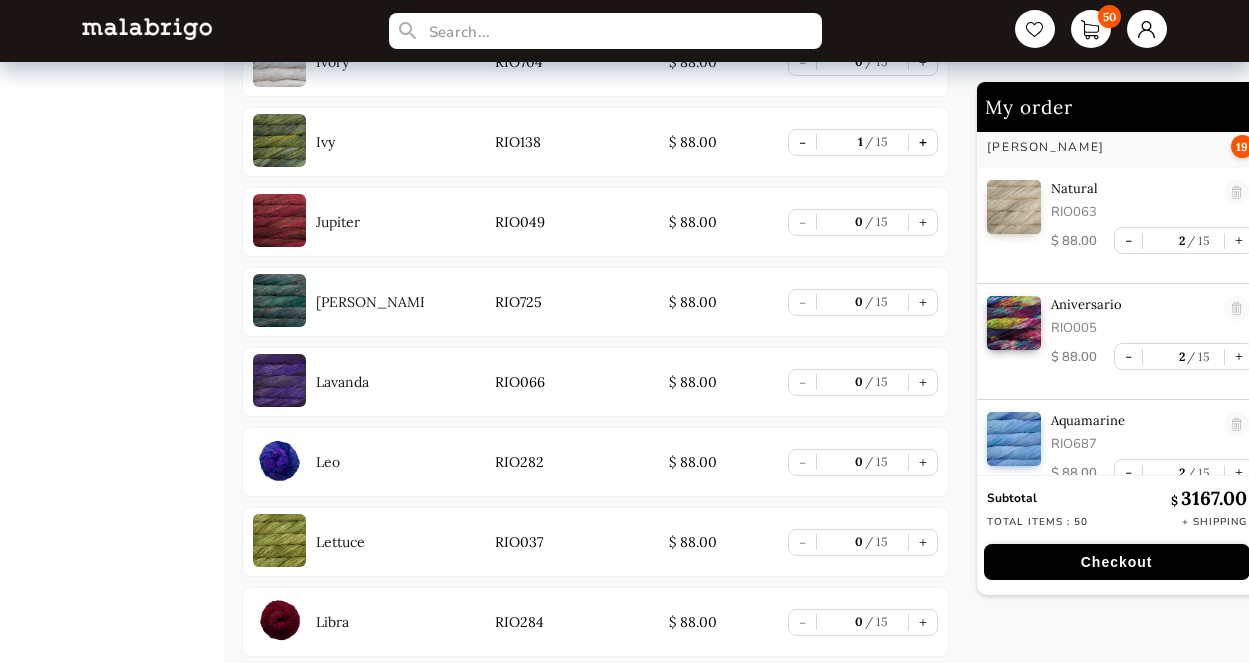 click on "+" at bounding box center (923, 142) 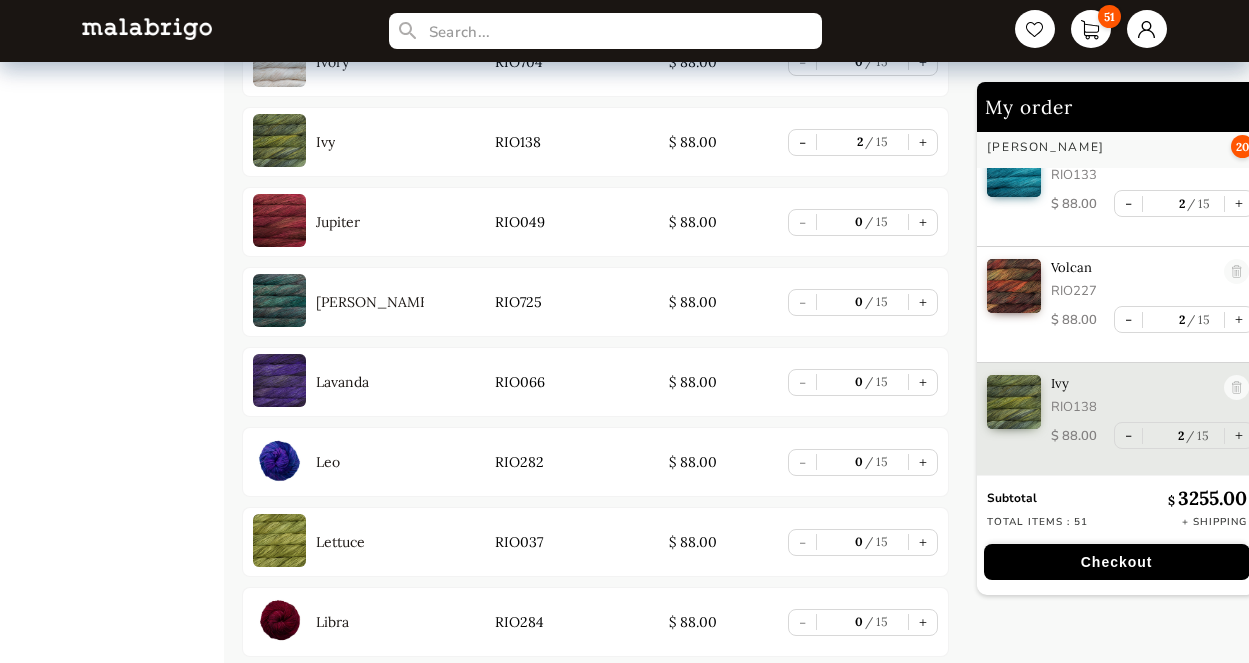 scroll, scrollTop: 0, scrollLeft: 0, axis: both 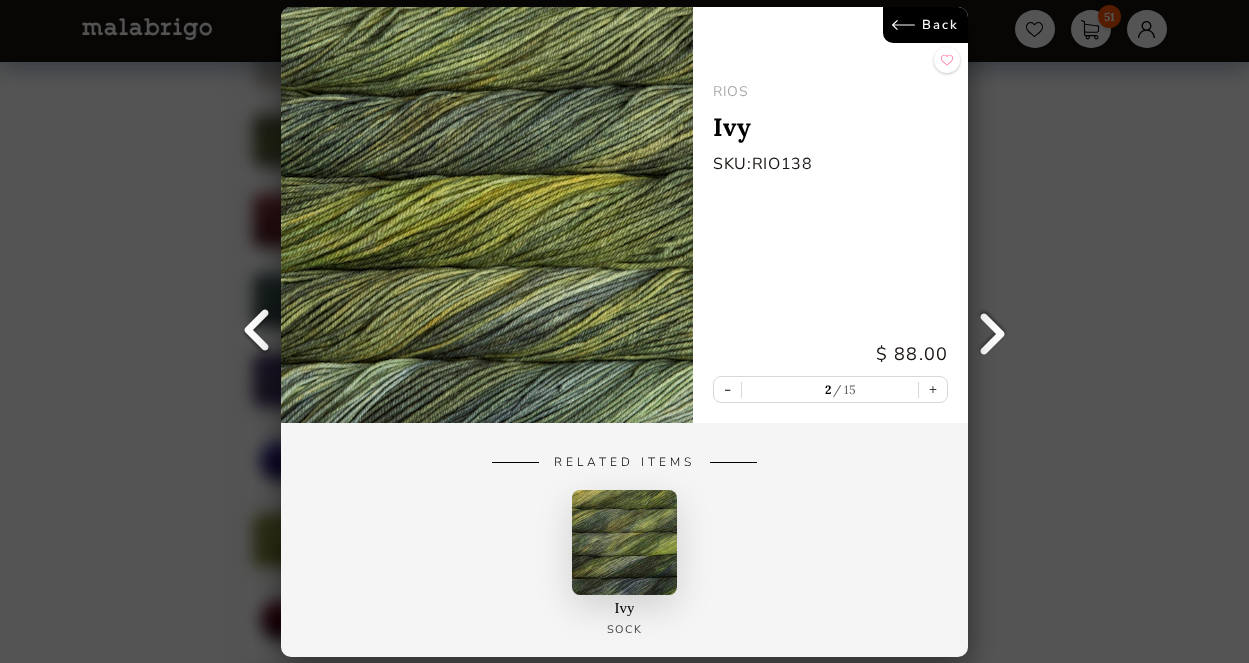 click on "Back" at bounding box center [925, 25] 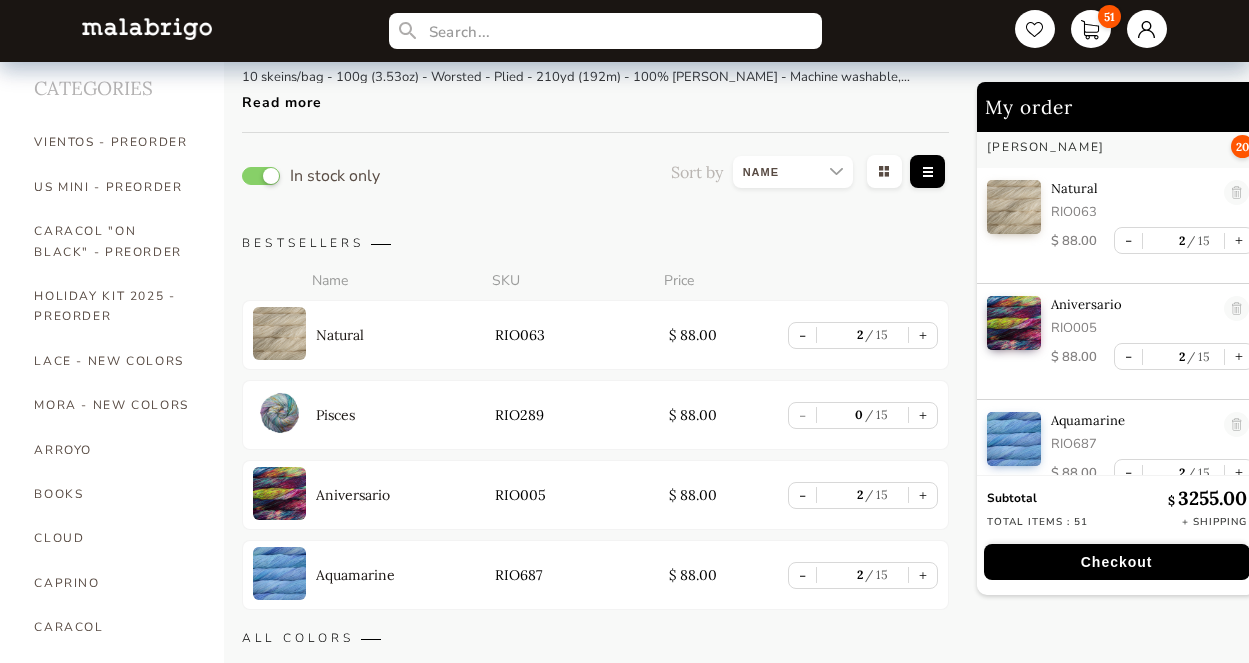 scroll, scrollTop: 78, scrollLeft: 0, axis: vertical 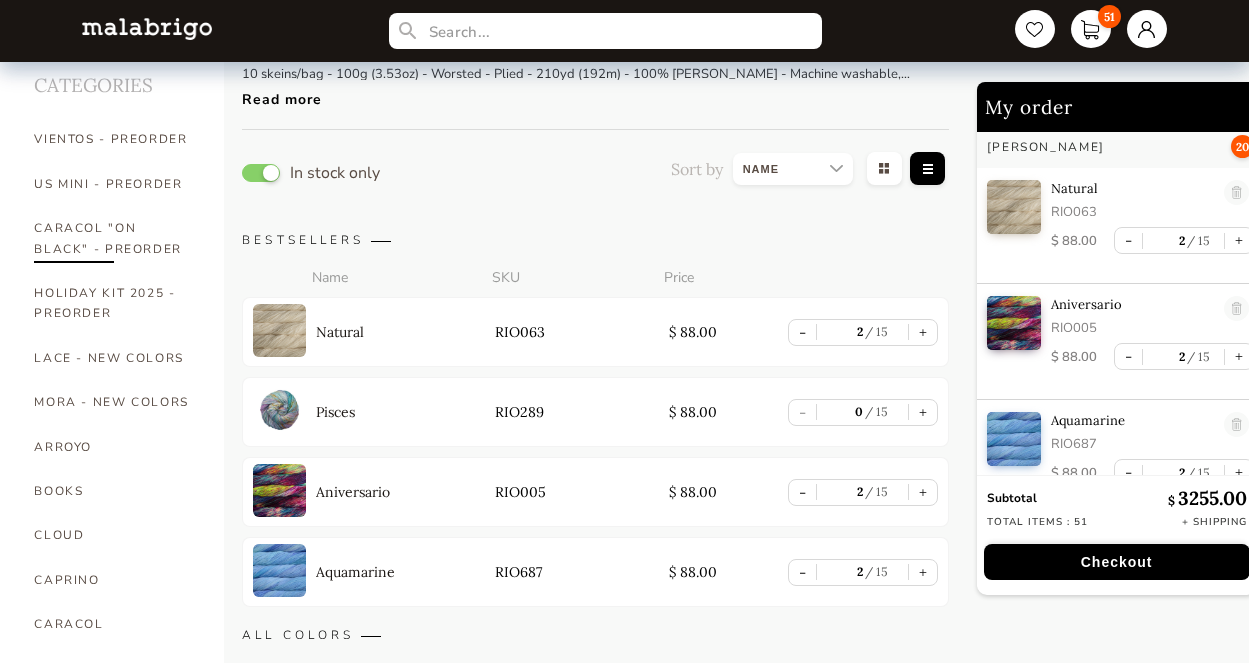 click on "CARACOL "ON BLACK" - PREORDER" at bounding box center (114, 238) 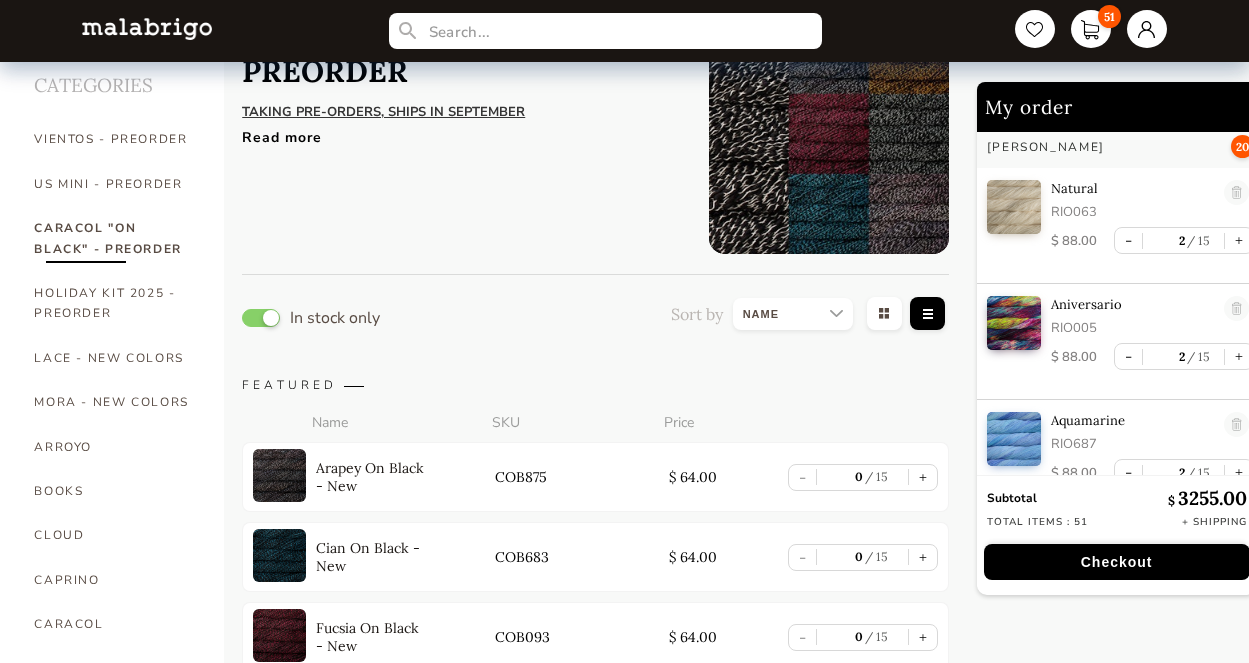 click on "Read more" at bounding box center (460, 132) 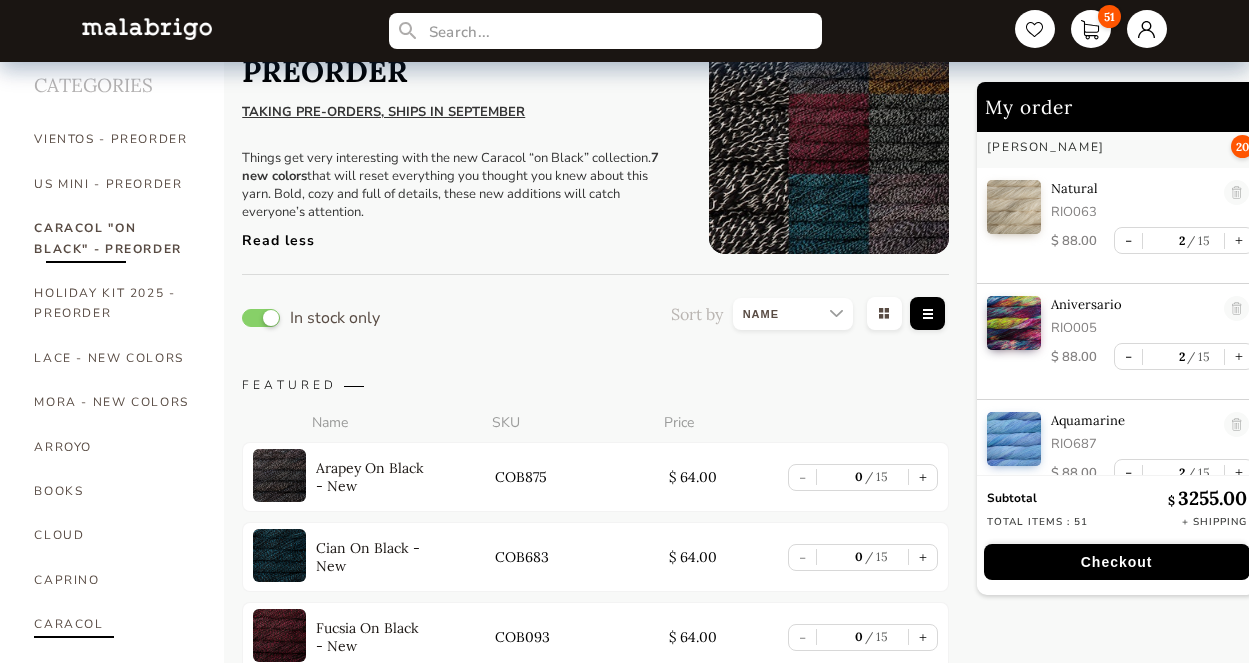 click on "CARACOL" at bounding box center [114, 624] 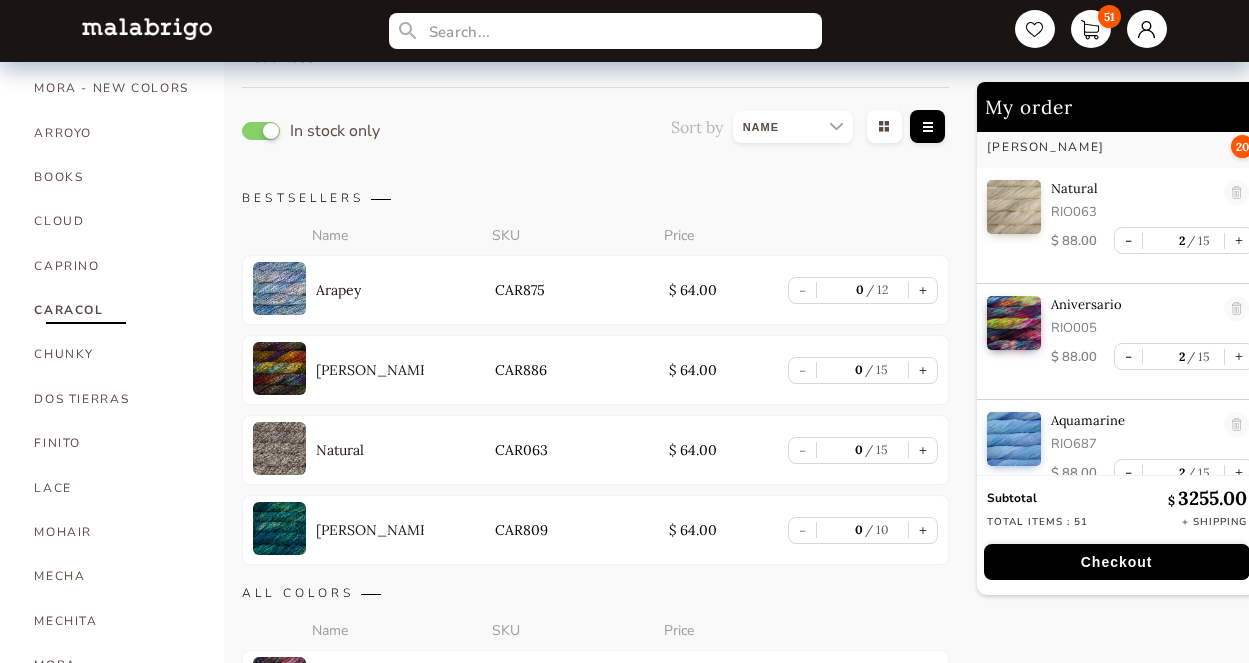 scroll, scrollTop: 393, scrollLeft: 0, axis: vertical 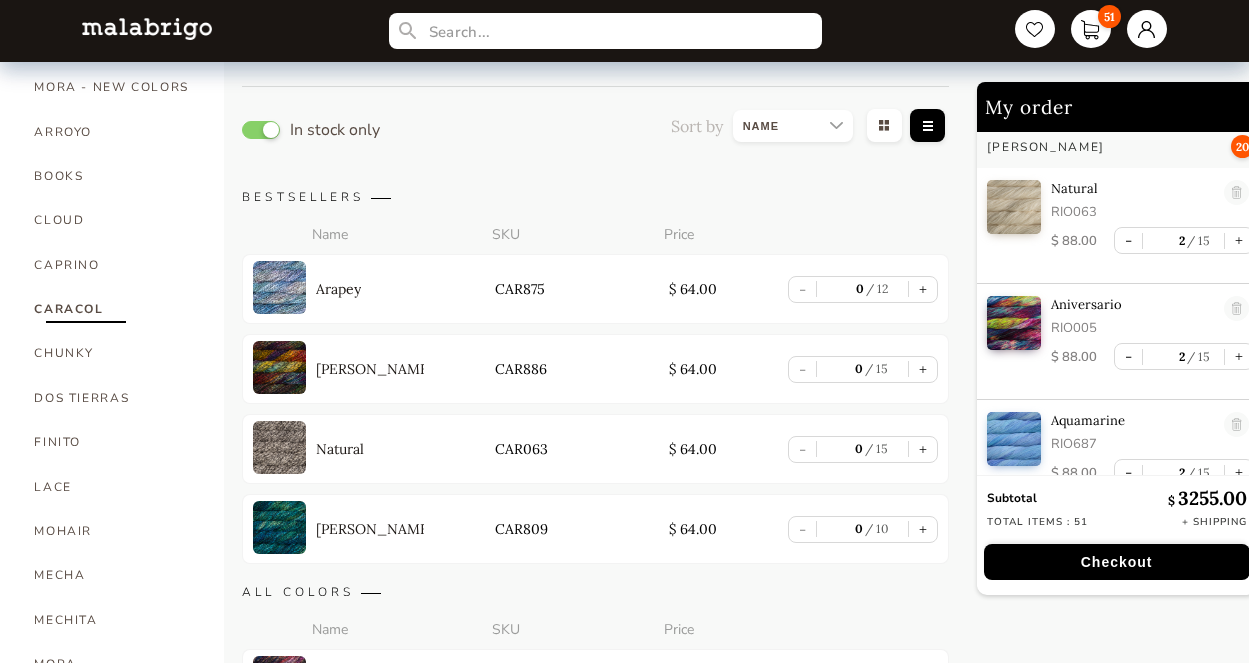click at bounding box center (279, 447) 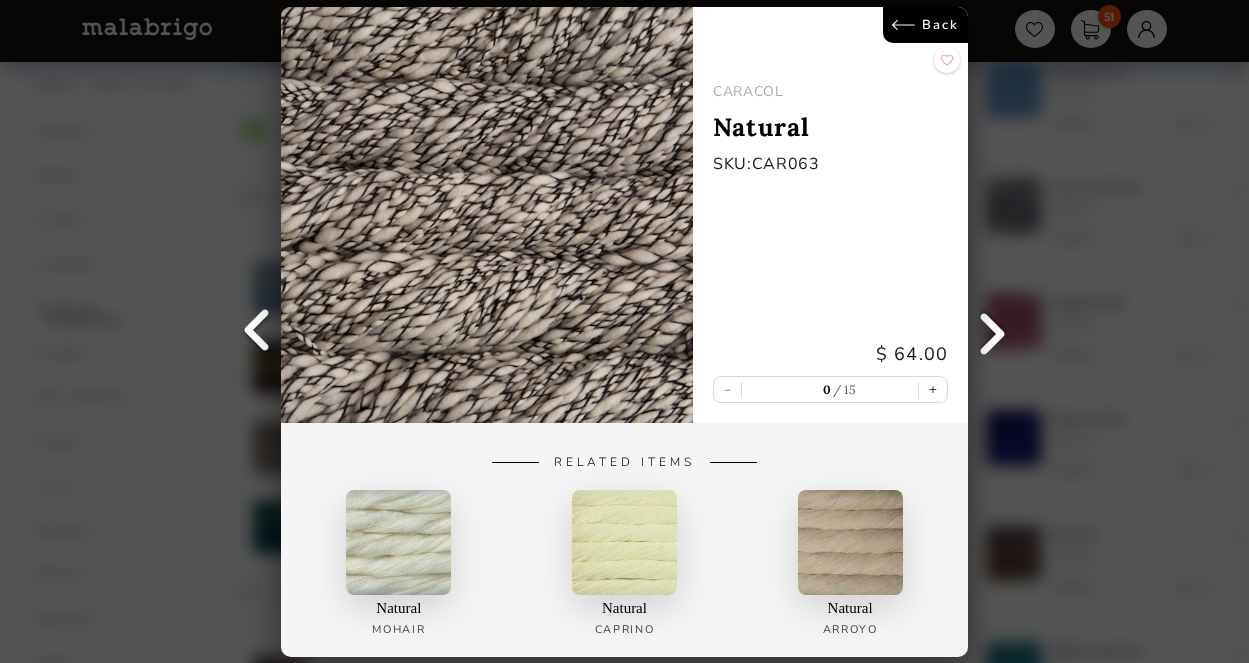 click on "Back" at bounding box center (925, 25) 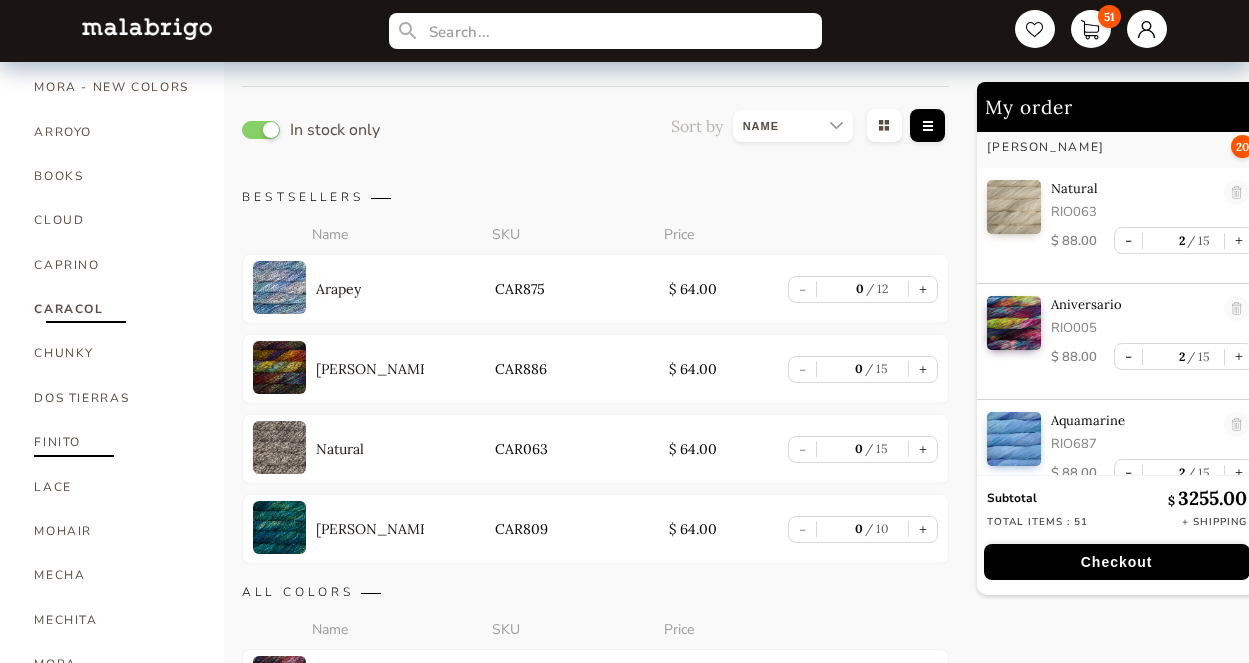 click on "FINITO" at bounding box center (114, 442) 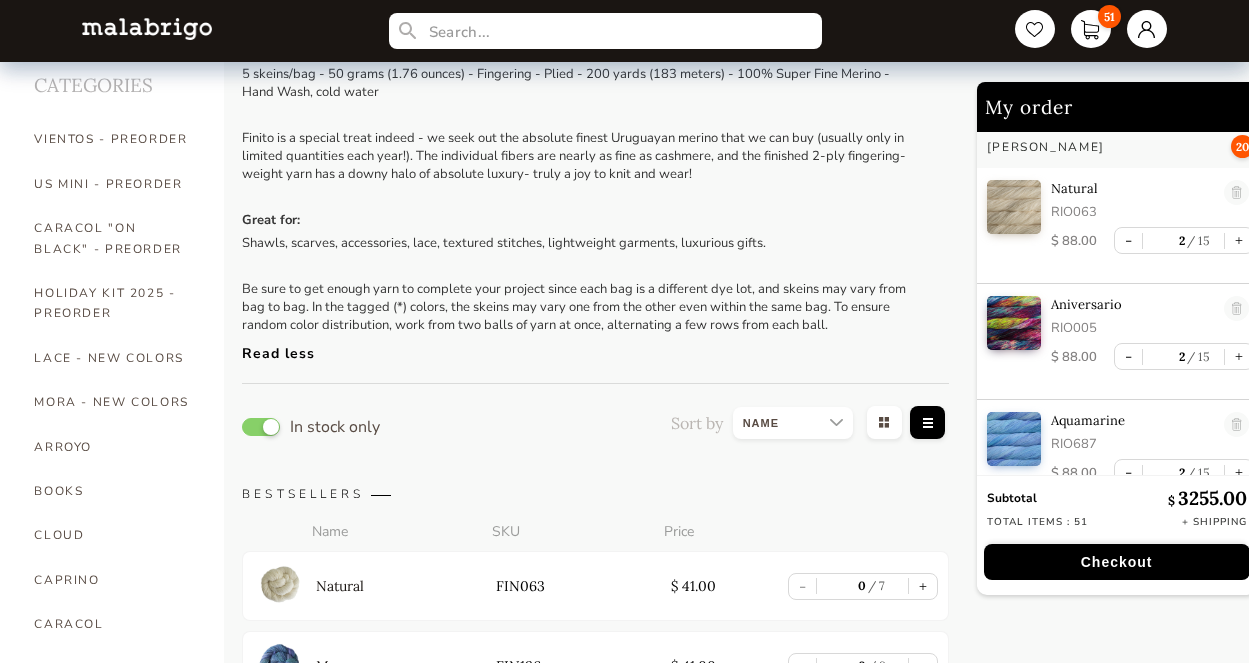 scroll, scrollTop: 0, scrollLeft: 0, axis: both 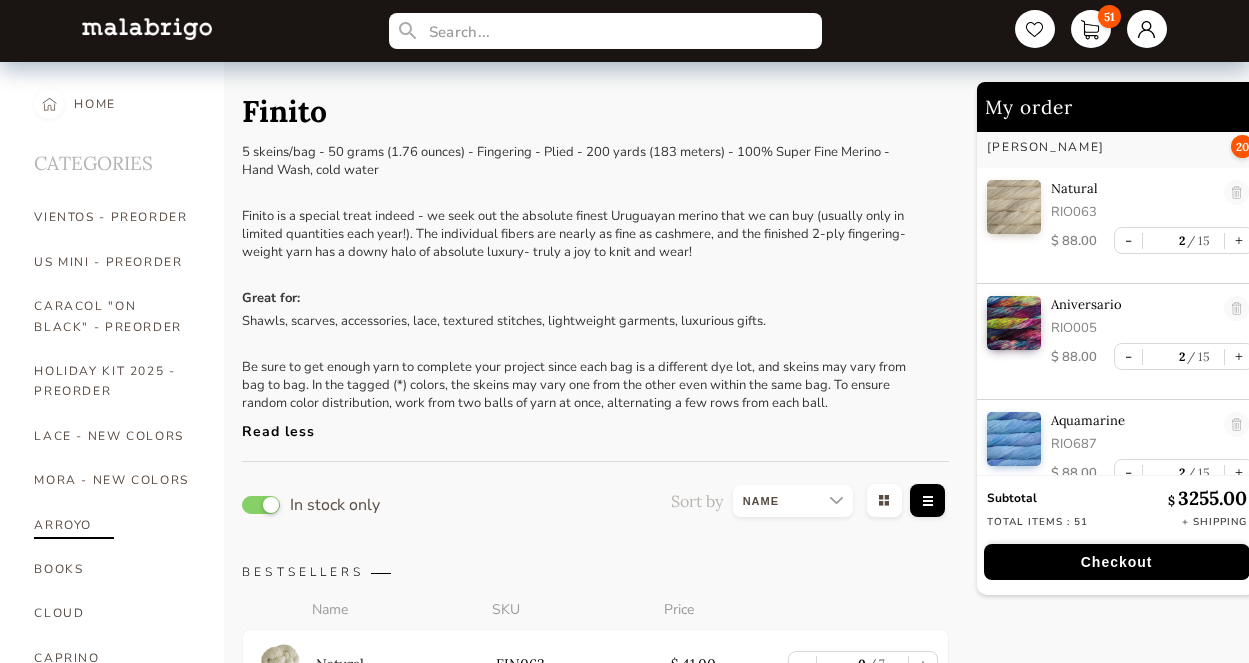 click on "ARROYO" at bounding box center [114, 525] 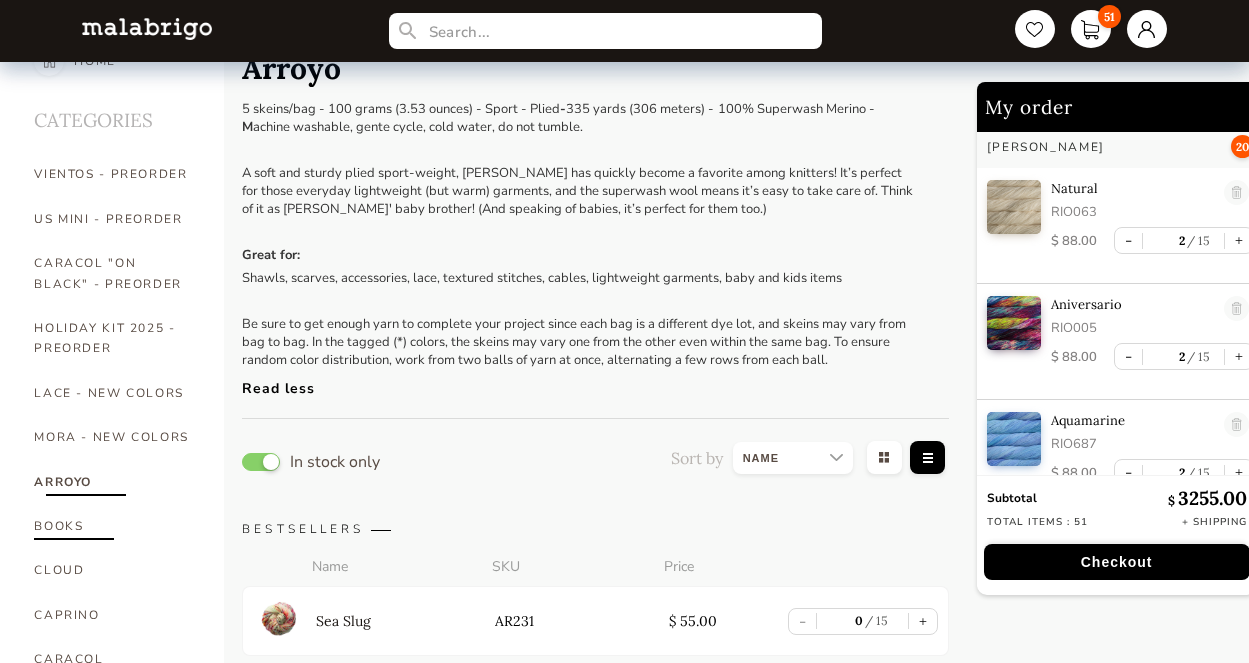 scroll, scrollTop: 44, scrollLeft: 0, axis: vertical 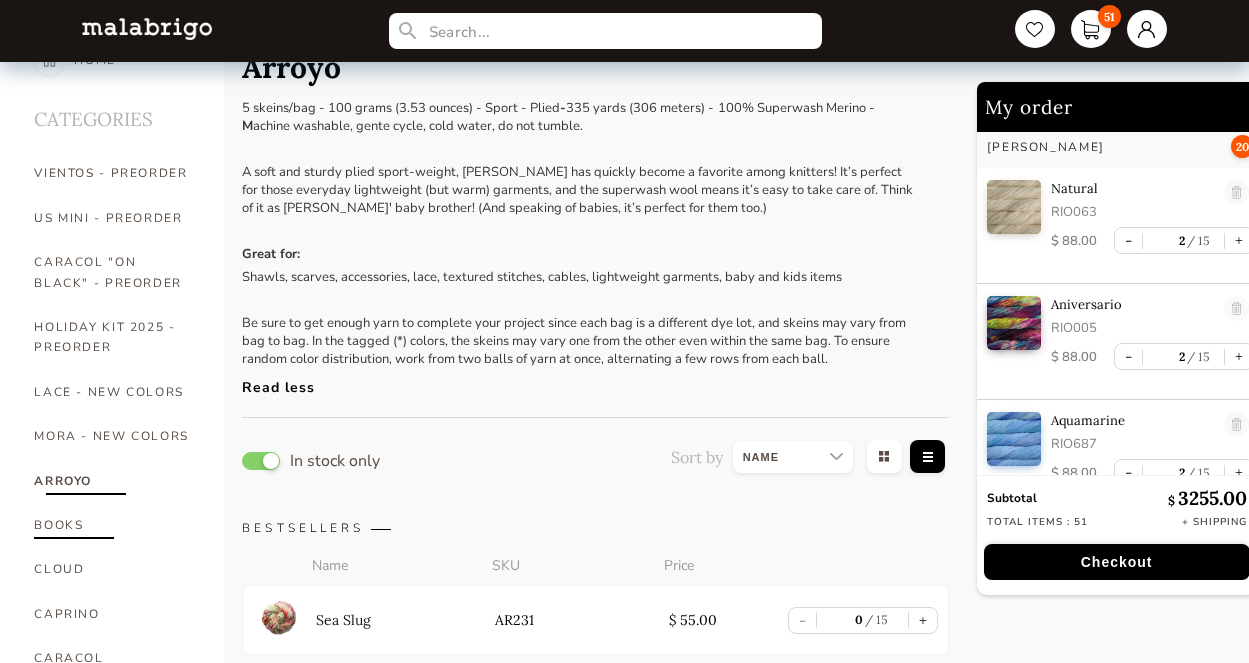 click on "BOOKS" at bounding box center [114, 525] 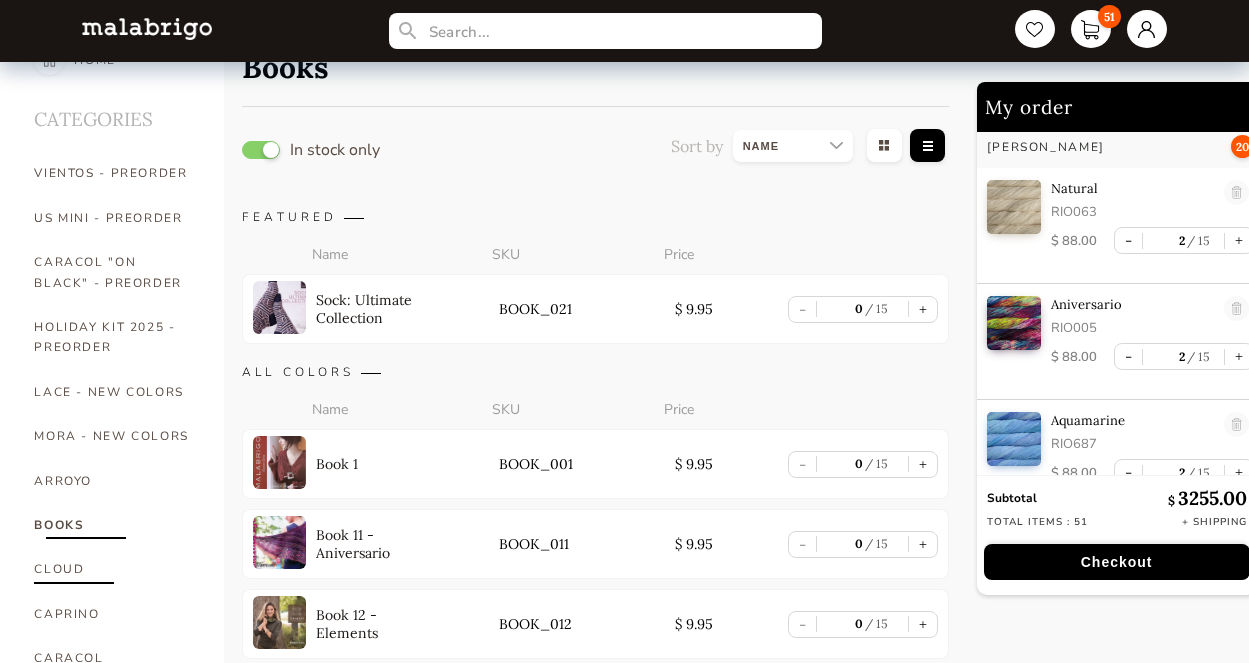 click on "CLOUD" at bounding box center (114, 569) 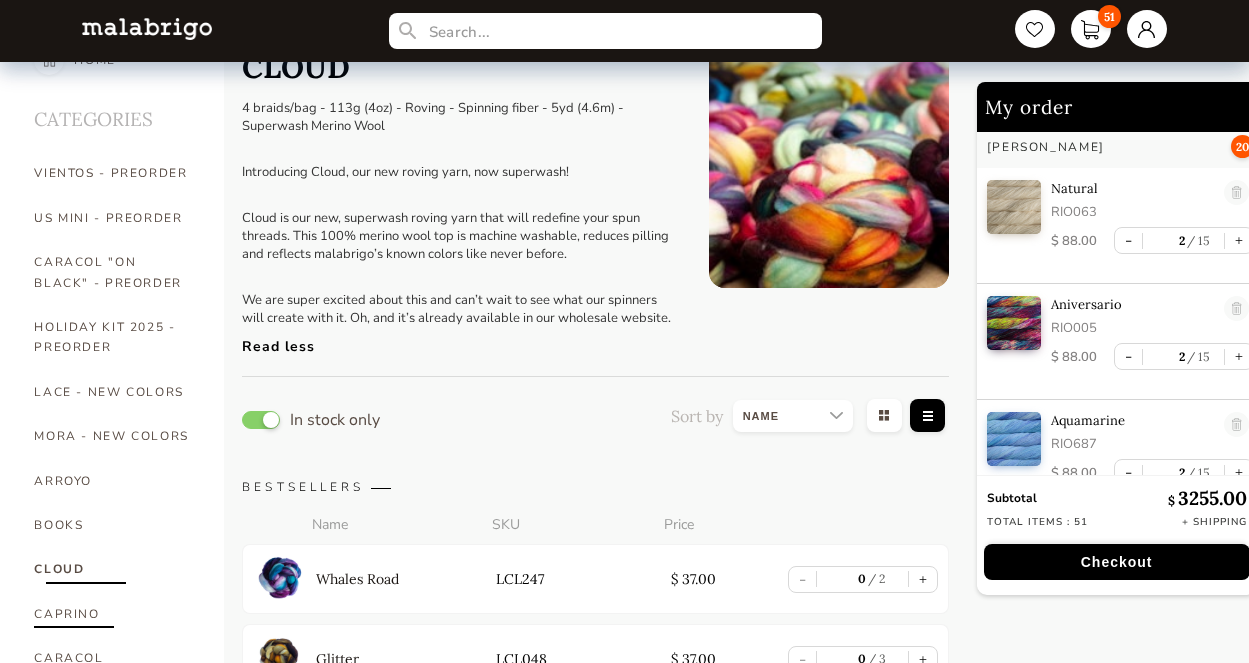 click on "CAPRINO" at bounding box center [114, 614] 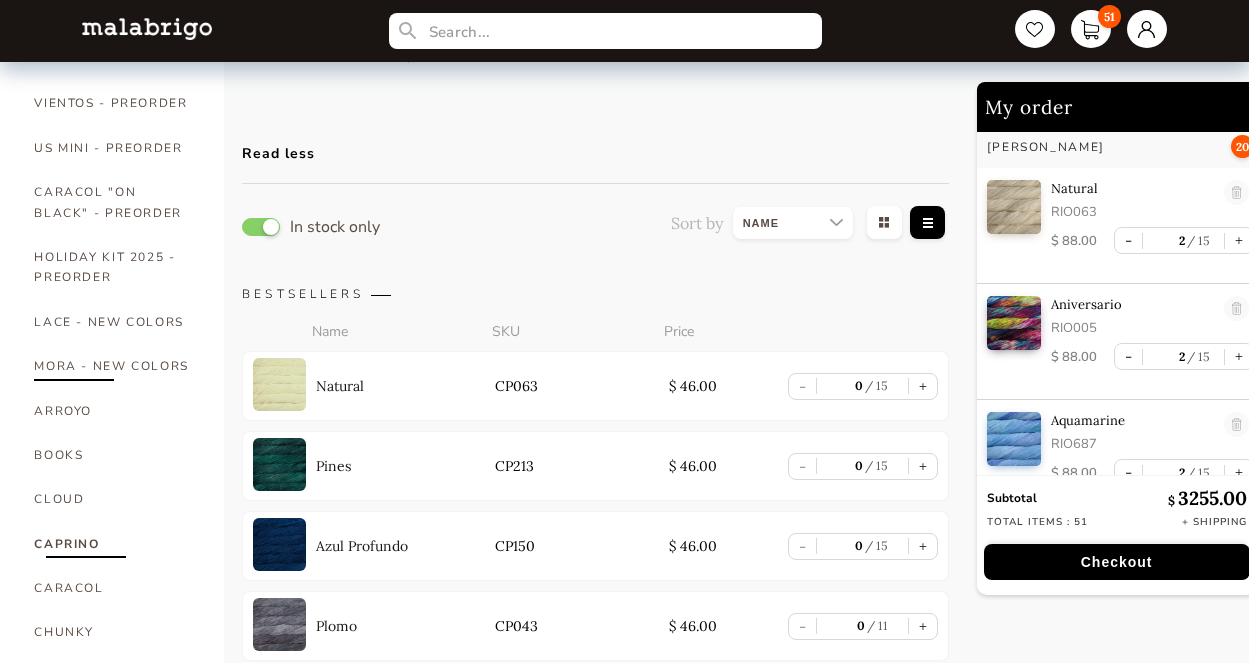 scroll, scrollTop: 119, scrollLeft: 0, axis: vertical 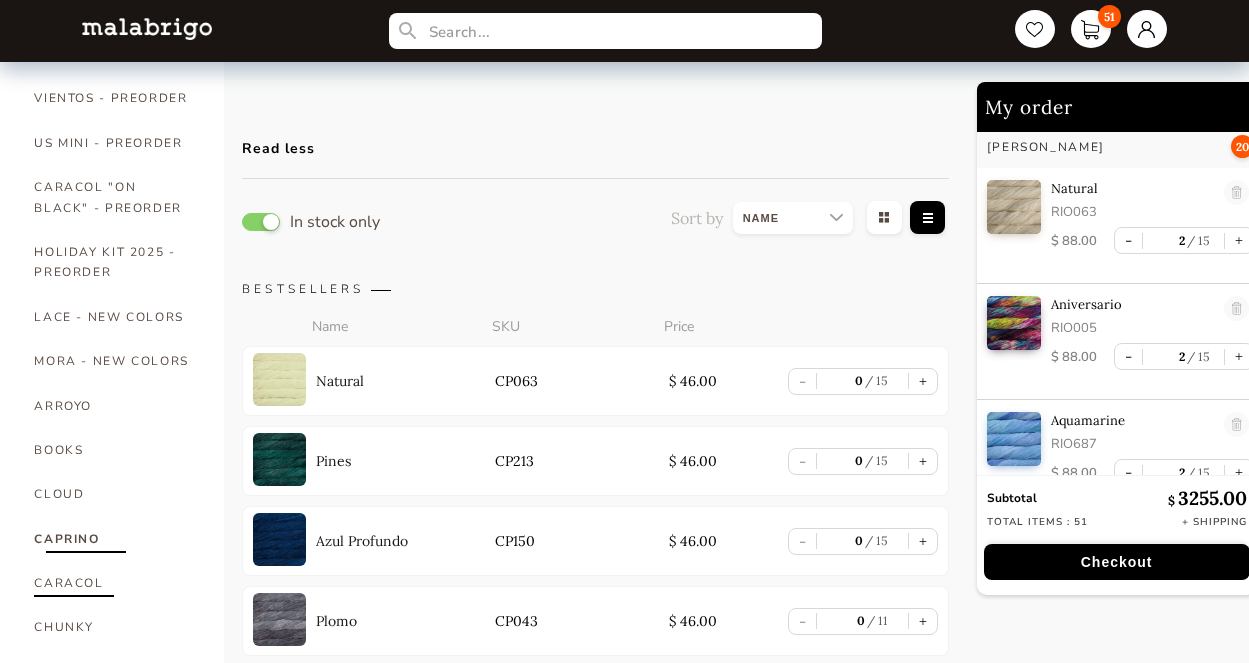 click on "CARACOL" at bounding box center [114, 583] 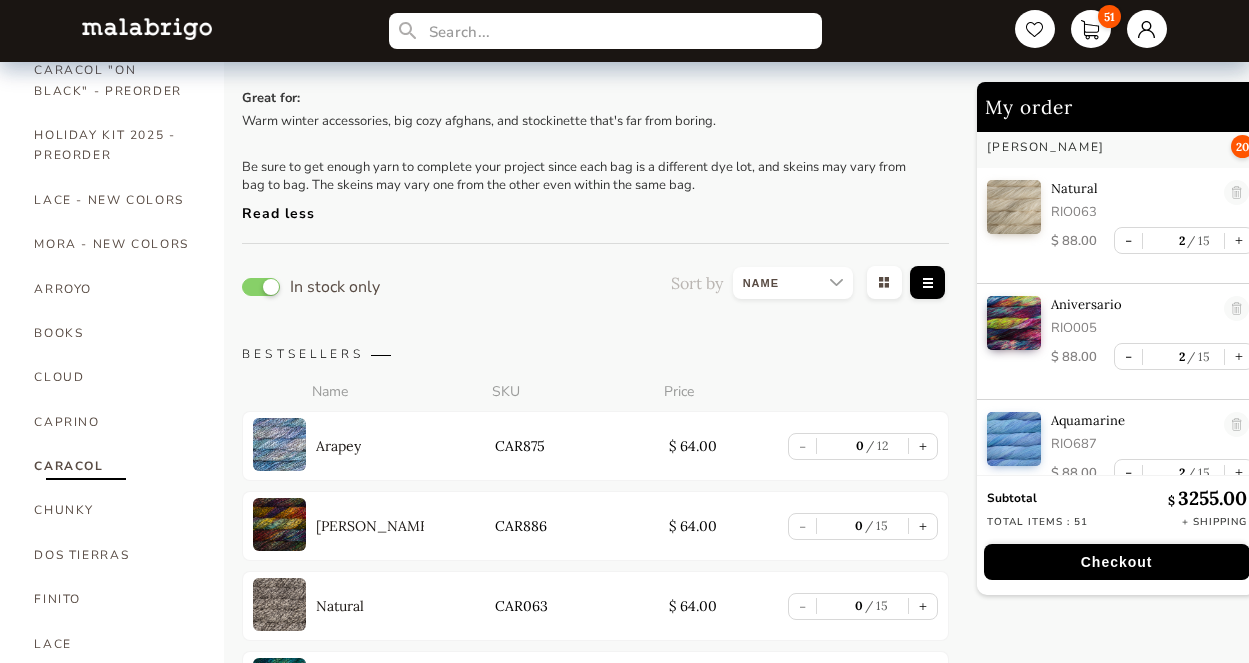 scroll, scrollTop: 237, scrollLeft: 0, axis: vertical 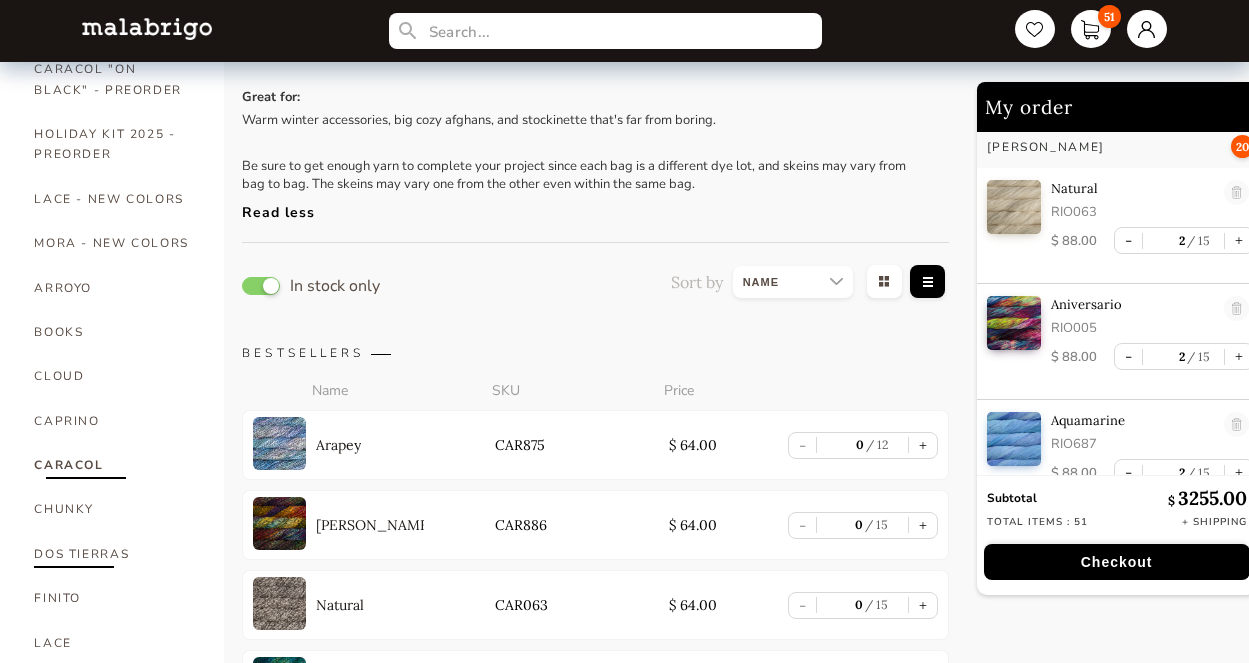 click on "DOS TIERRAS" at bounding box center [114, 554] 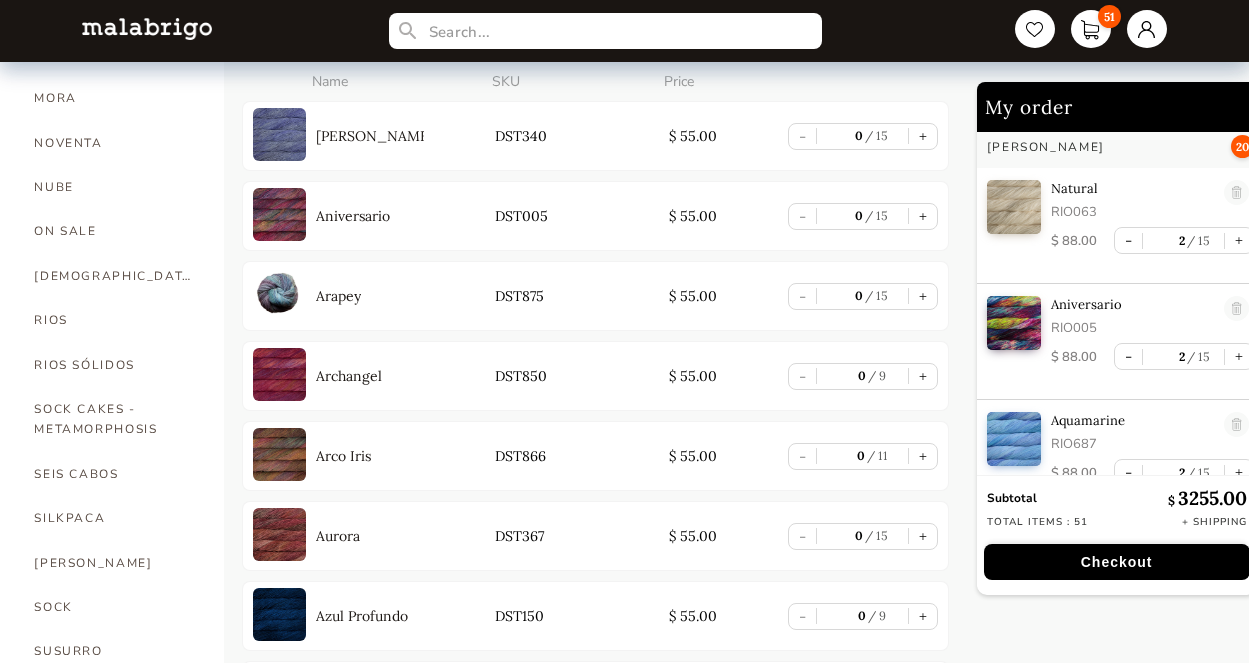 scroll, scrollTop: 983, scrollLeft: 0, axis: vertical 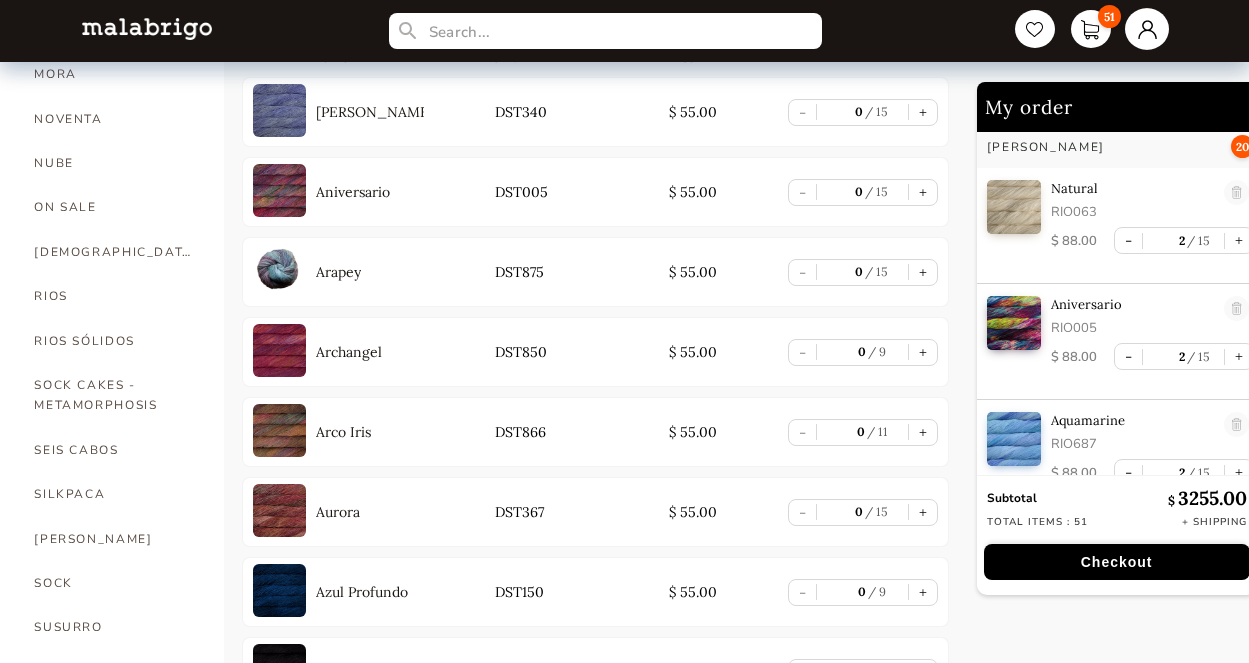 click at bounding box center (1147, 29) 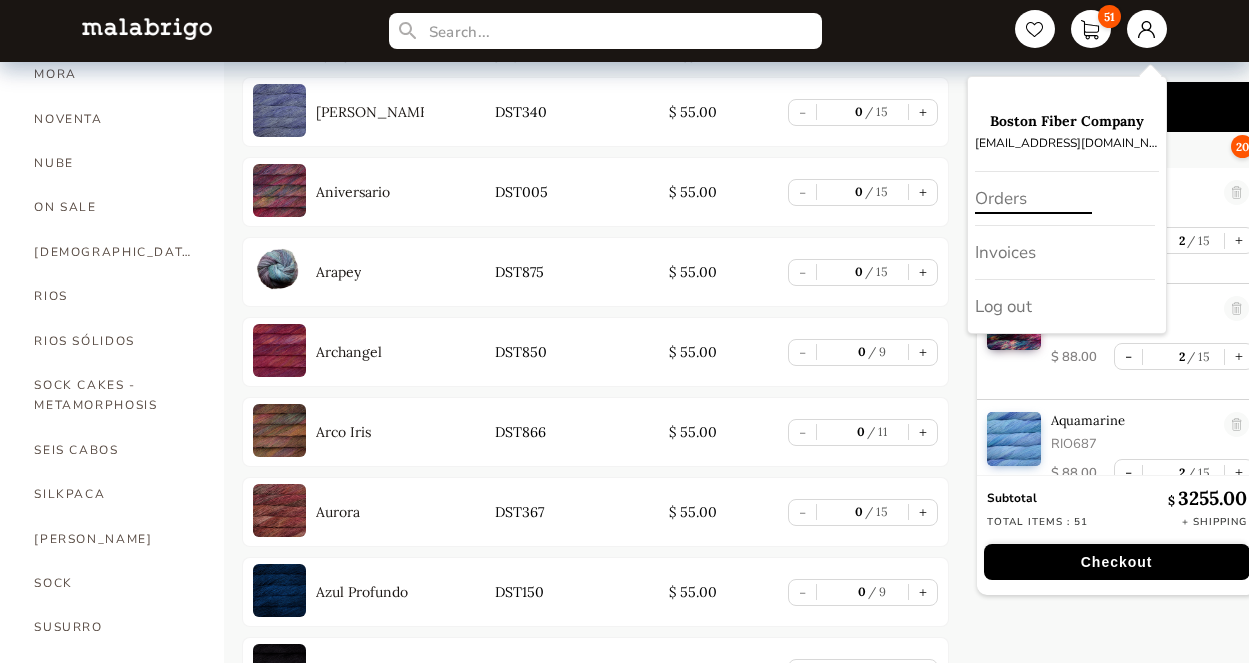 click on "Orders" at bounding box center (1065, 199) 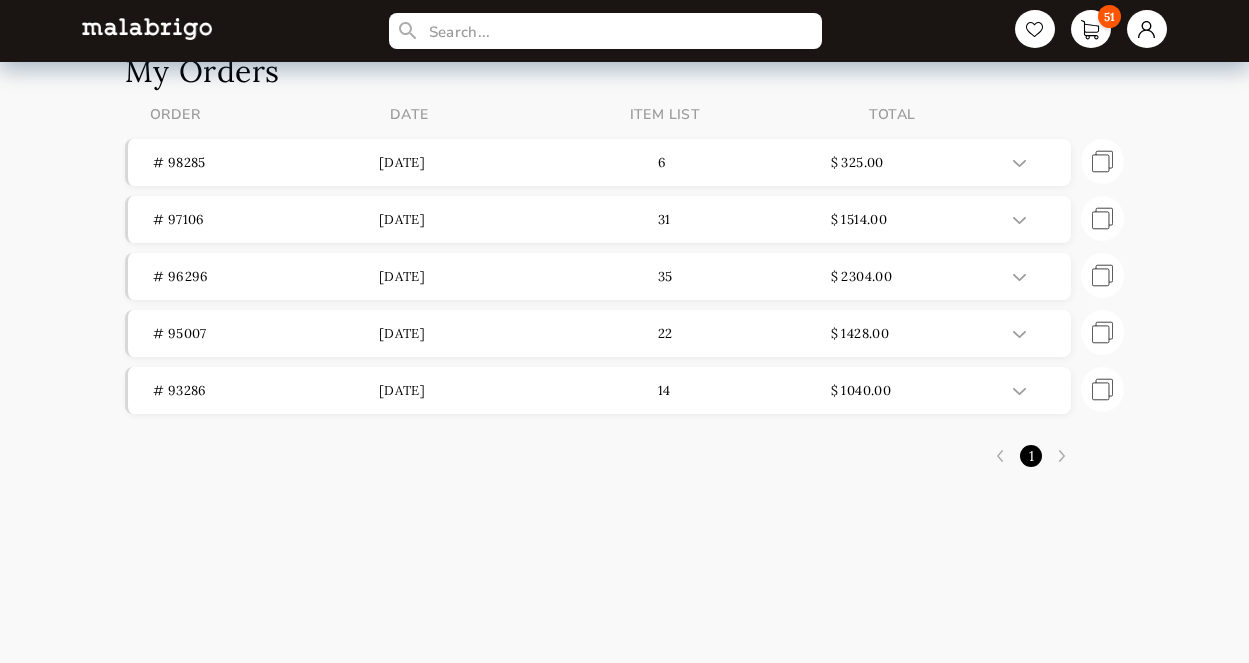 scroll, scrollTop: 0, scrollLeft: 0, axis: both 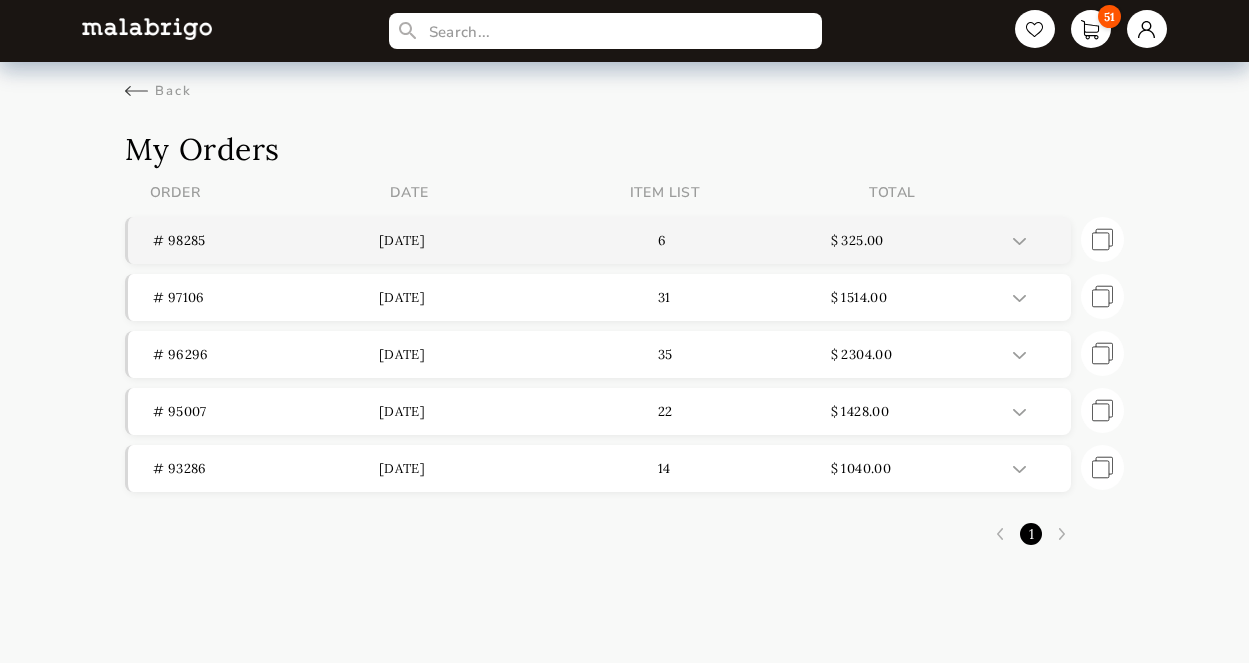 click on "# 98285 [DATE] 6 $ 325.00" at bounding box center [600, 240] 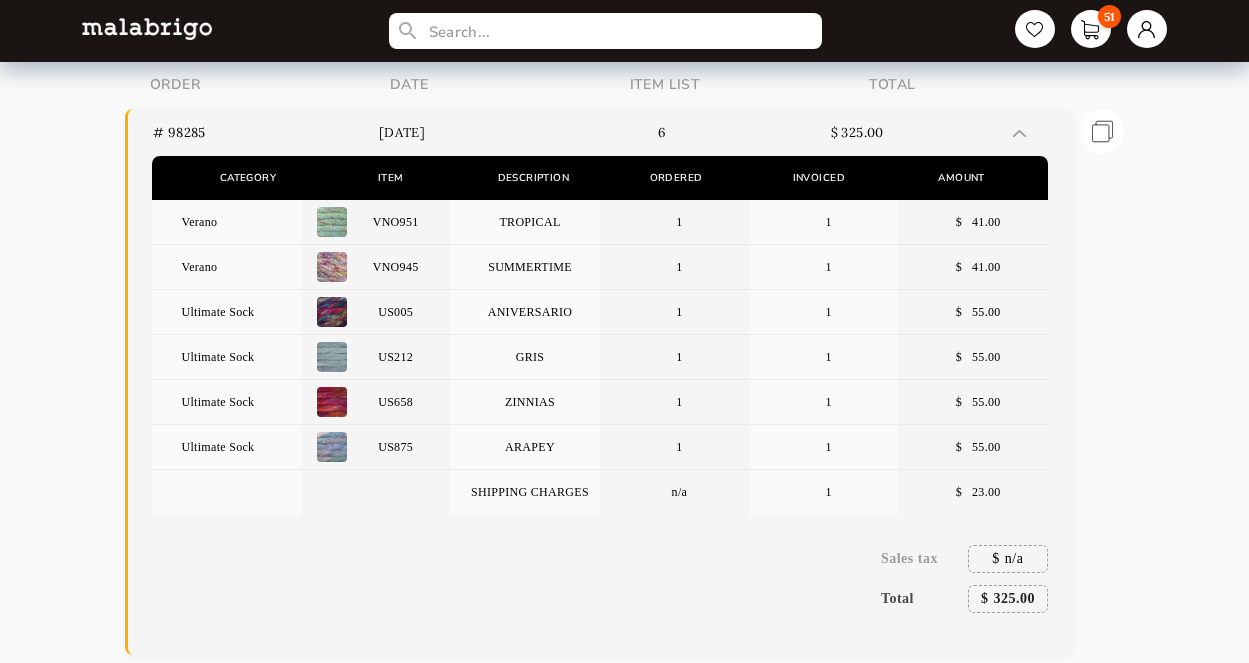 scroll, scrollTop: 109, scrollLeft: 0, axis: vertical 